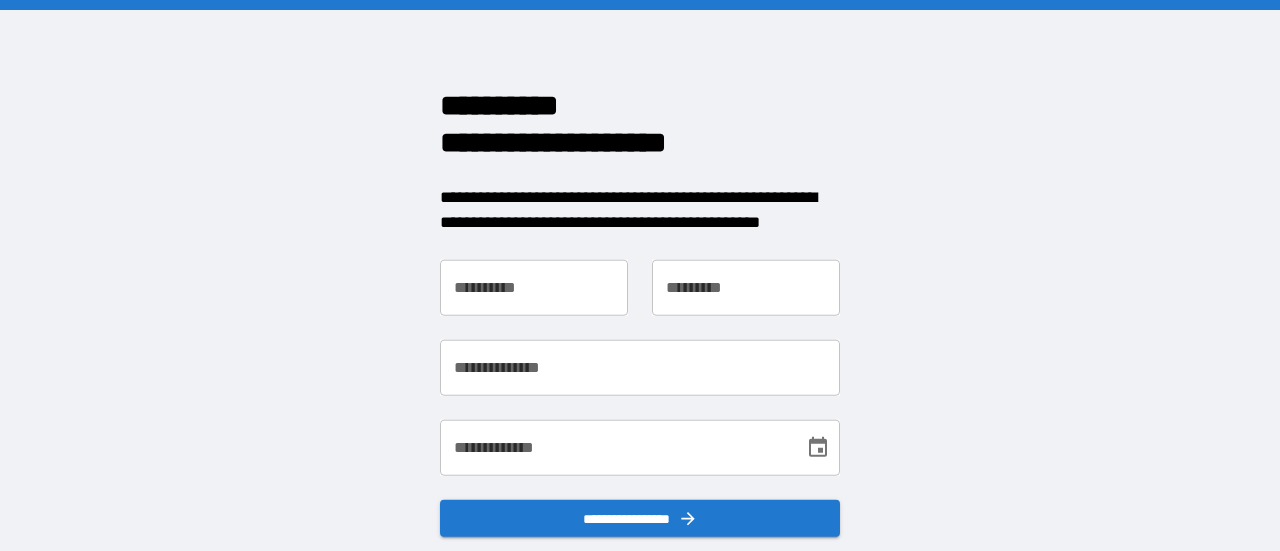 scroll, scrollTop: 0, scrollLeft: 0, axis: both 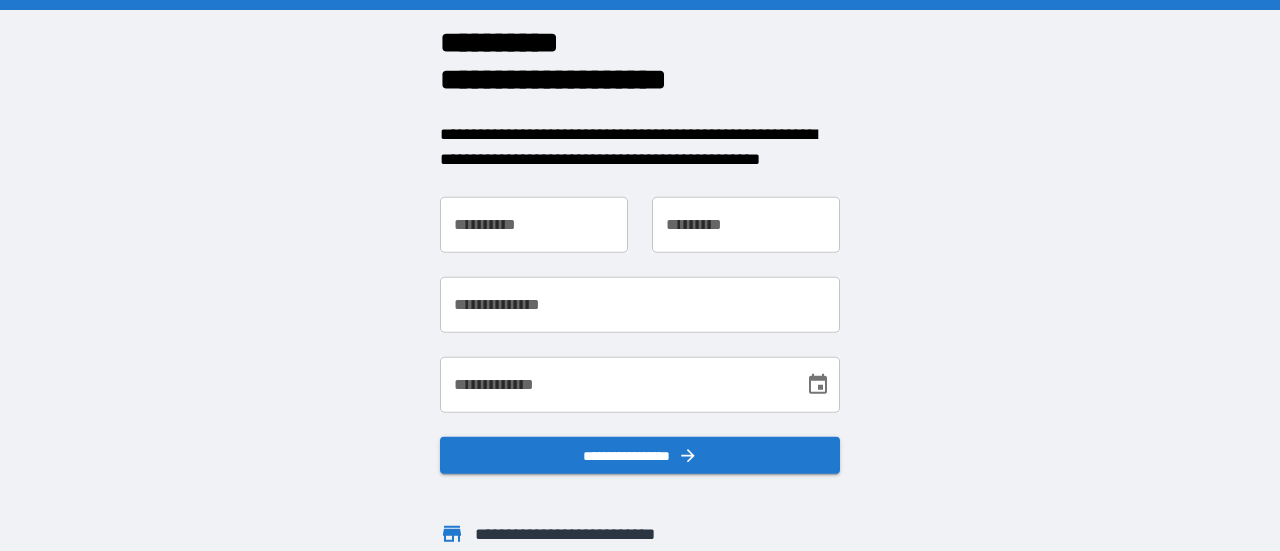 click on "**********" at bounding box center (534, 224) 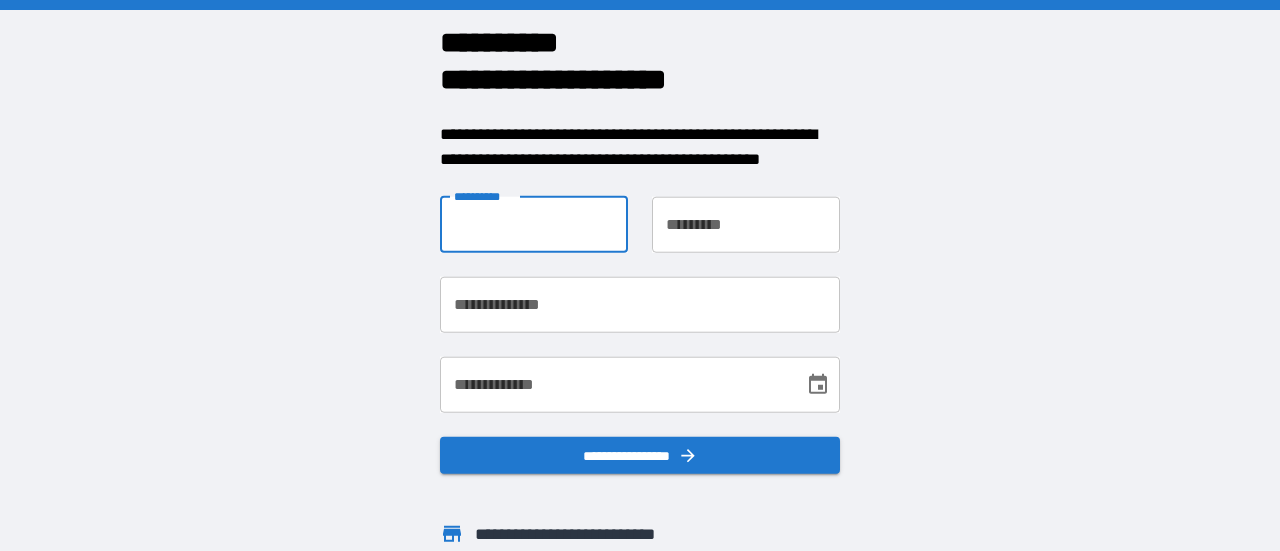 click on "**********" at bounding box center (640, 275) 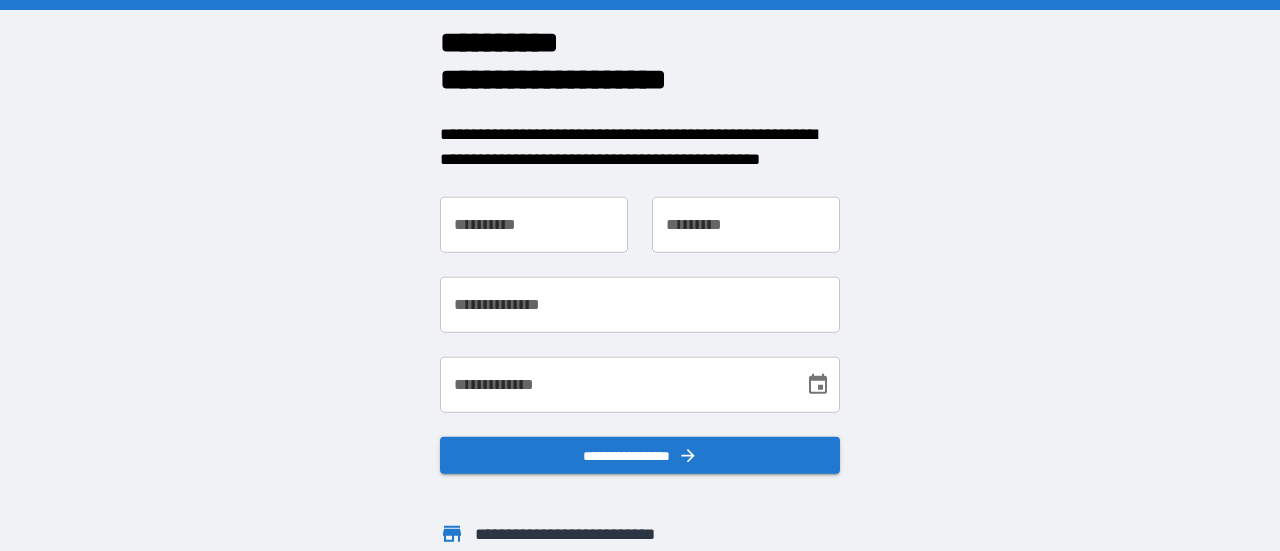 click on "**********" at bounding box center [534, 224] 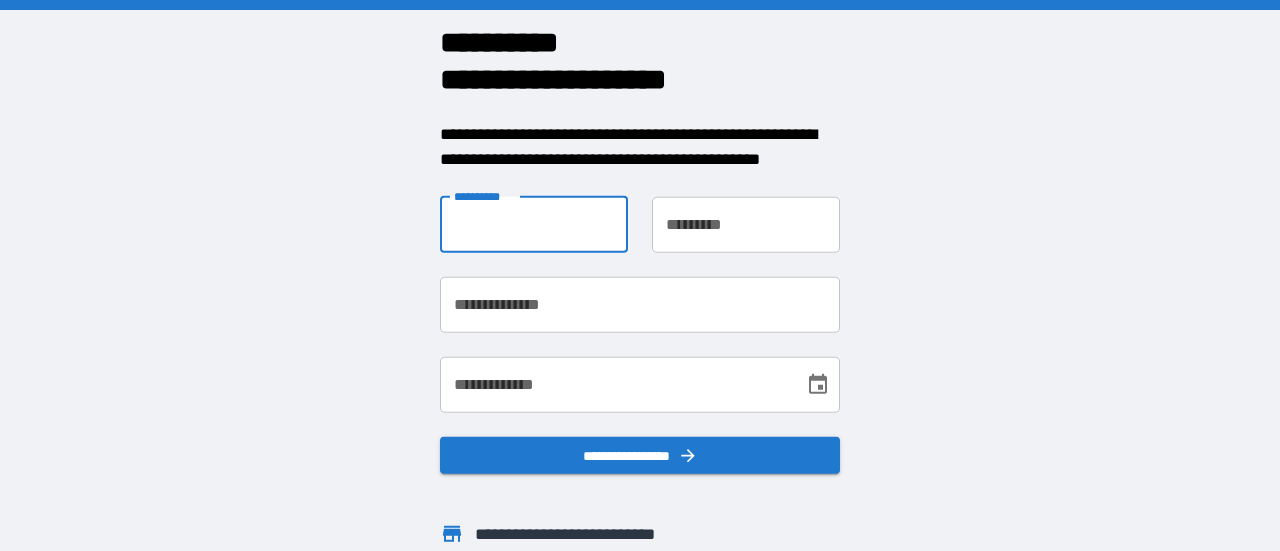 type on "*******" 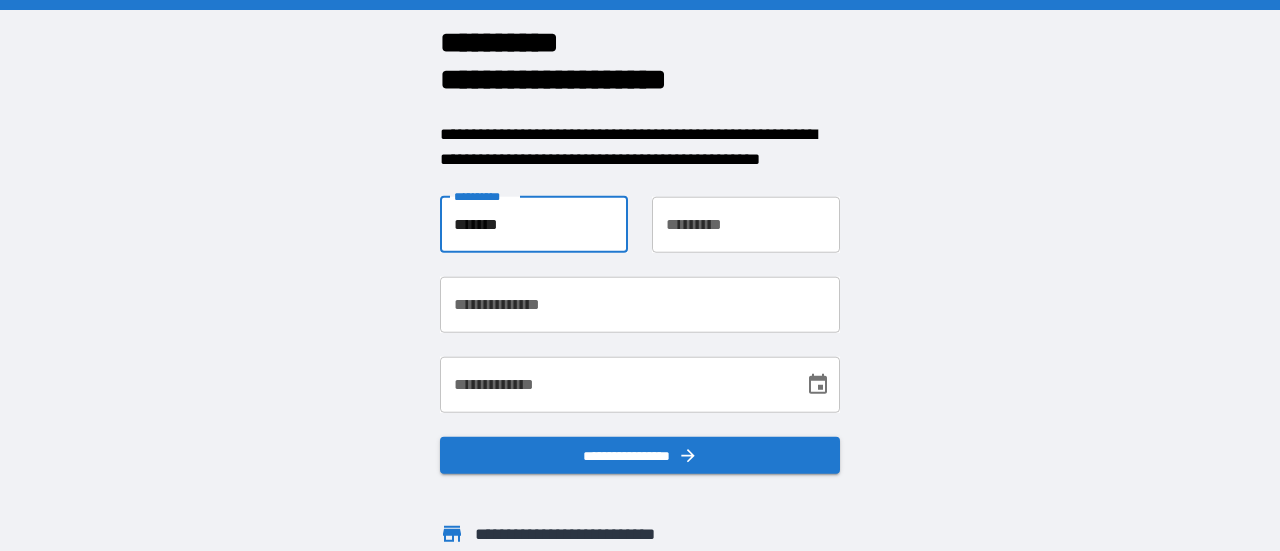 type on "*********" 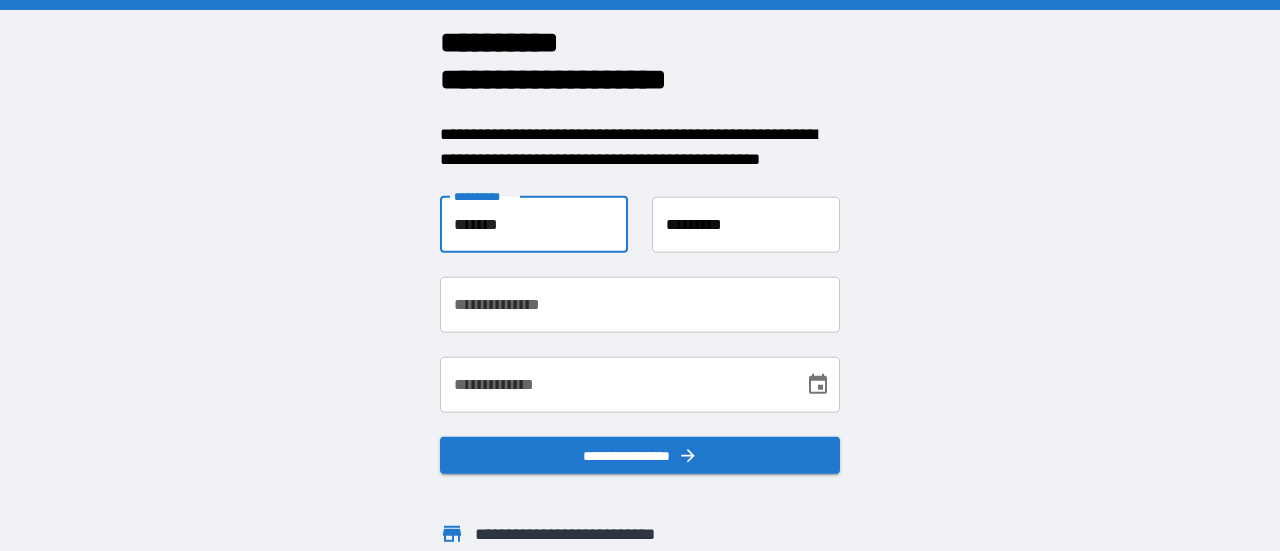 type on "**********" 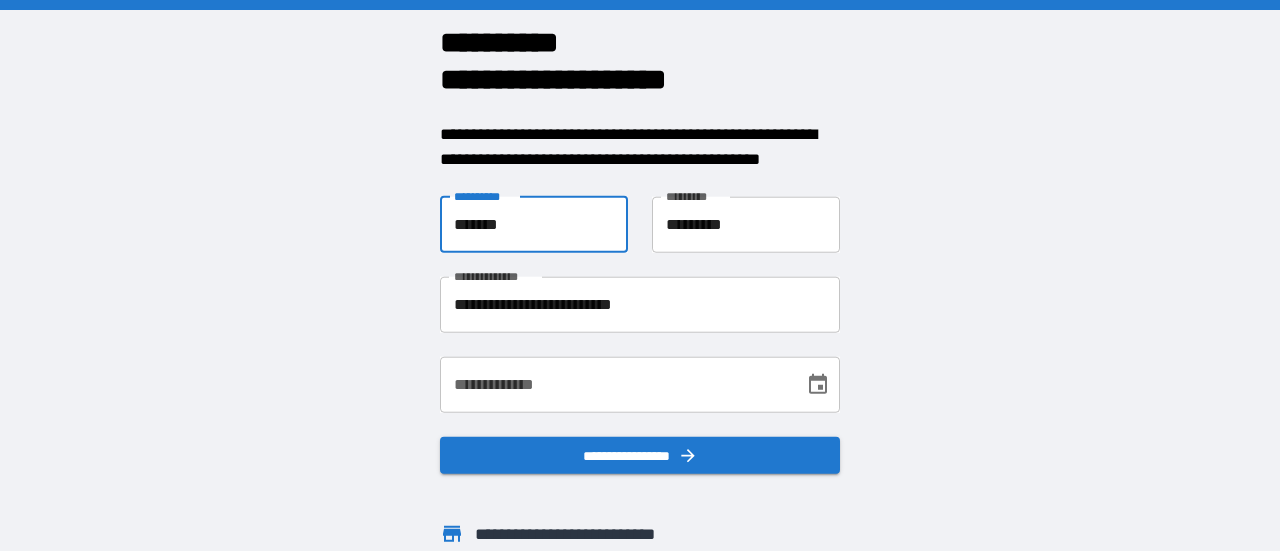 click 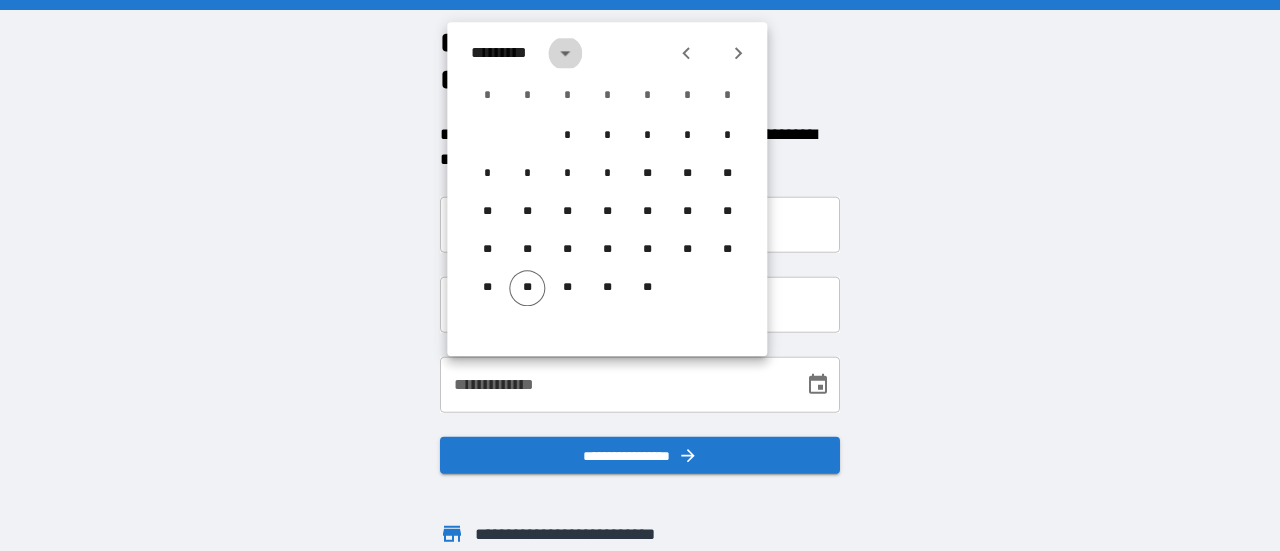 click 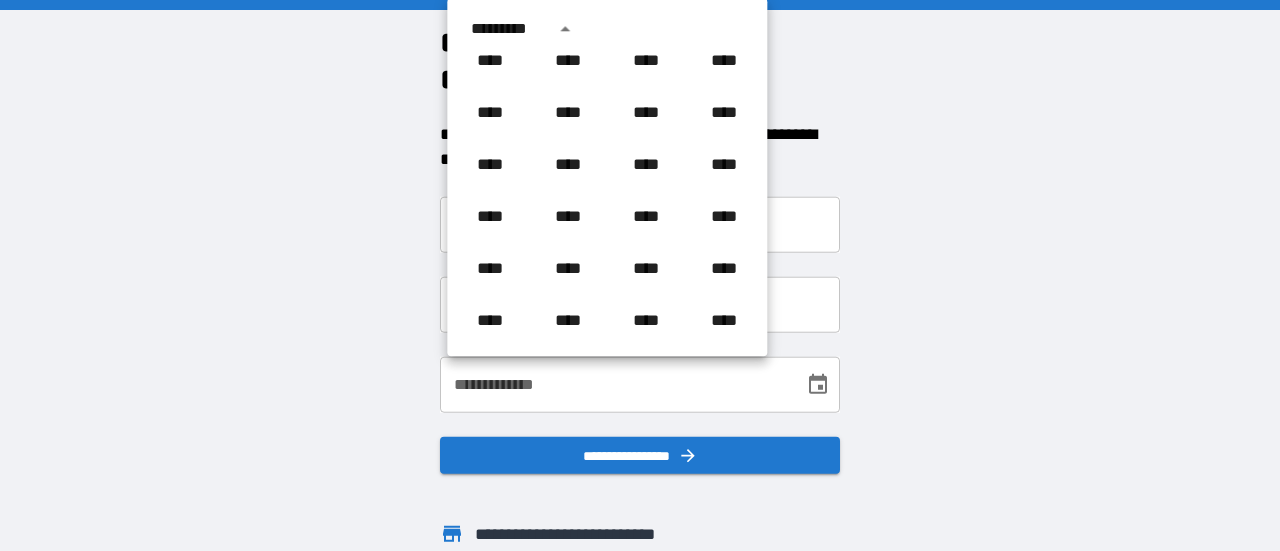 scroll, scrollTop: 1210, scrollLeft: 0, axis: vertical 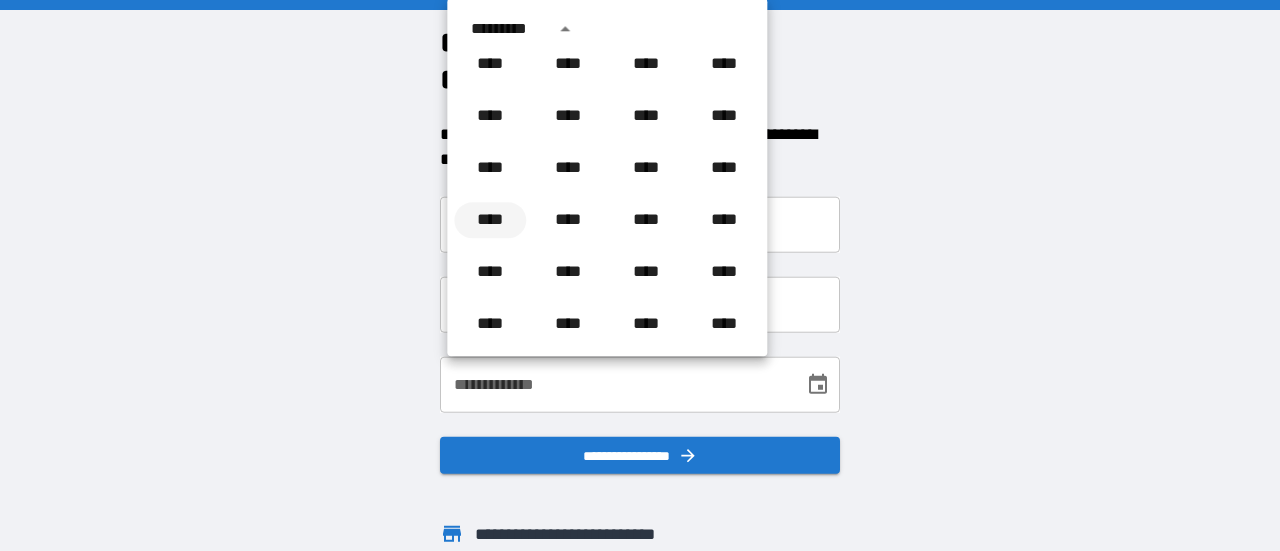 click on "****" at bounding box center (490, 220) 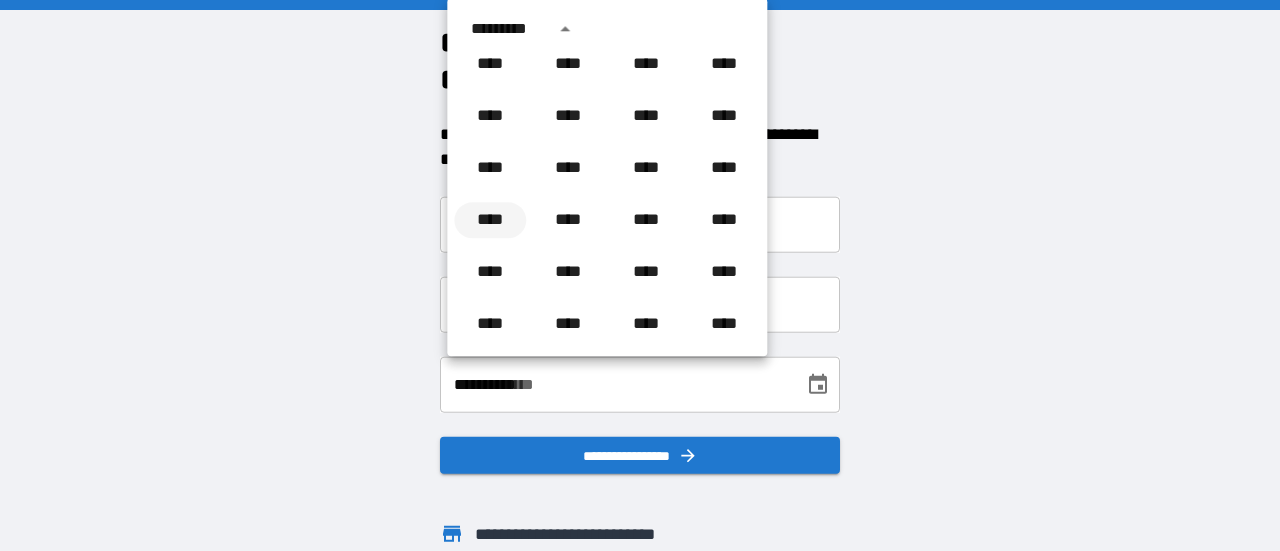 scroll, scrollTop: 0, scrollLeft: 0, axis: both 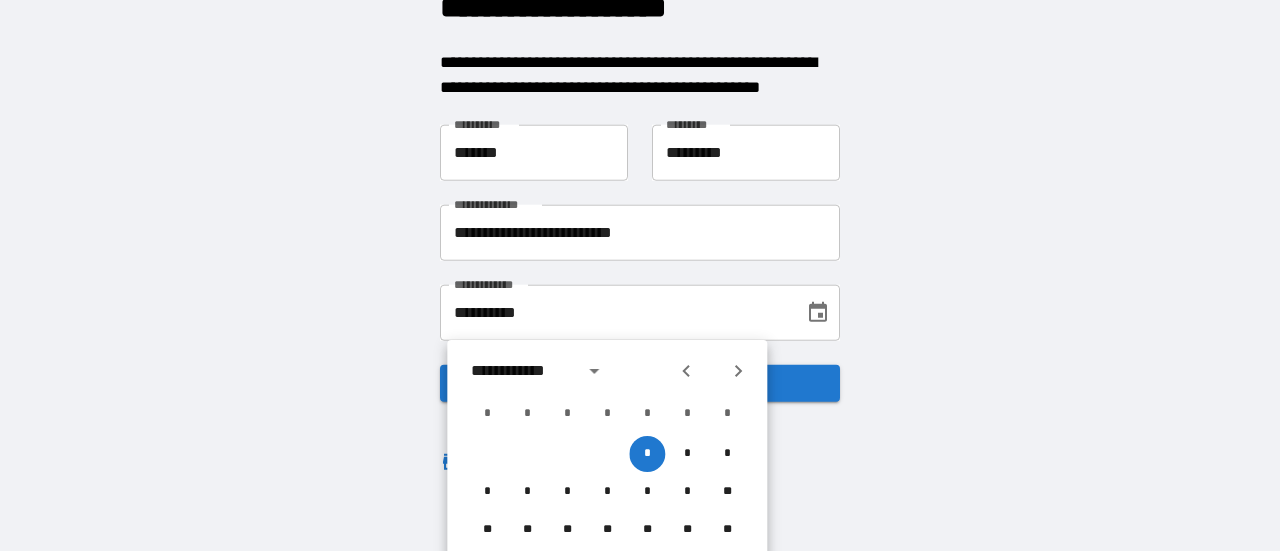 click 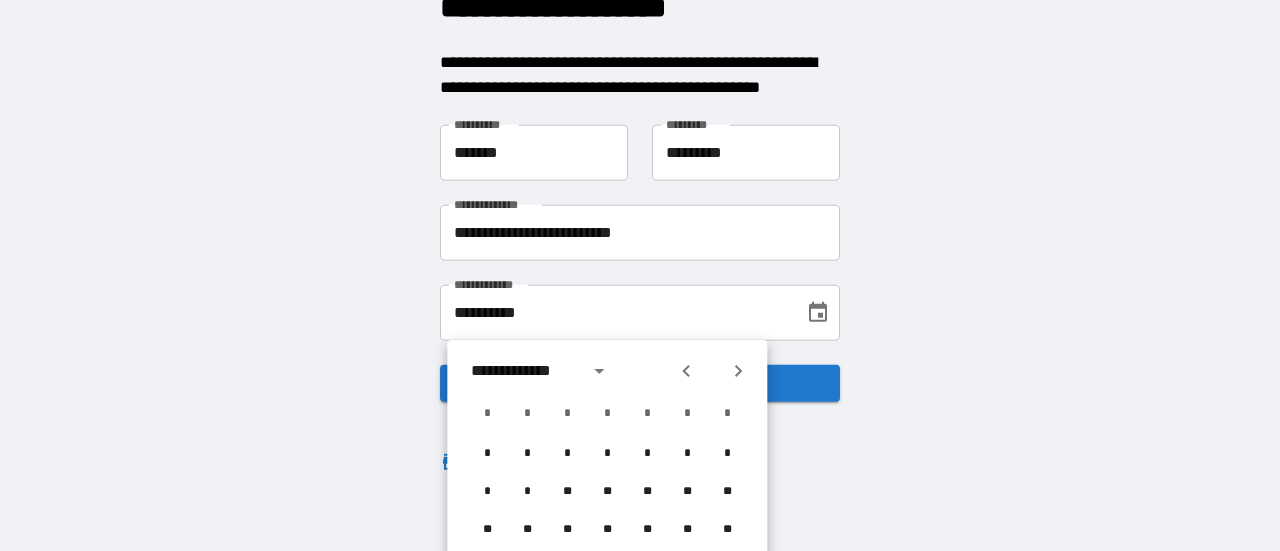 click 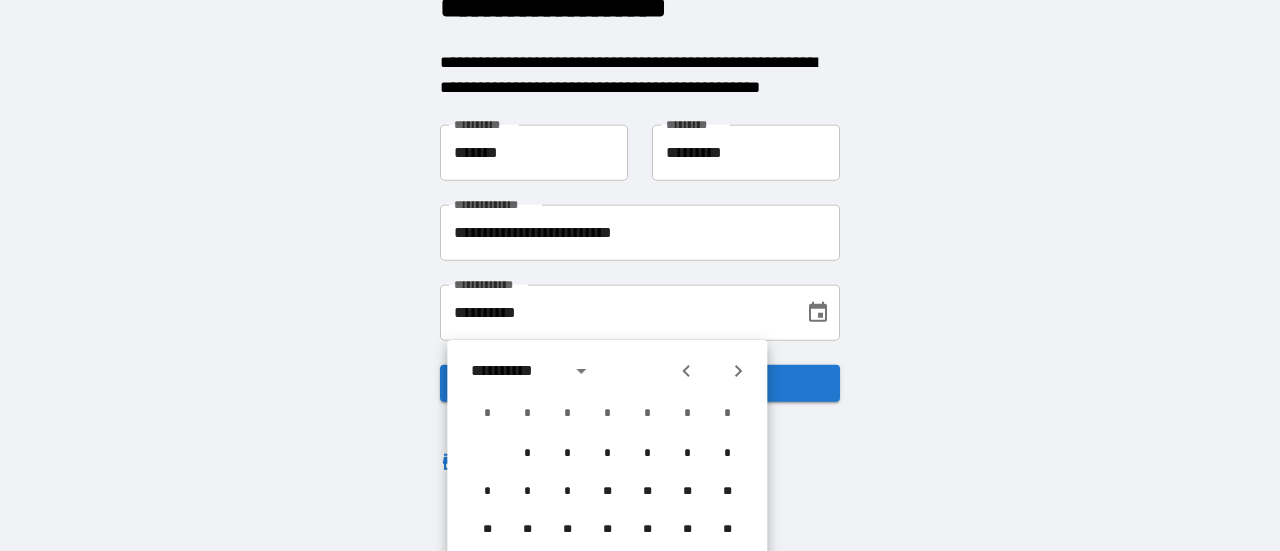 click 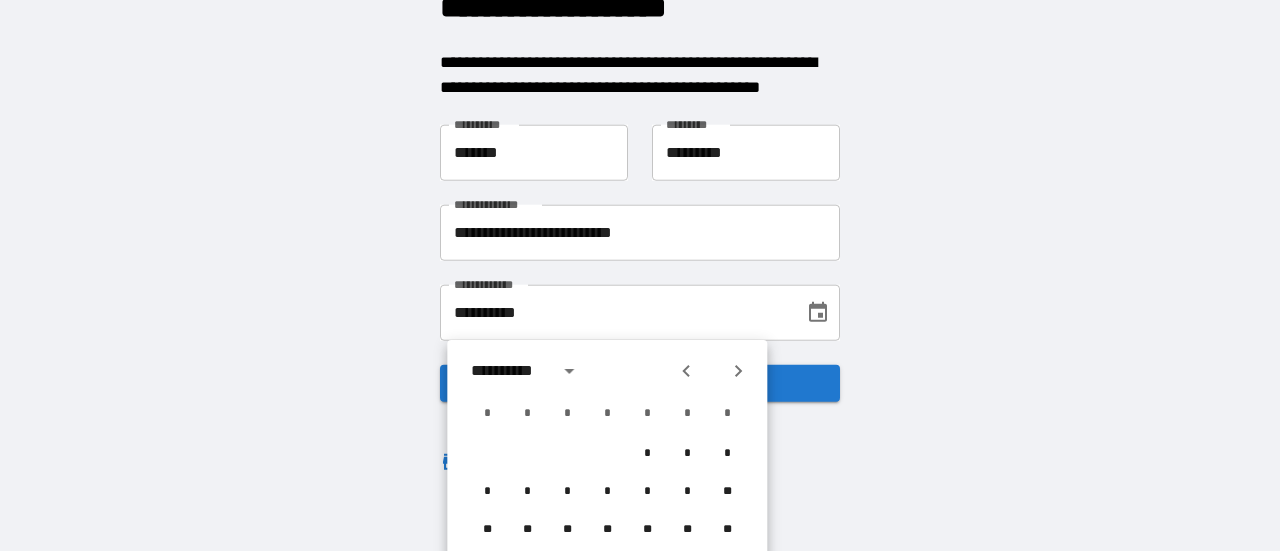 click on "**********" at bounding box center [640, 275] 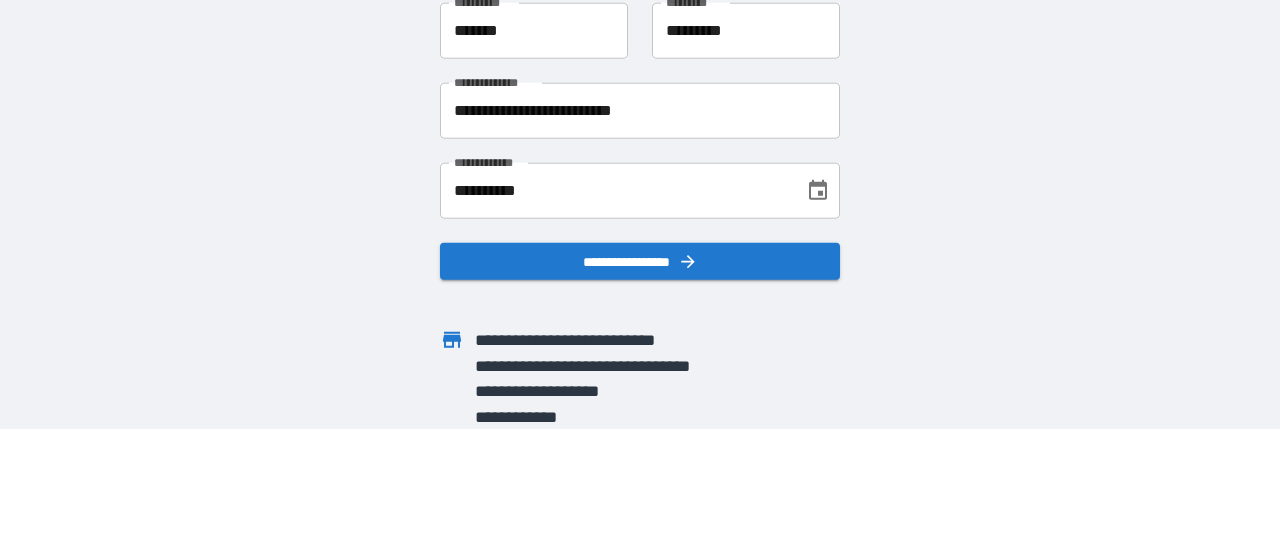 scroll, scrollTop: 0, scrollLeft: 0, axis: both 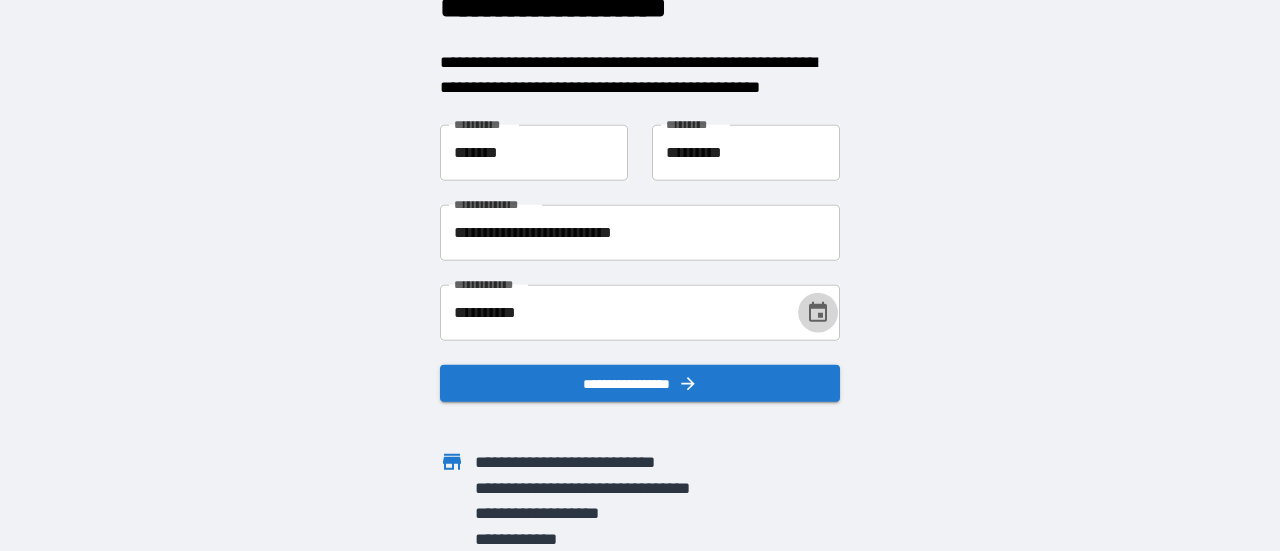 click 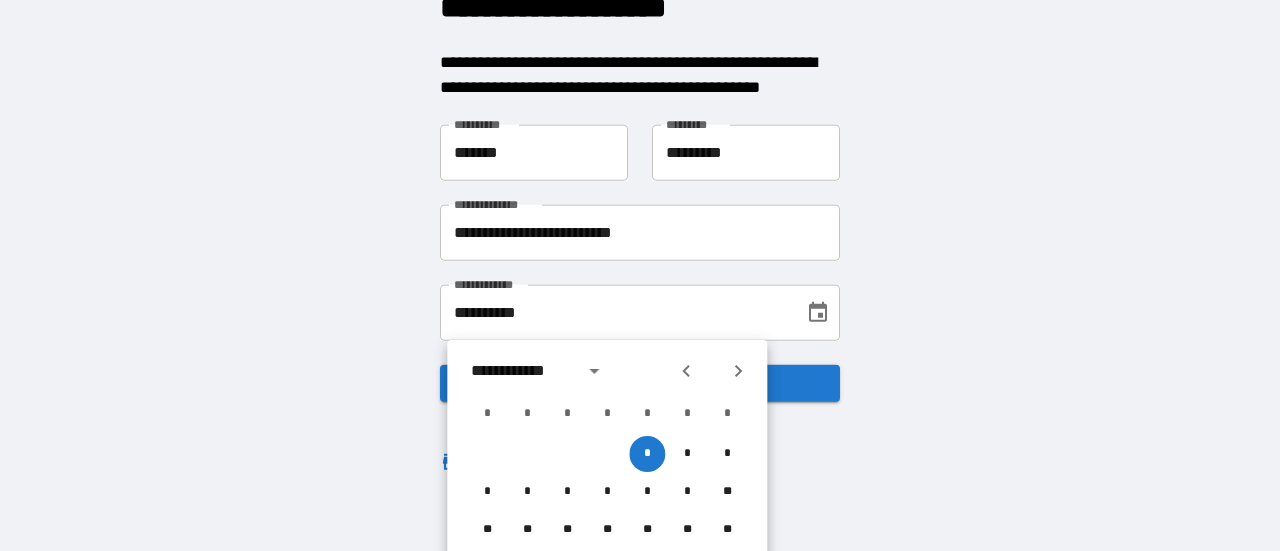click on "**********" at bounding box center (524, 371) 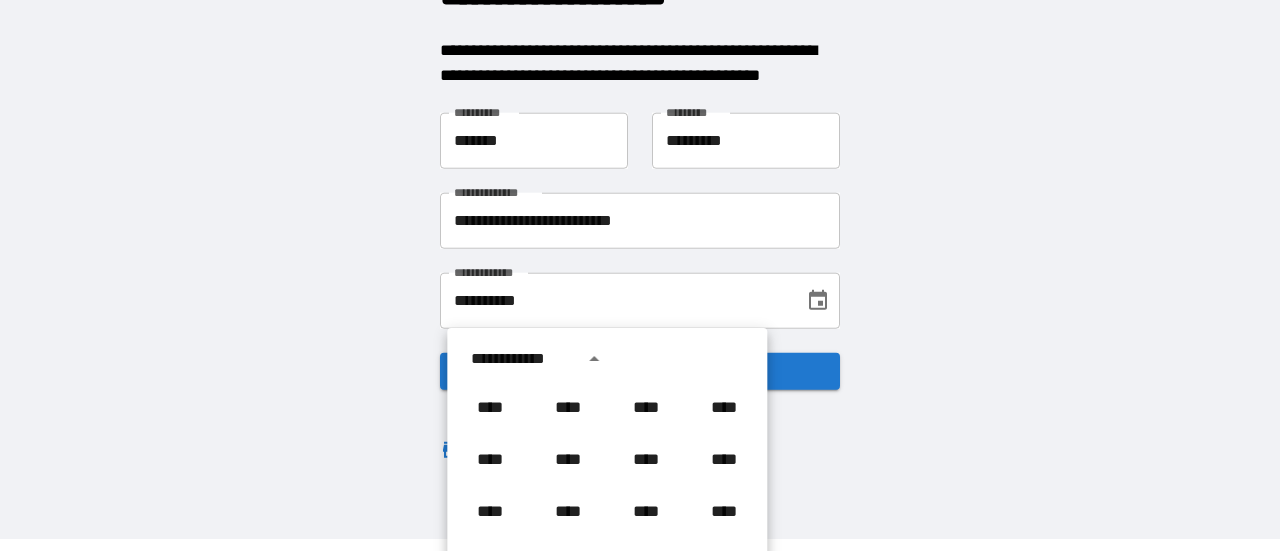 scroll, scrollTop: 1226, scrollLeft: 0, axis: vertical 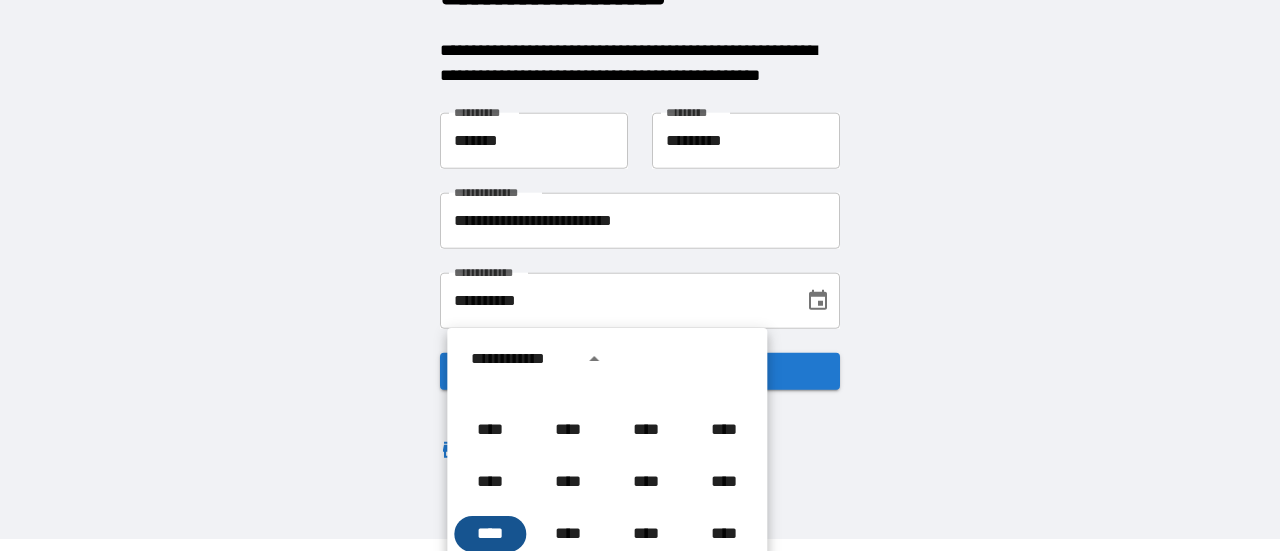 click on "****" at bounding box center [490, 534] 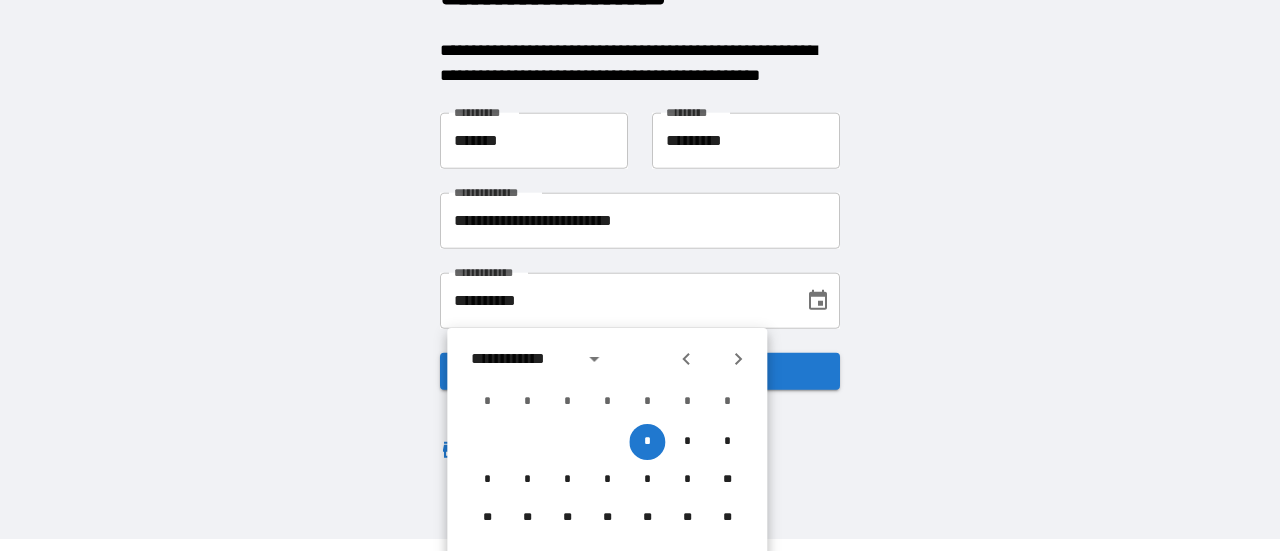 click 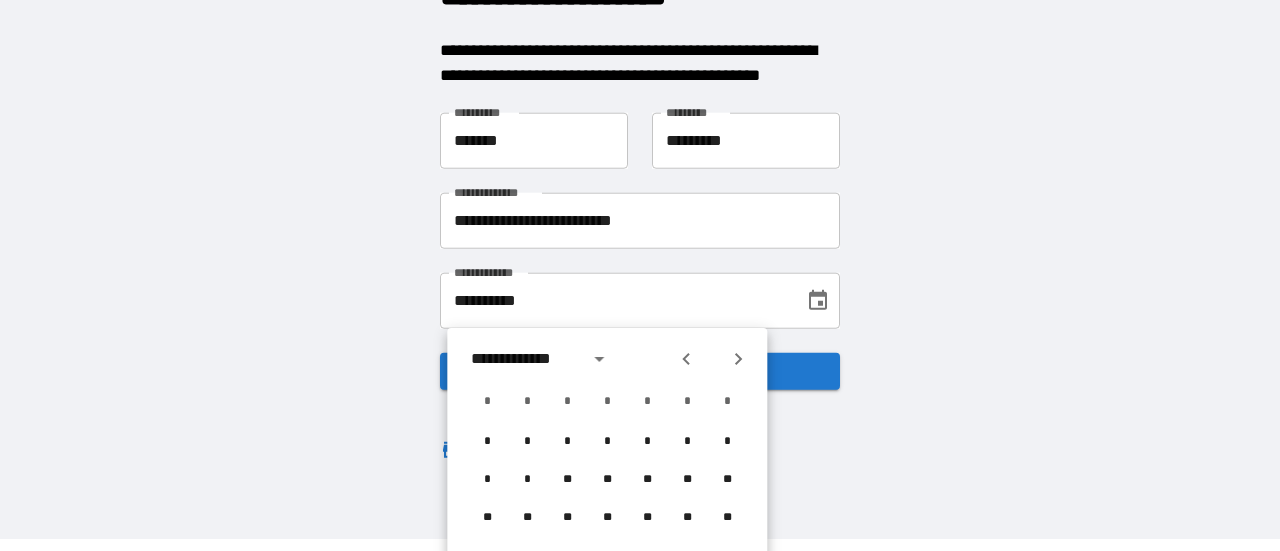 click 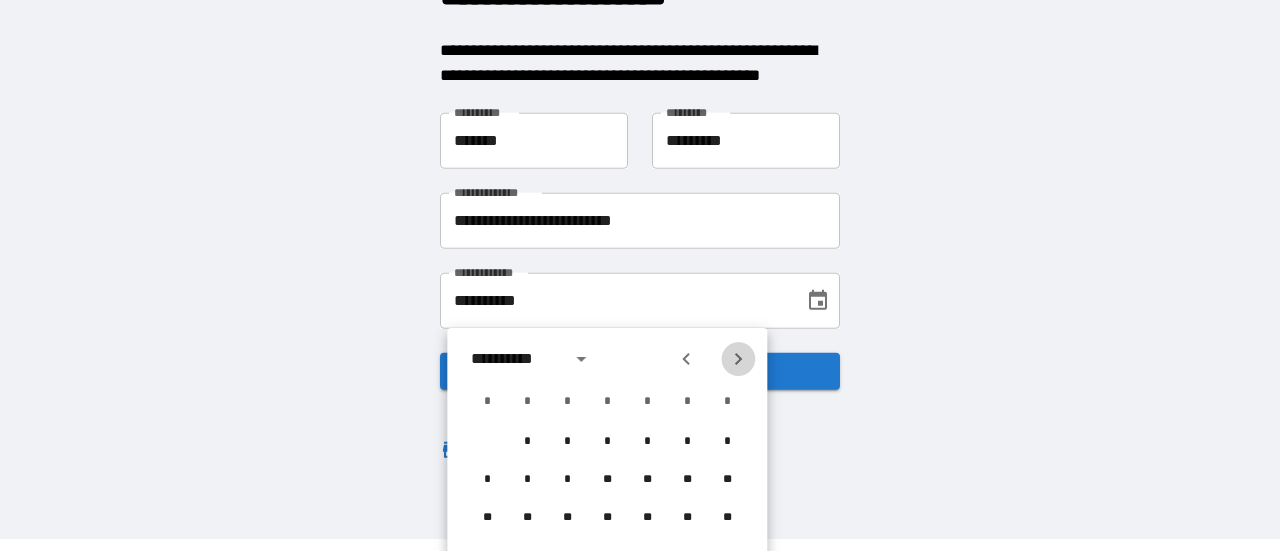 click 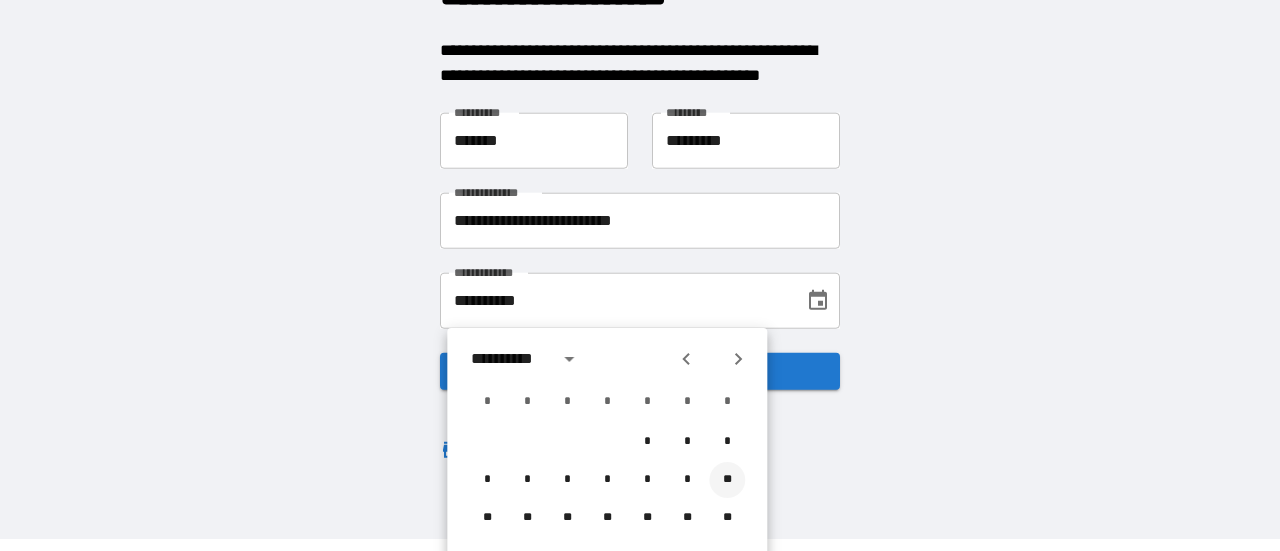 click on "**" at bounding box center (727, 480) 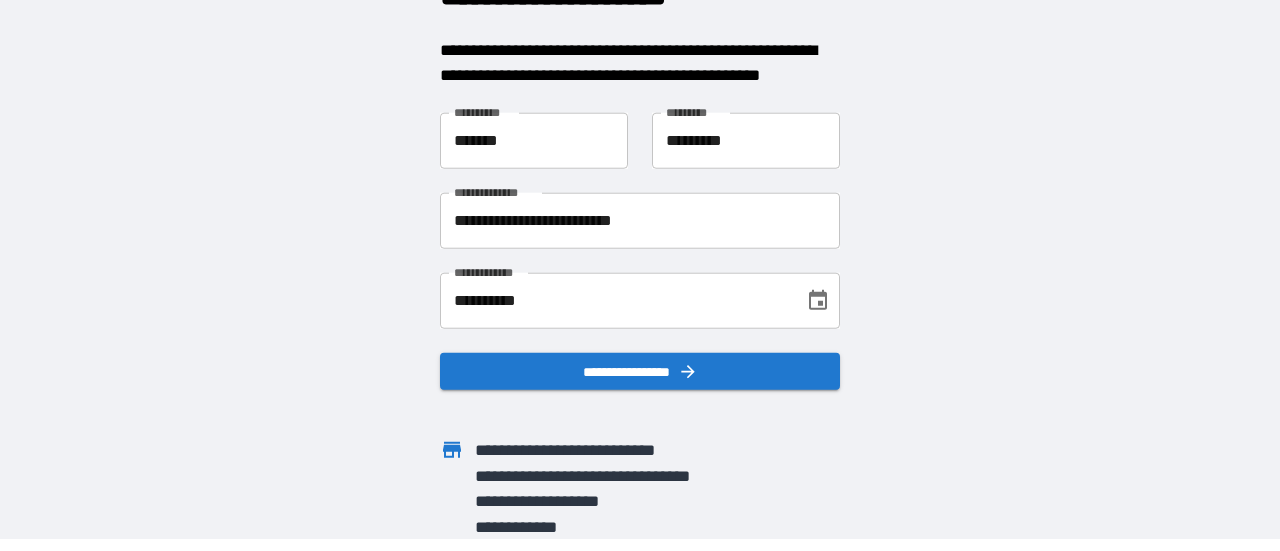 scroll, scrollTop: 0, scrollLeft: 0, axis: both 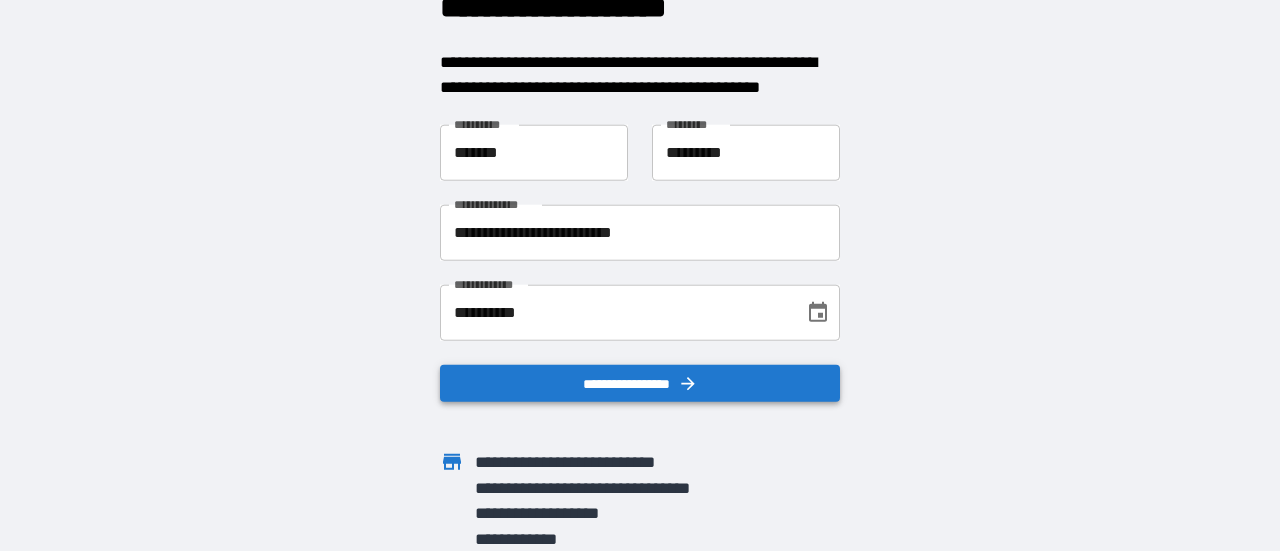 click on "**********" at bounding box center (640, 383) 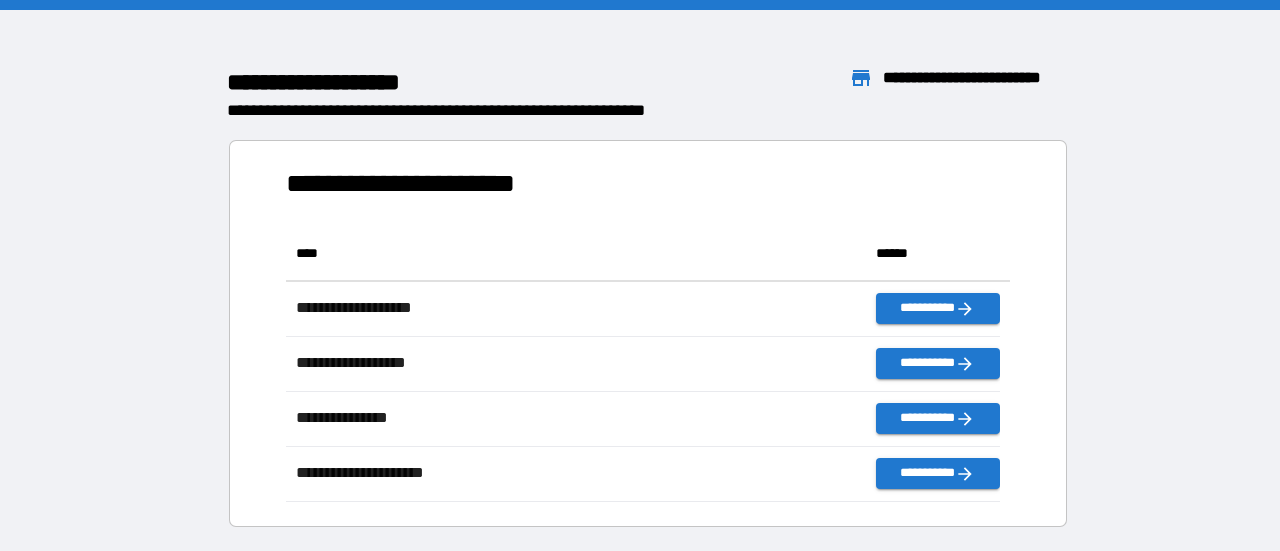 scroll, scrollTop: 260, scrollLeft: 698, axis: both 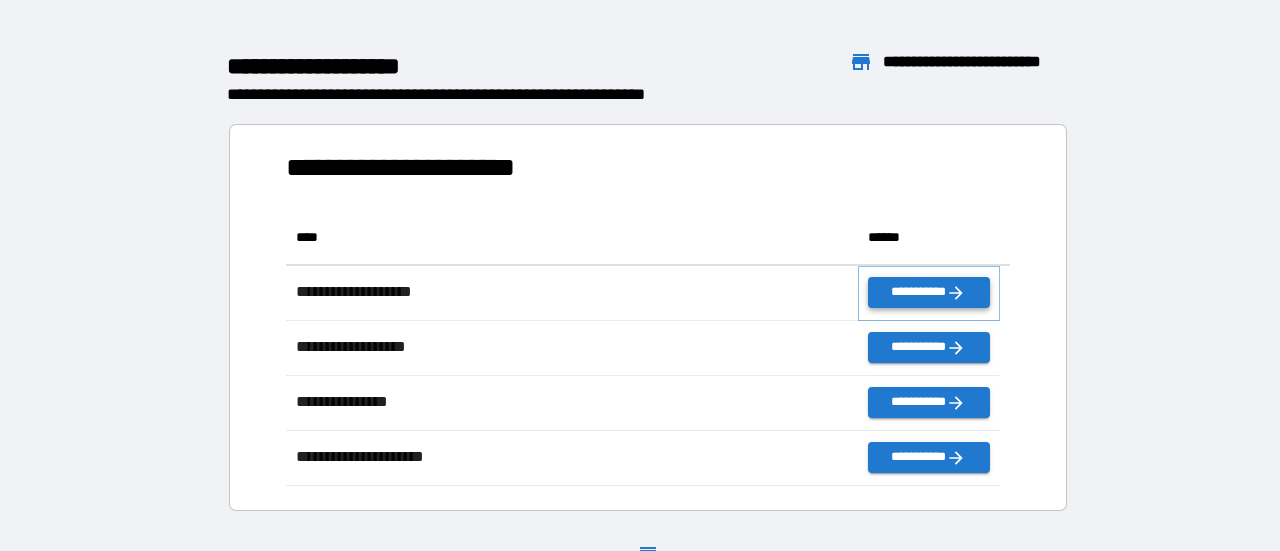 click on "**********" at bounding box center (929, 292) 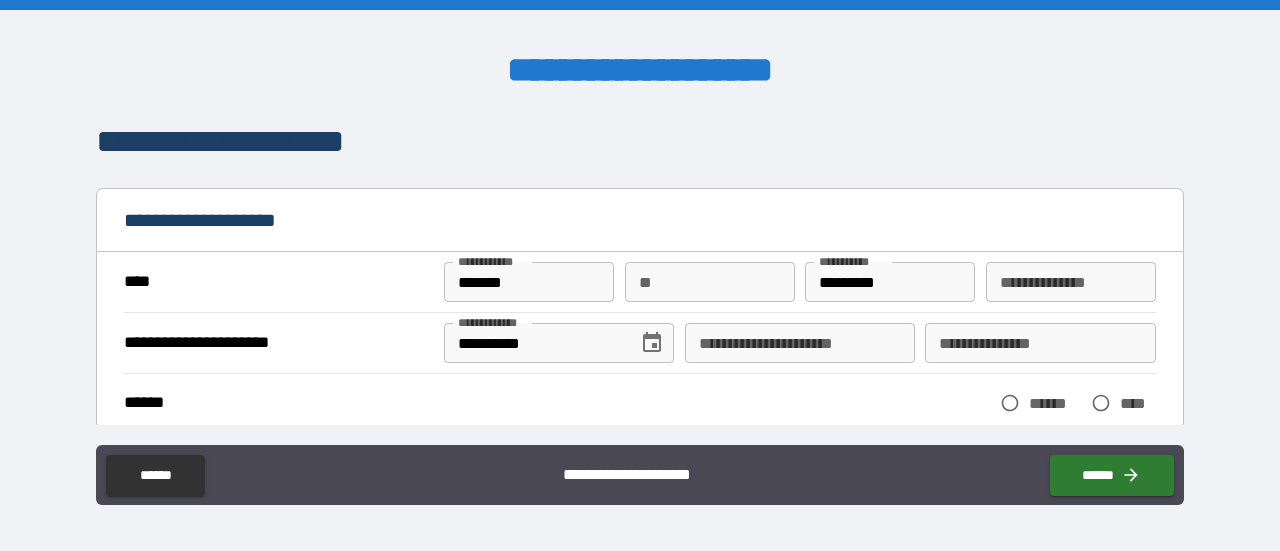 click on "**" at bounding box center [710, 282] 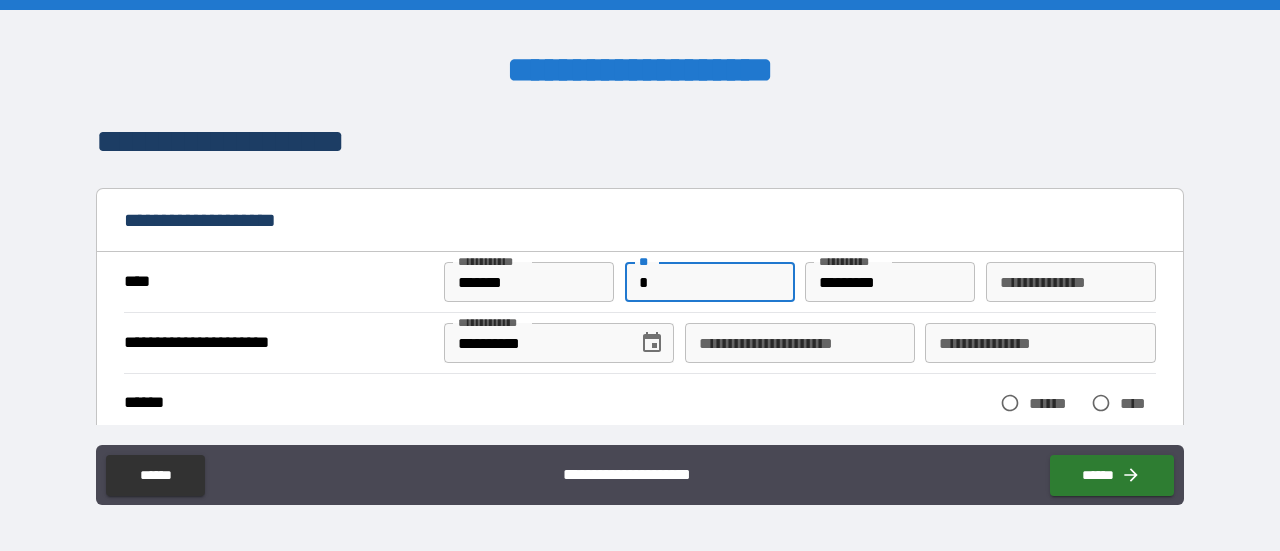 type on "*" 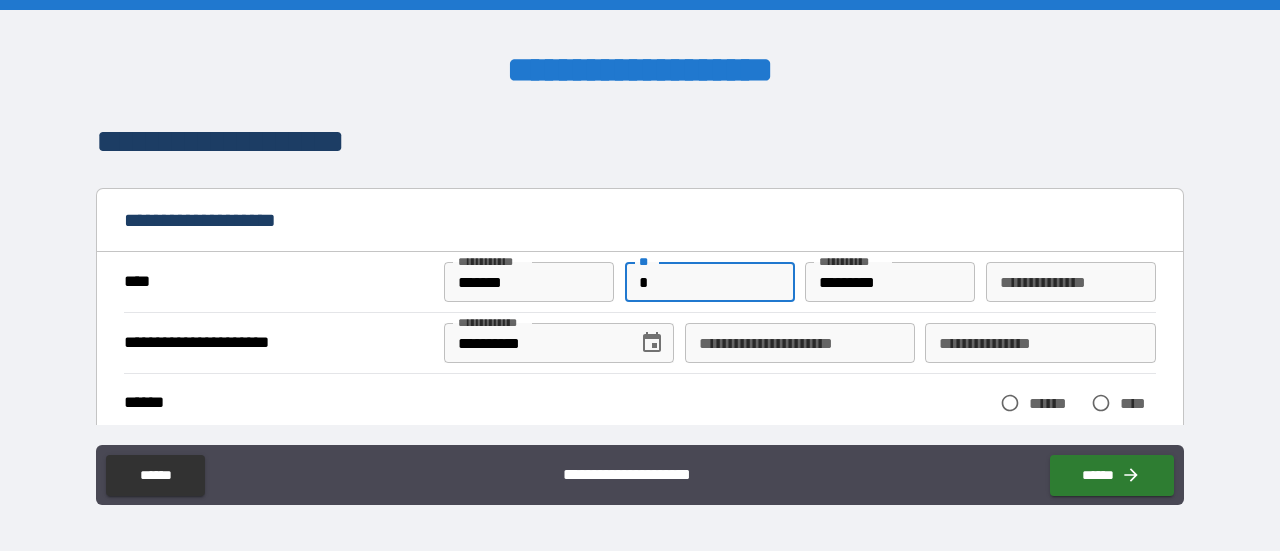 click on "**********" at bounding box center (1071, 282) 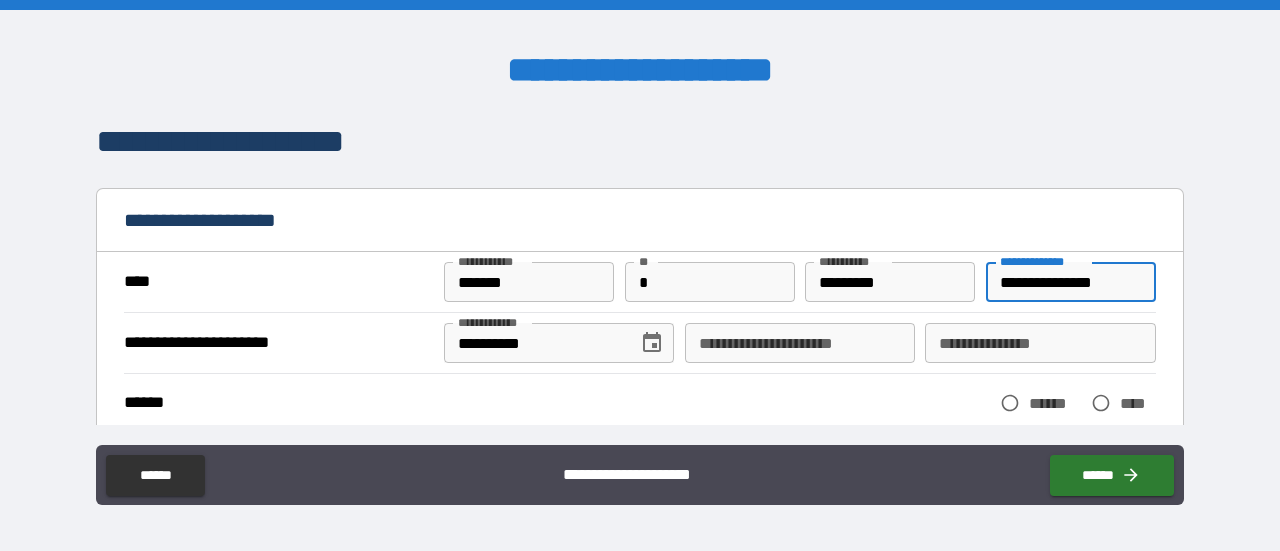 type on "**********" 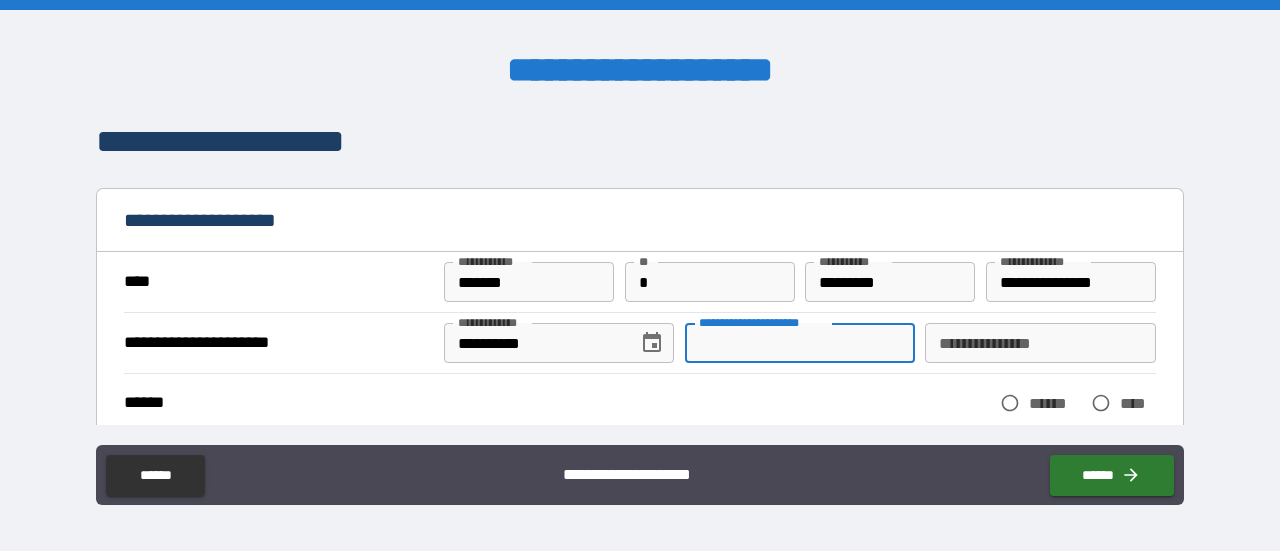 click on "**********" at bounding box center (800, 343) 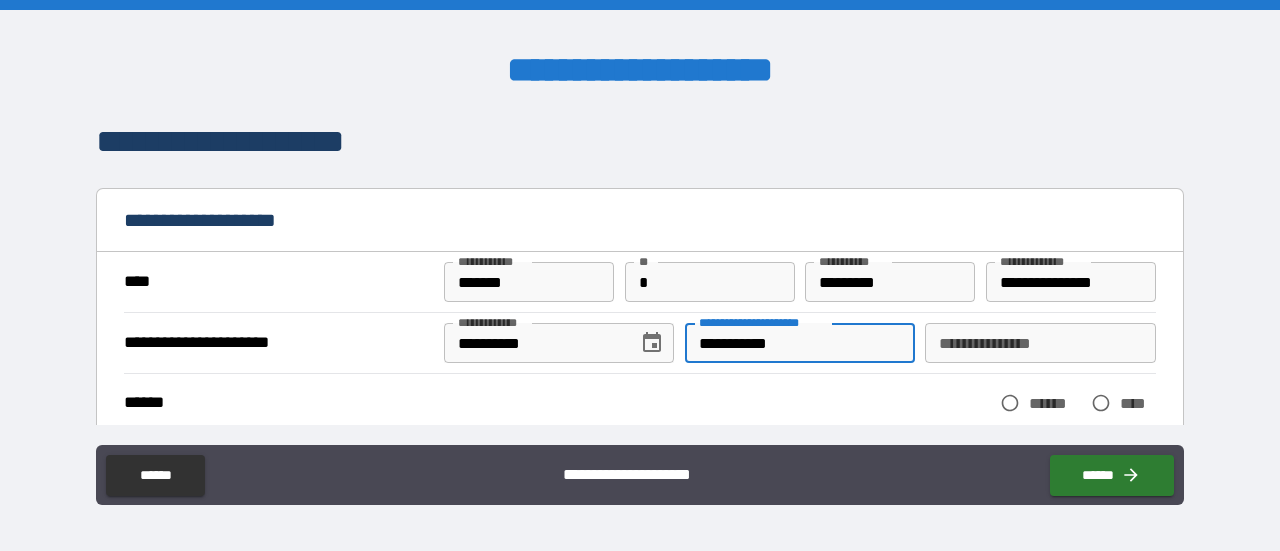 type on "**********" 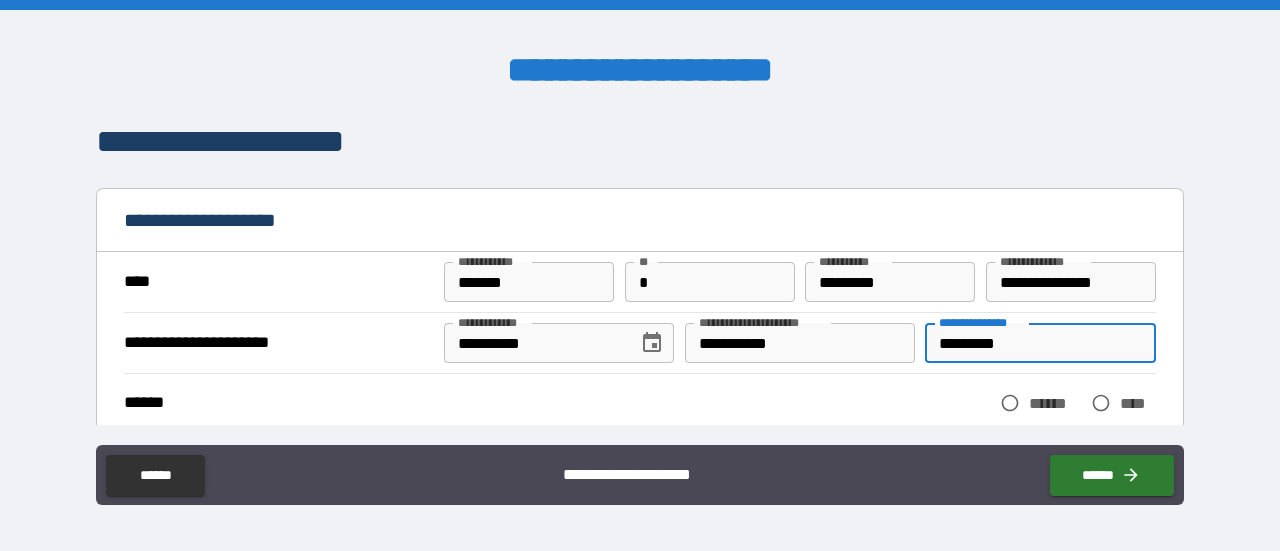 type on "*********" 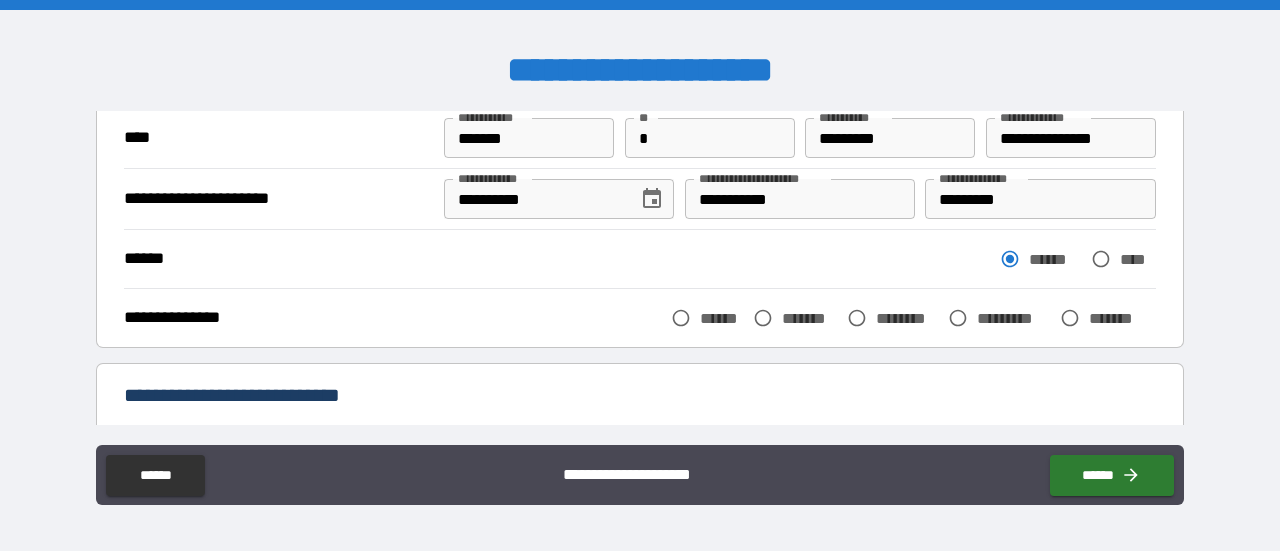 scroll, scrollTop: 218, scrollLeft: 0, axis: vertical 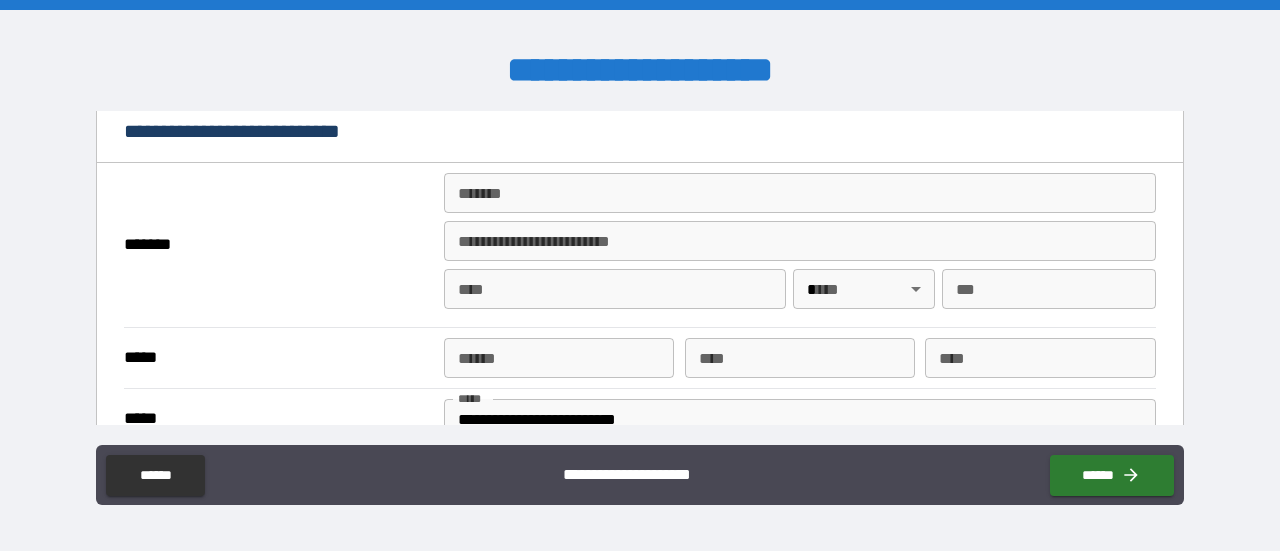 click on "*******" at bounding box center [800, 193] 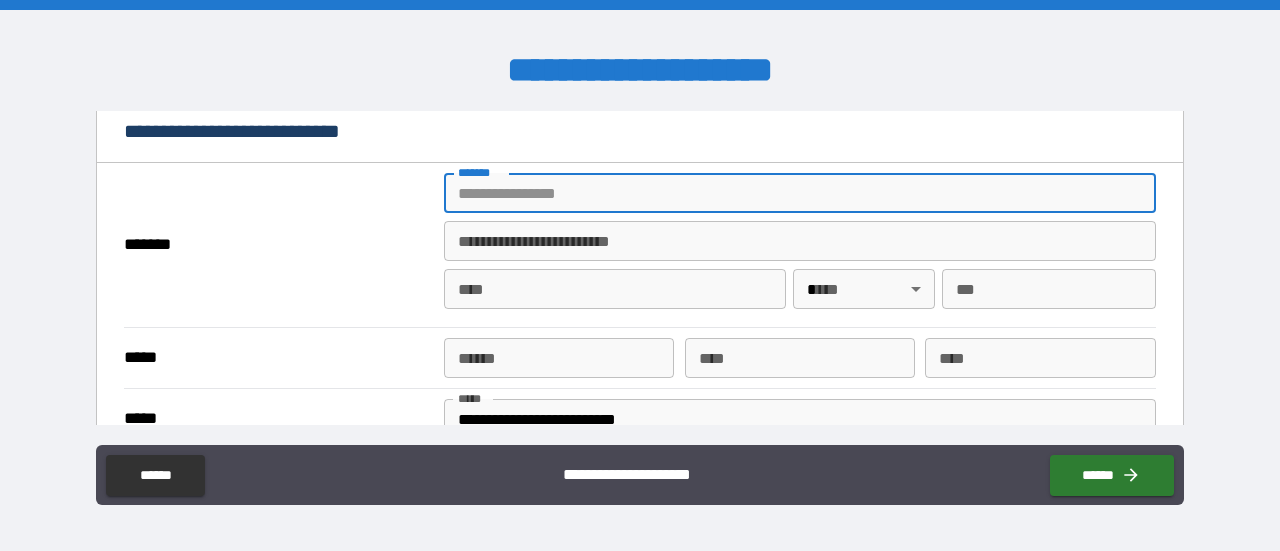 type on "**********" 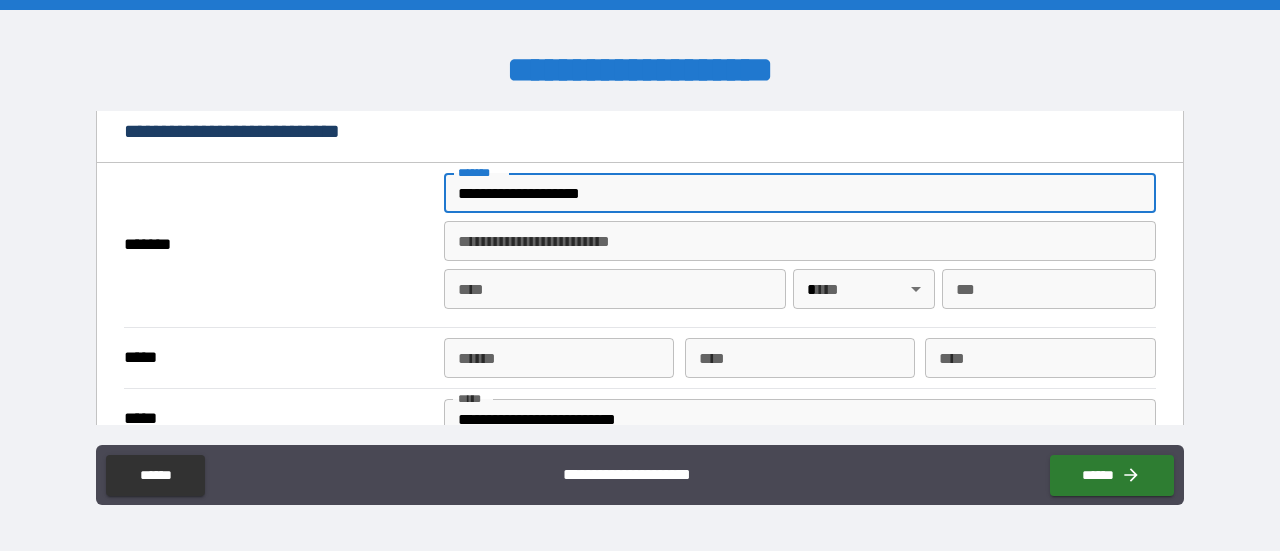 type on "****" 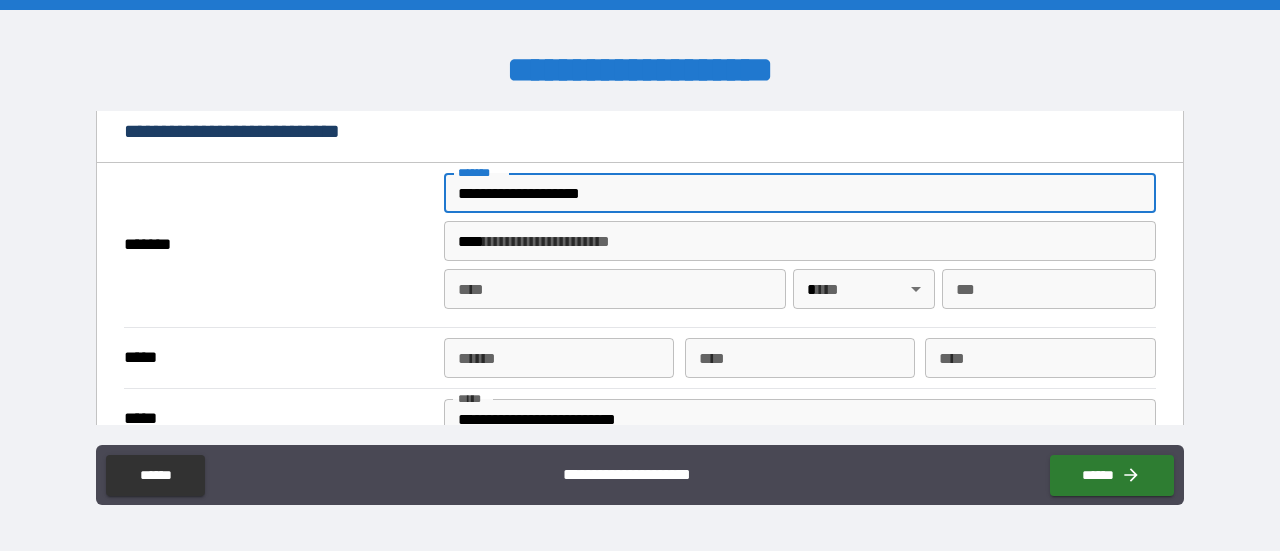type on "**********" 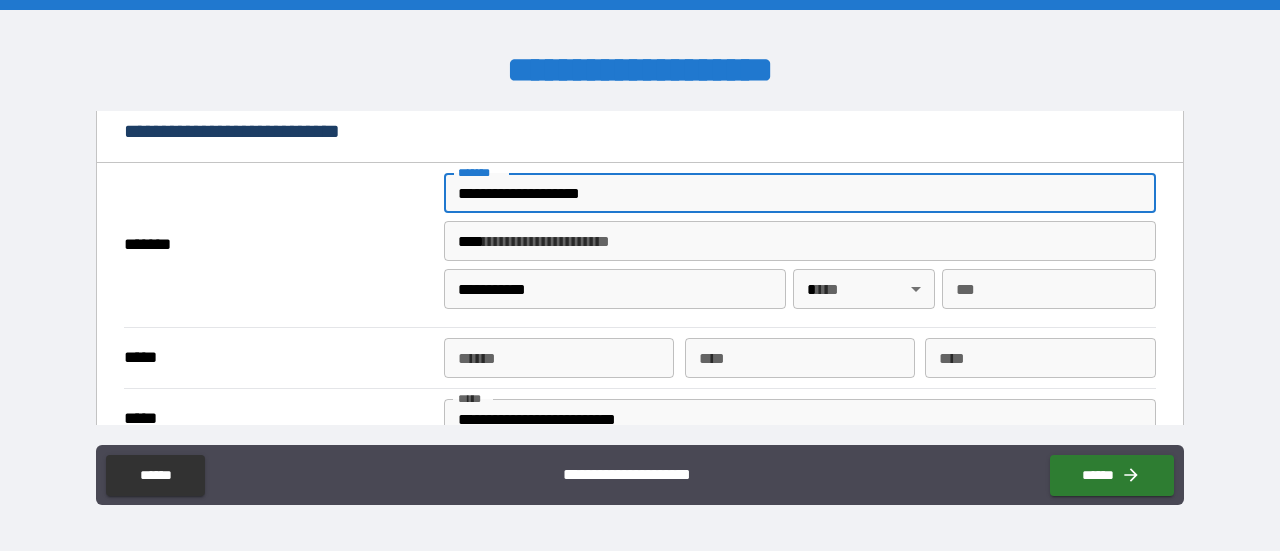 type 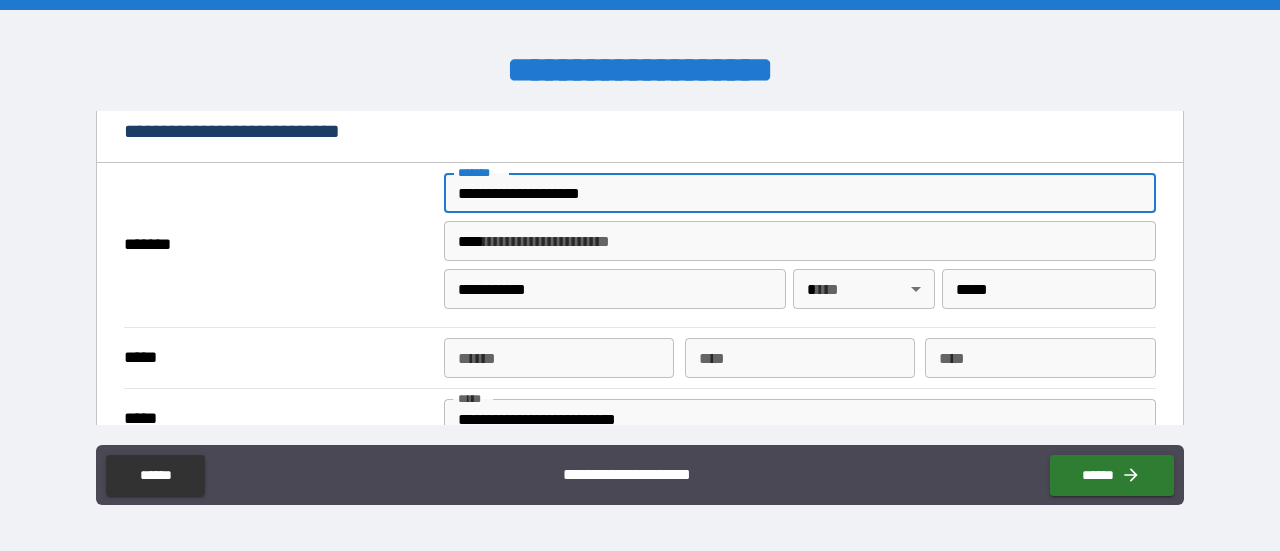 type on "**********" 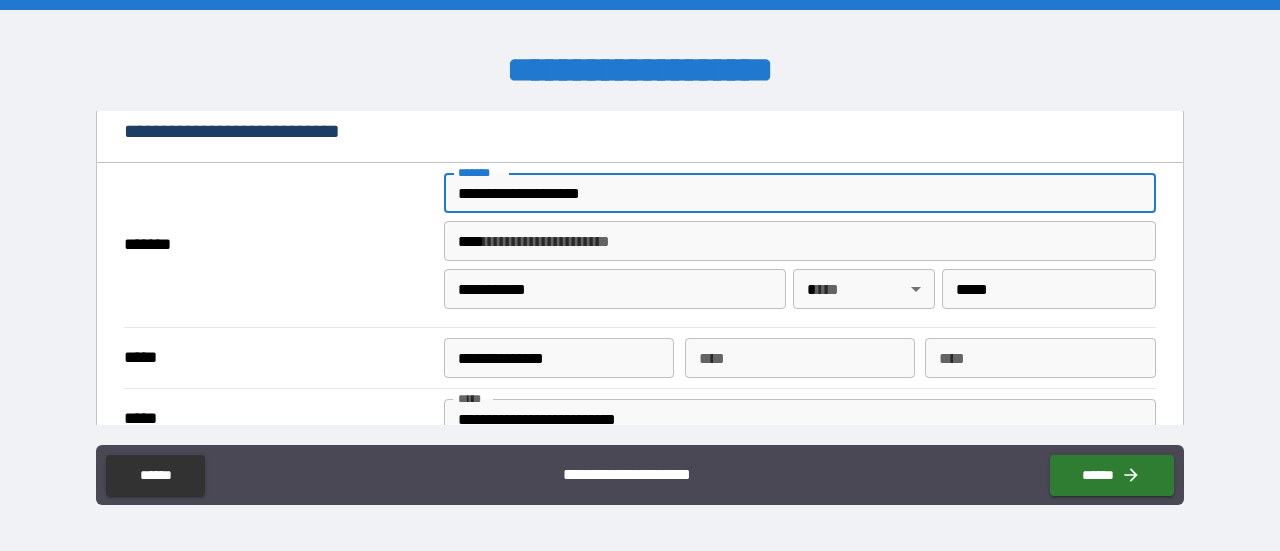 type 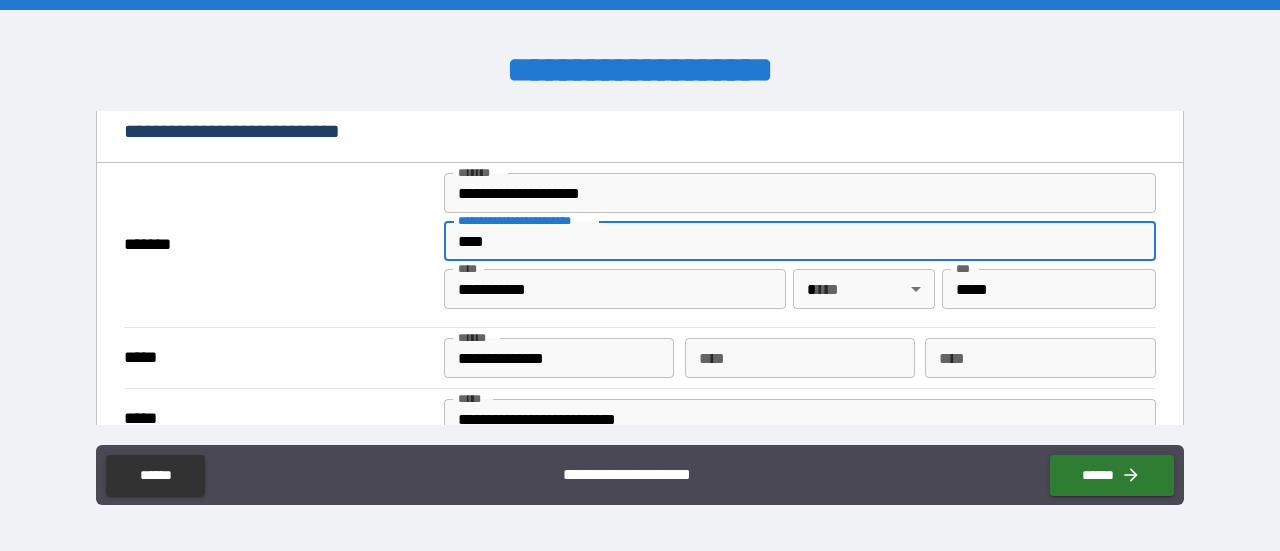 click on "****" at bounding box center [800, 241] 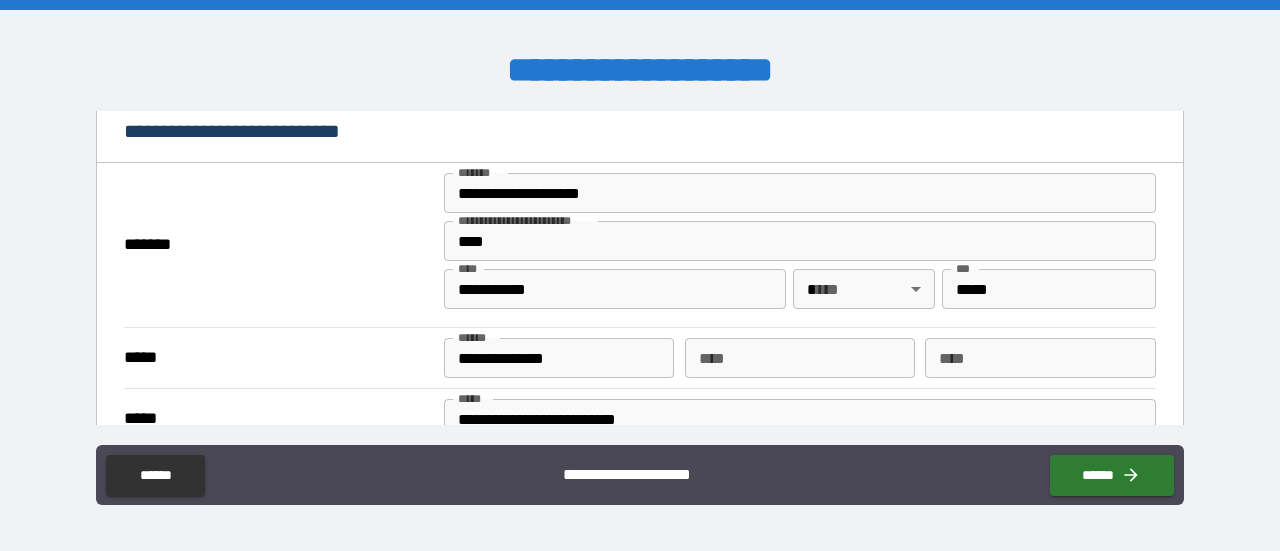 click on "*******" at bounding box center [279, 245] 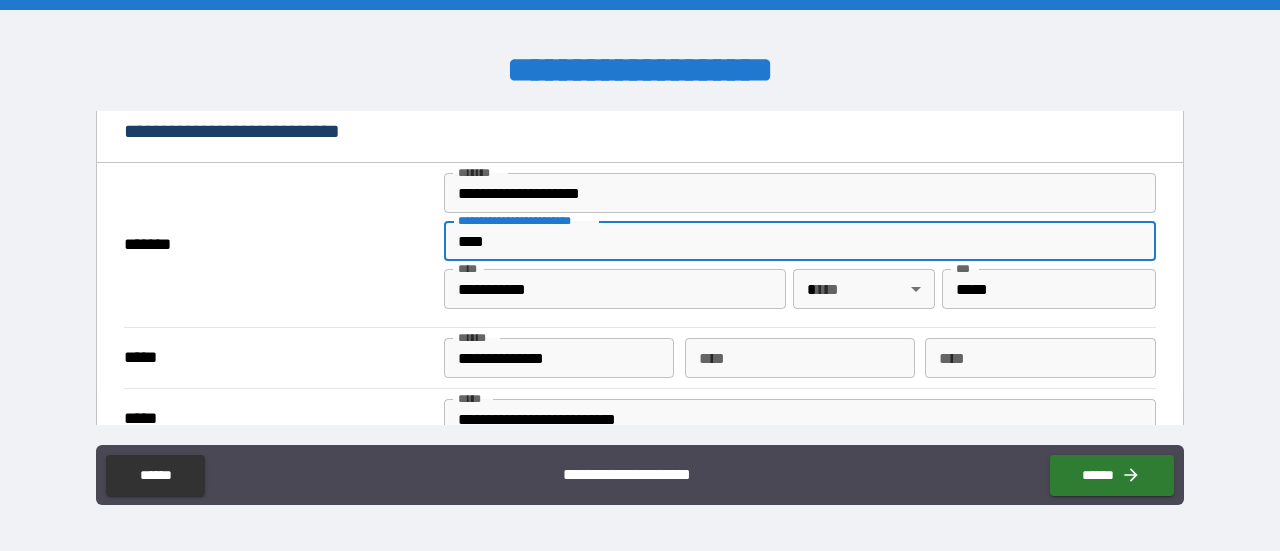 click on "****" at bounding box center [800, 241] 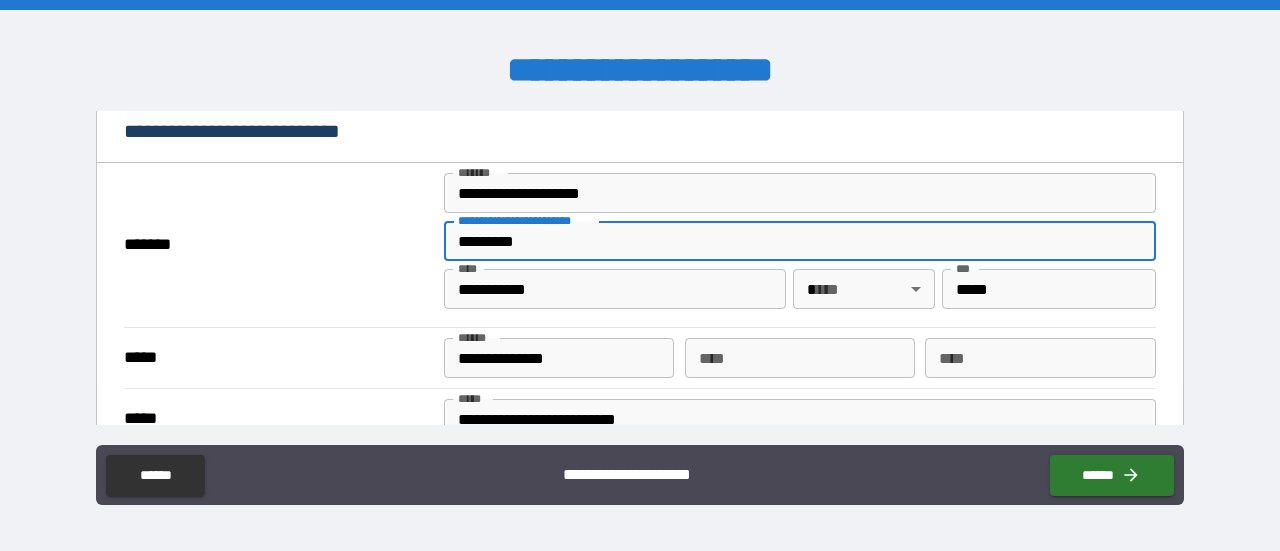 type on "*********" 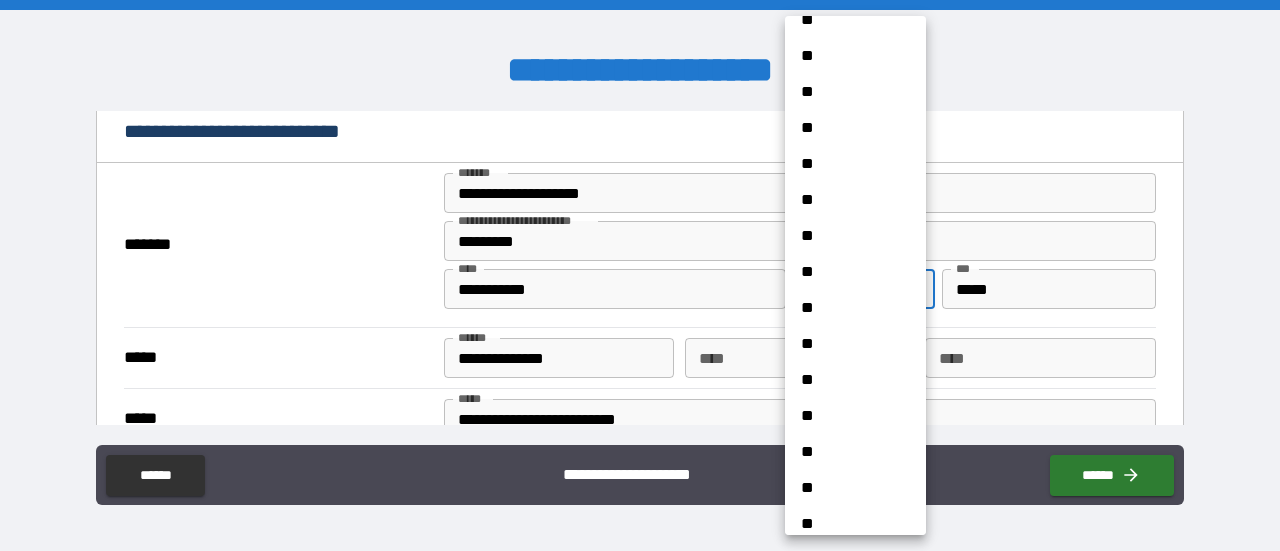 scroll, scrollTop: 490, scrollLeft: 0, axis: vertical 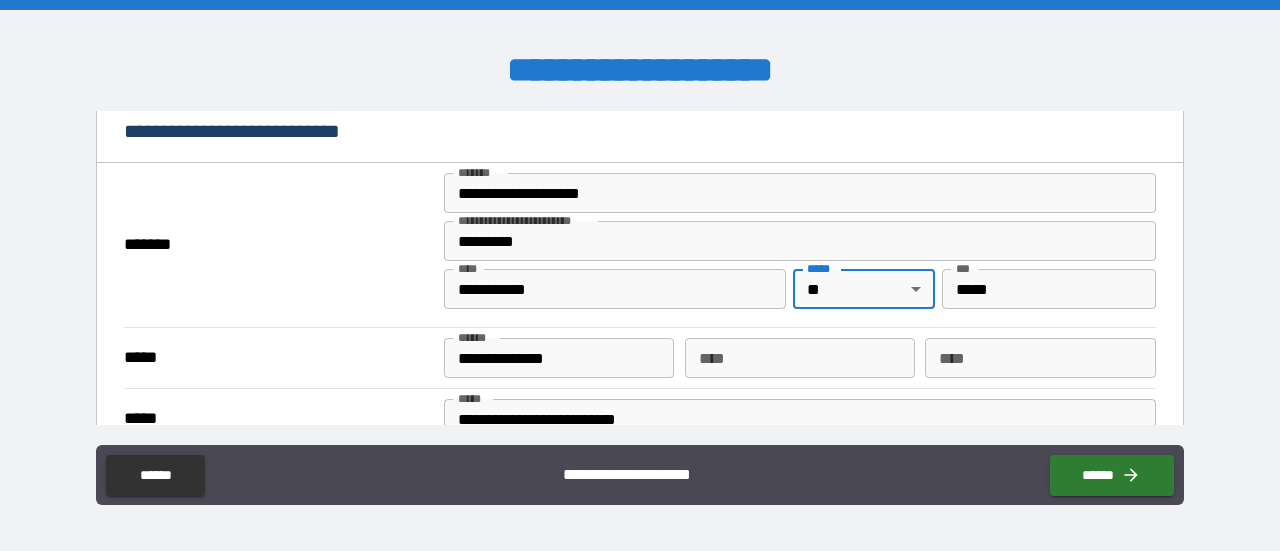 type on "**" 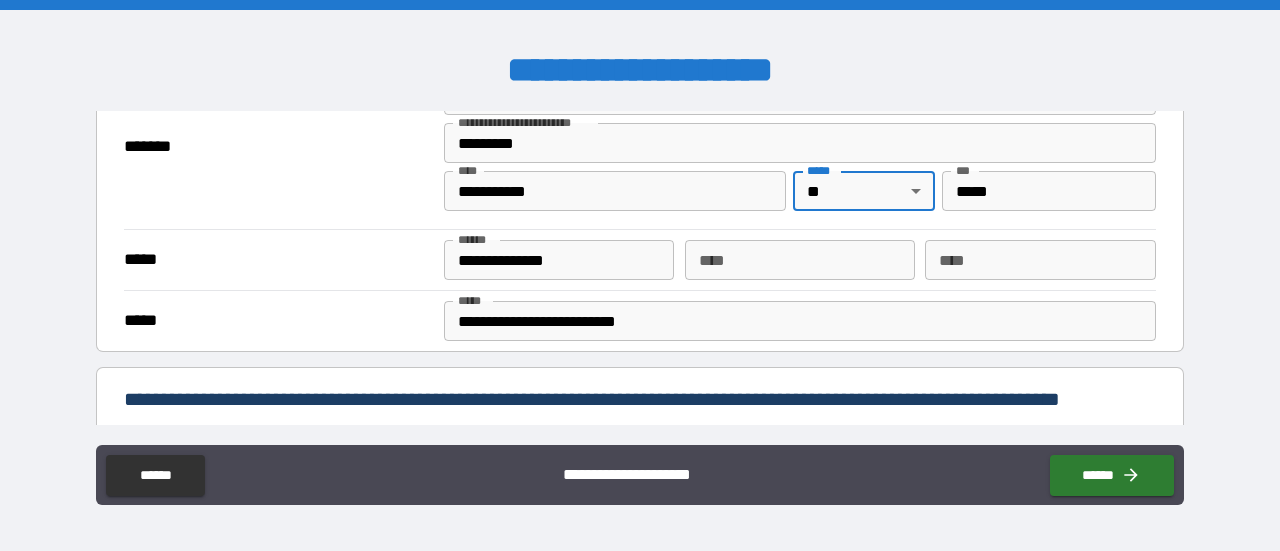scroll, scrollTop: 507, scrollLeft: 0, axis: vertical 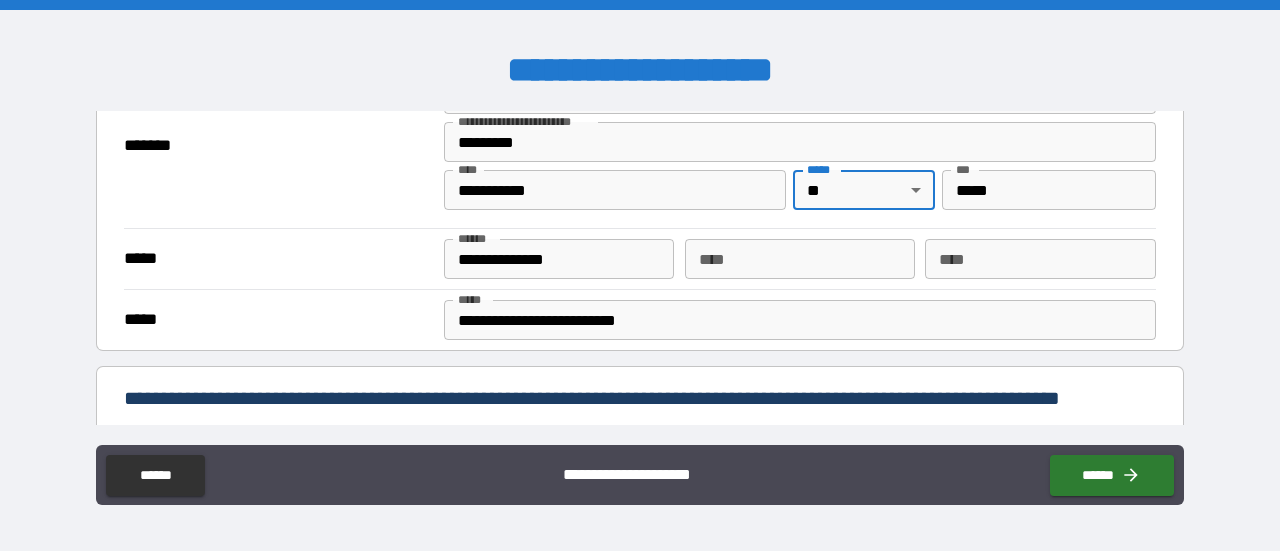 type on "*" 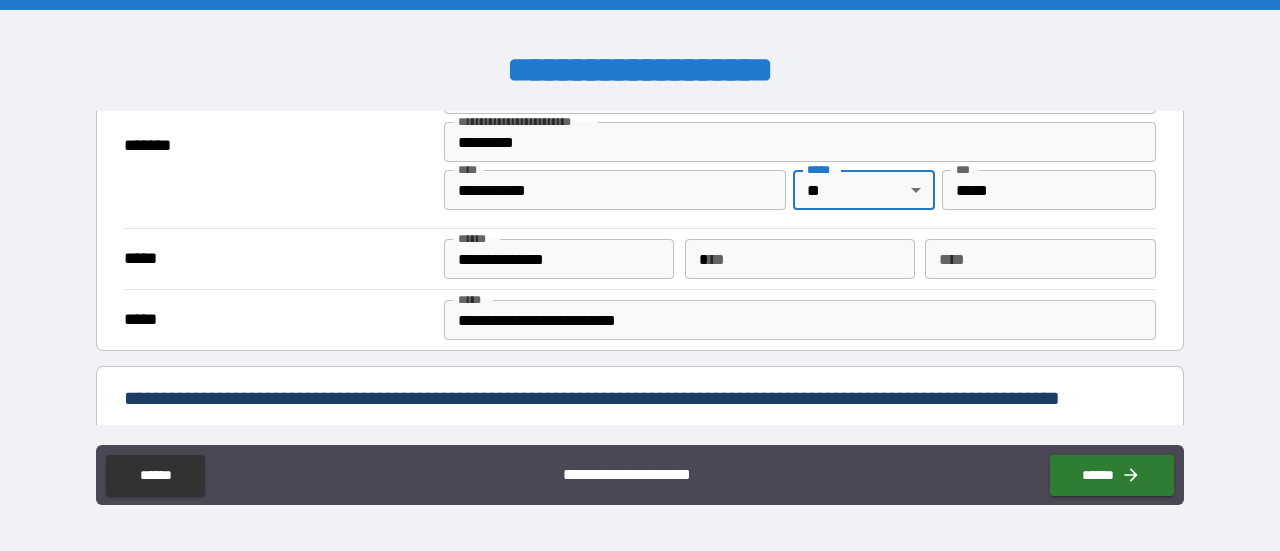 click on "*" at bounding box center (800, 259) 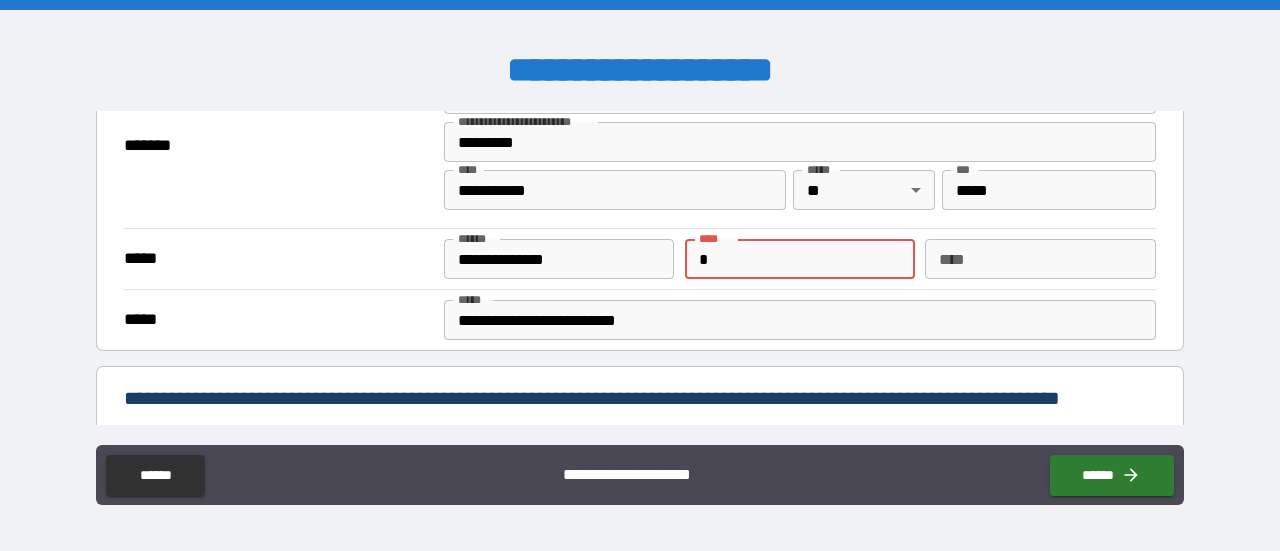 type 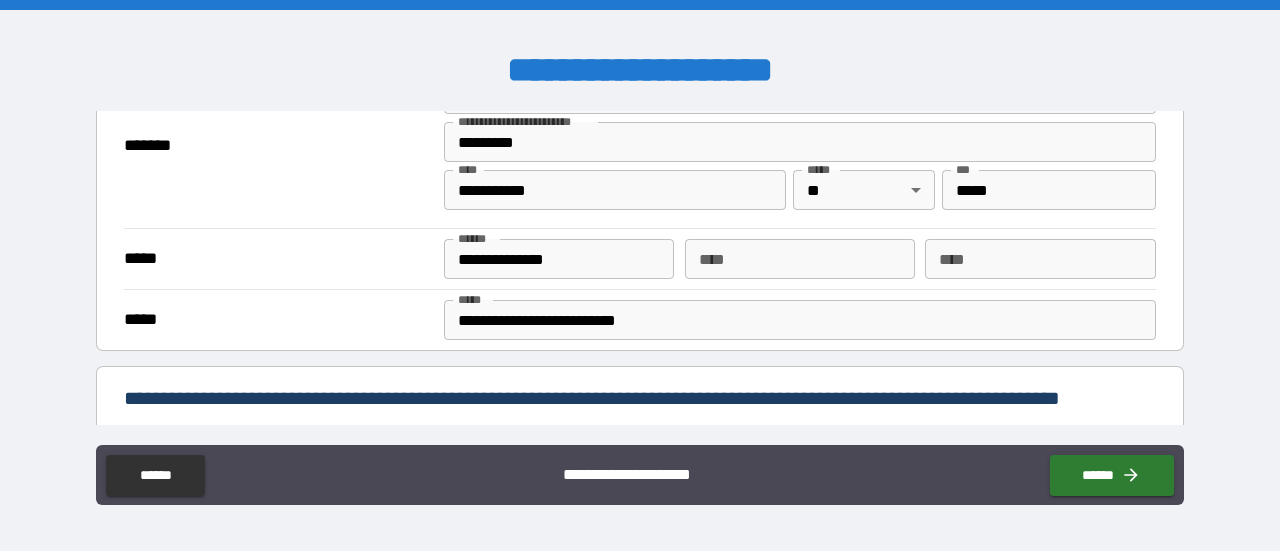 click on "**********" at bounding box center (640, 151) 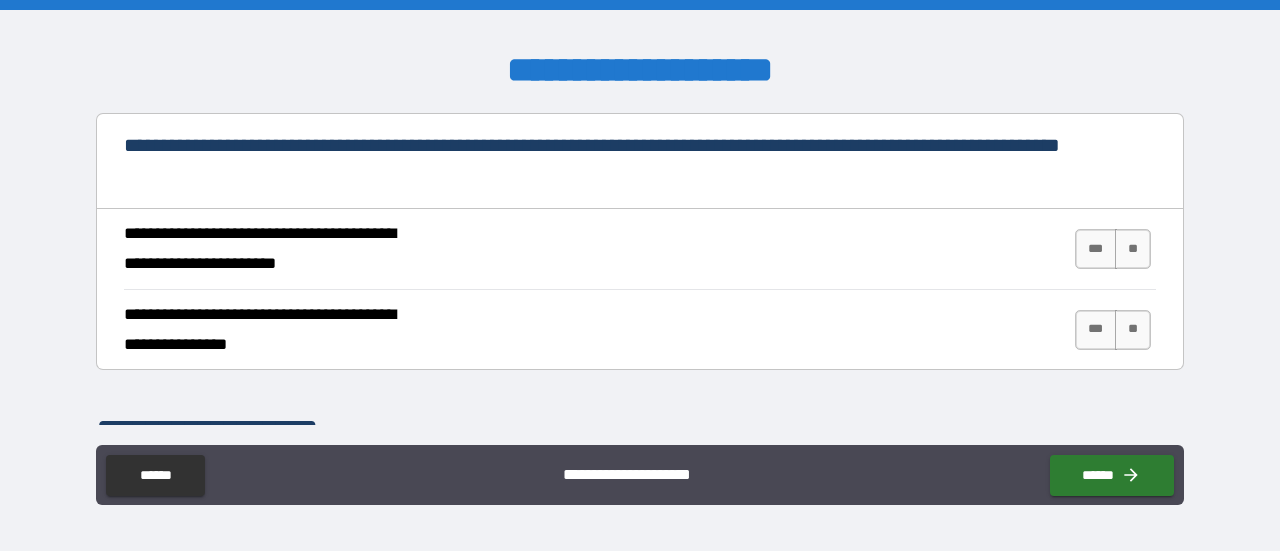 scroll, scrollTop: 761, scrollLeft: 0, axis: vertical 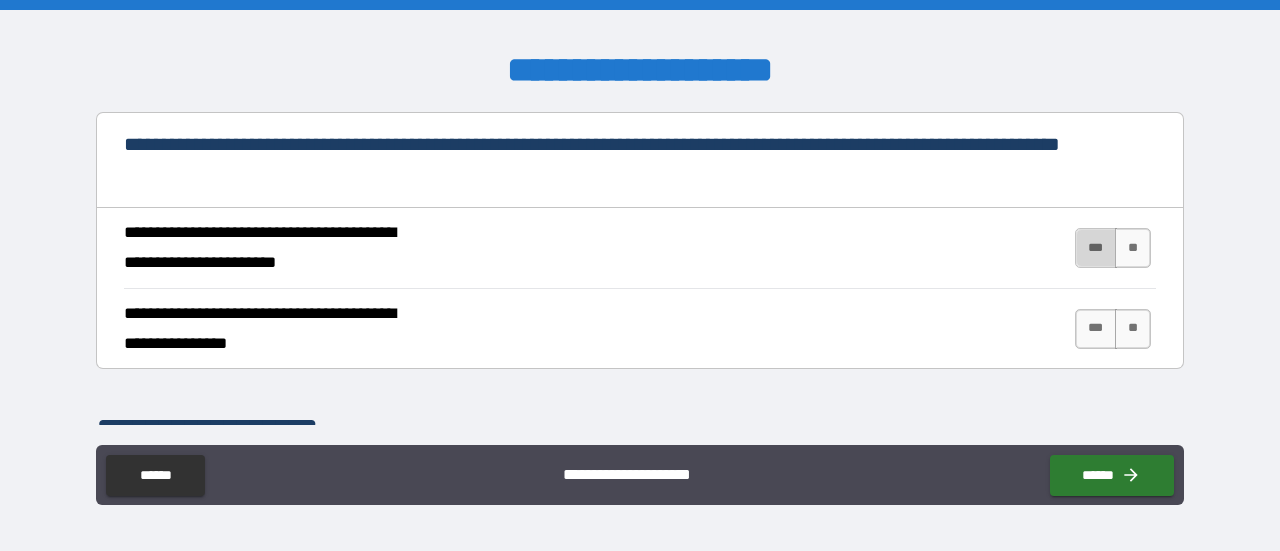 click on "***" at bounding box center (1096, 248) 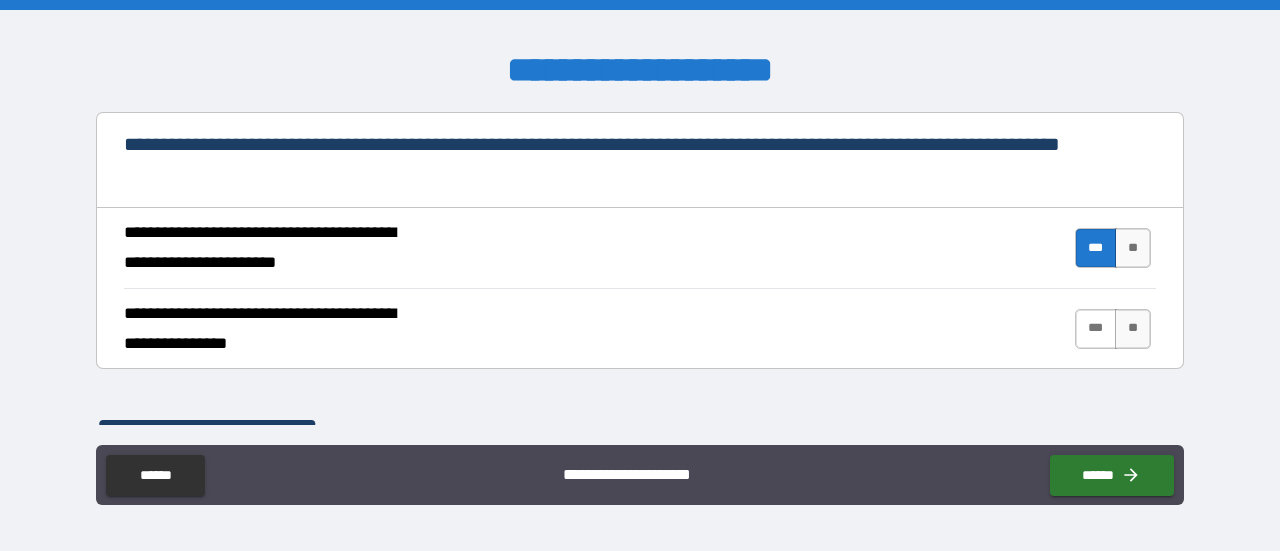 click on "***" at bounding box center (1096, 329) 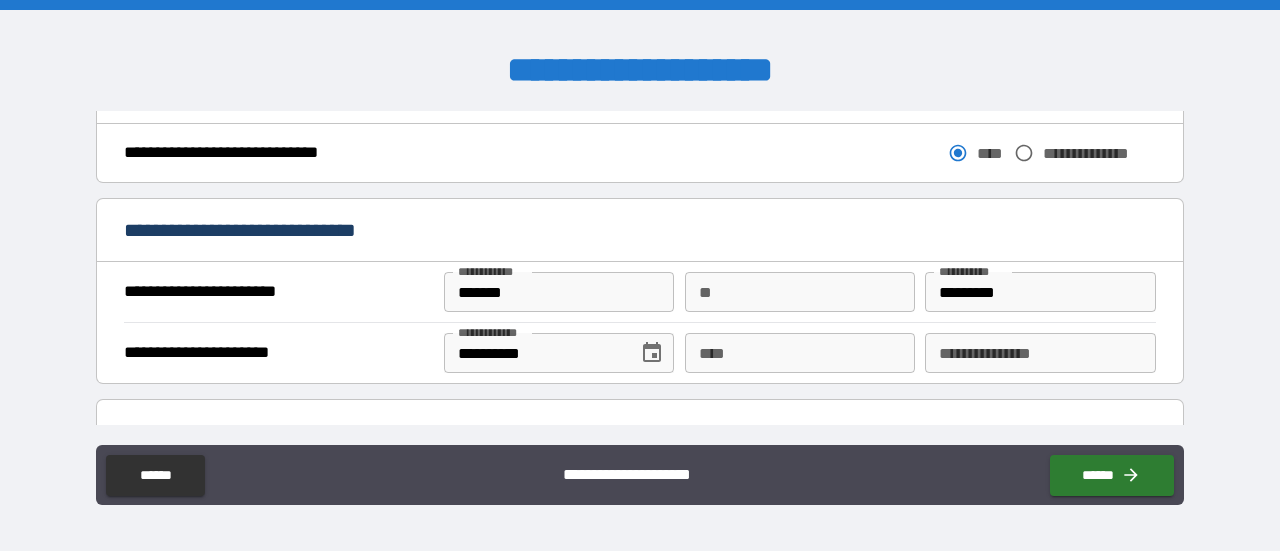 scroll, scrollTop: 1211, scrollLeft: 0, axis: vertical 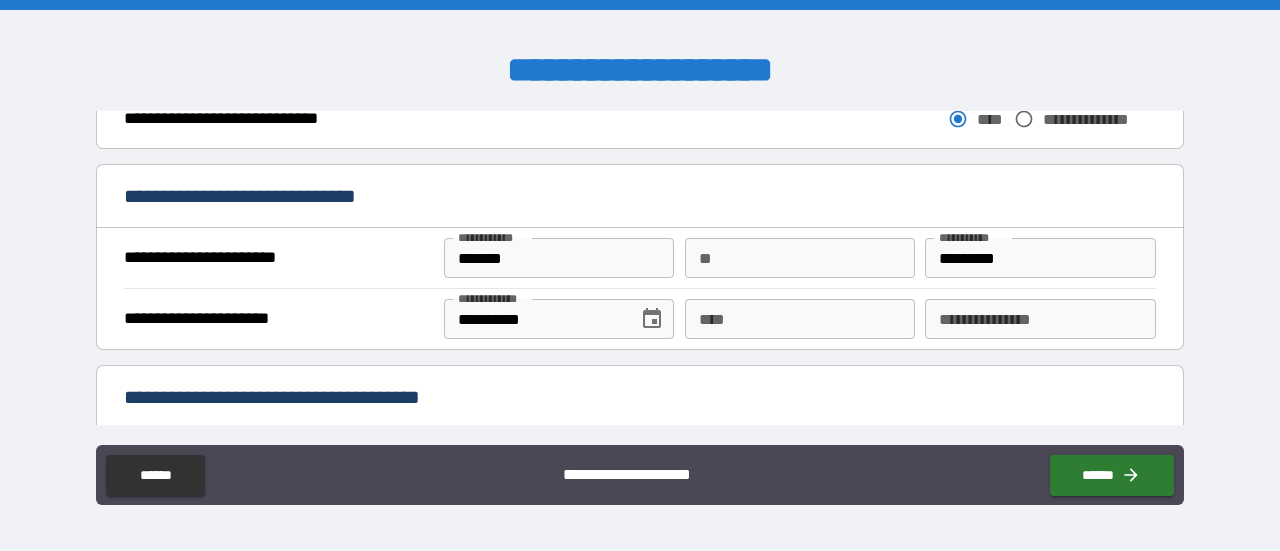 click on "**" at bounding box center (800, 258) 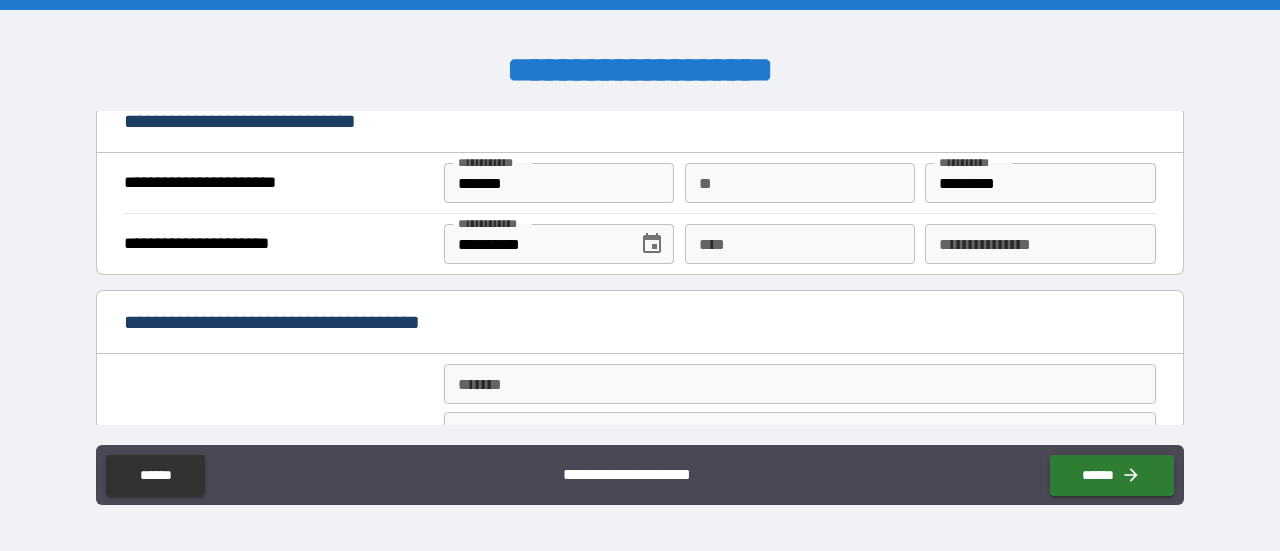 scroll, scrollTop: 1286, scrollLeft: 0, axis: vertical 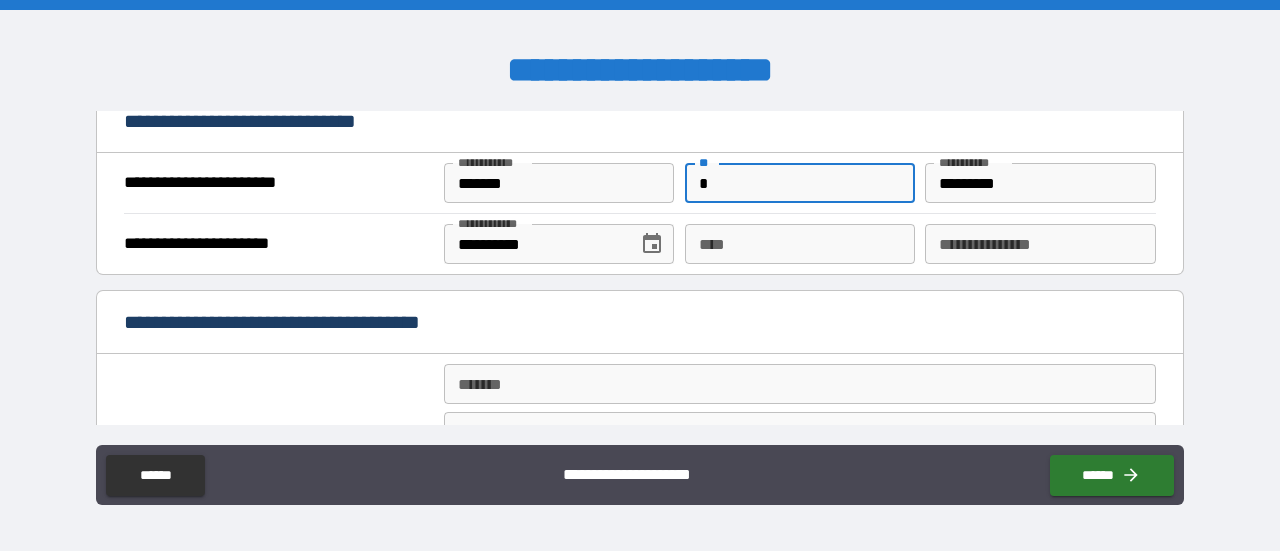 type on "*" 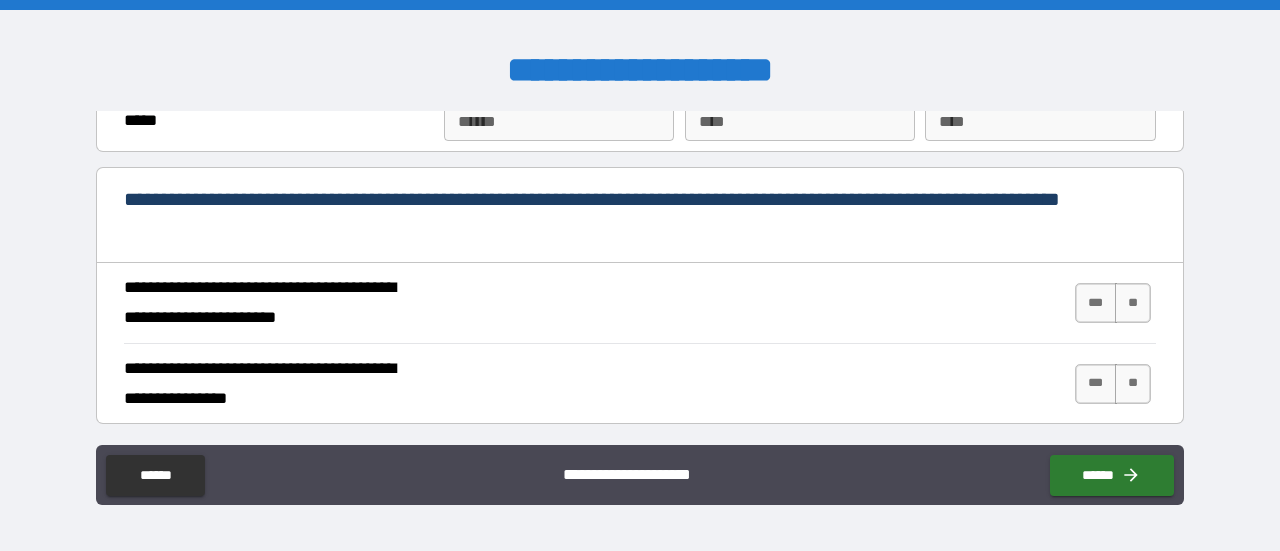scroll, scrollTop: 1780, scrollLeft: 0, axis: vertical 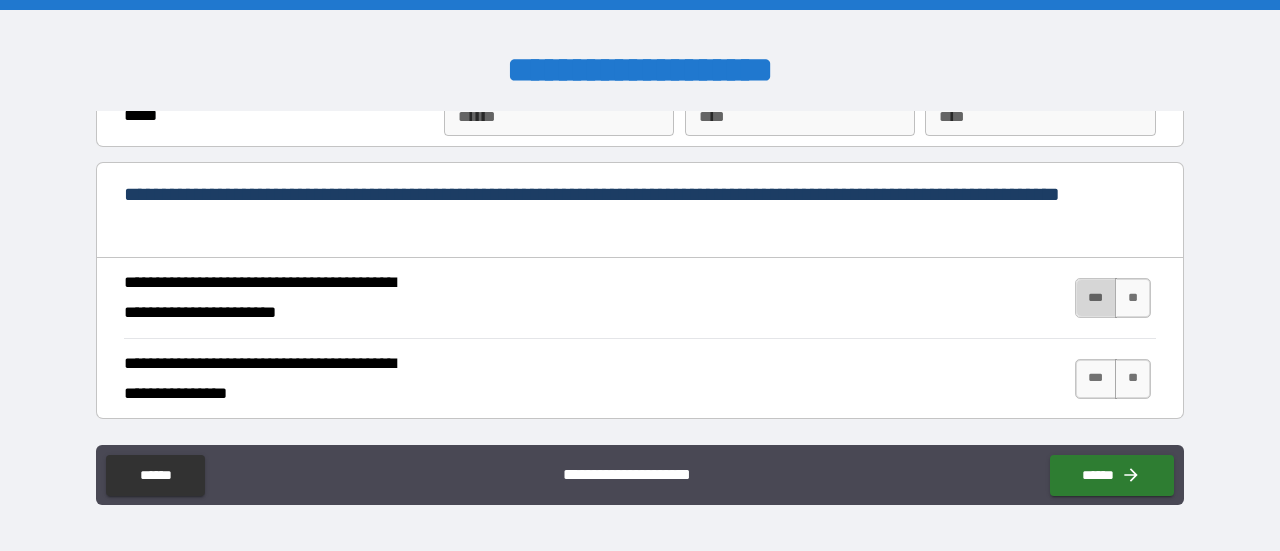click on "***" at bounding box center [1096, 298] 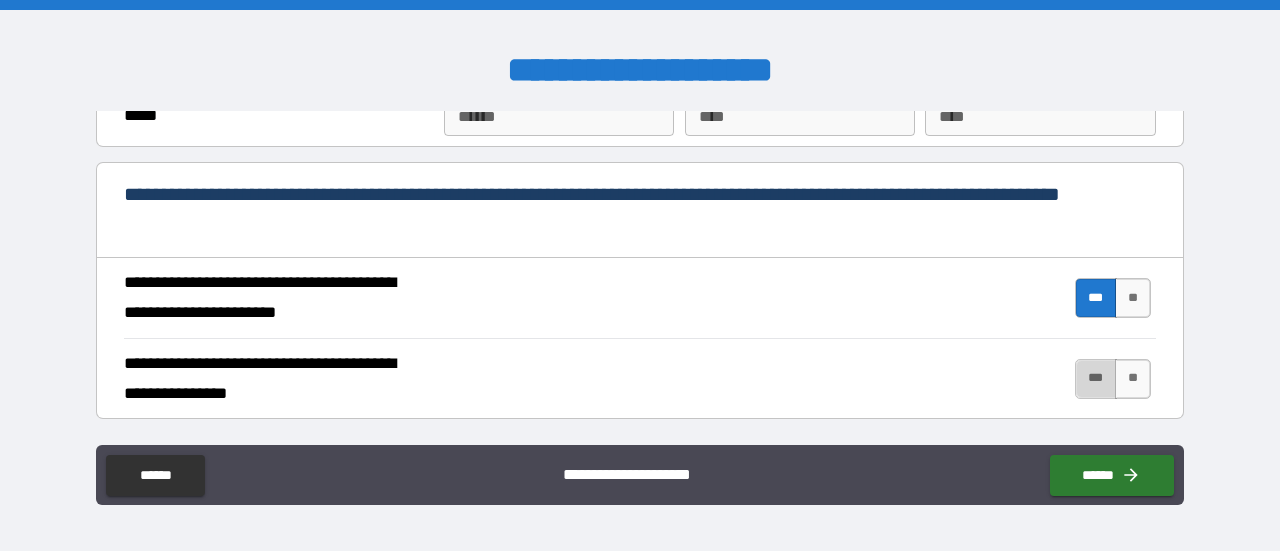 click on "***" at bounding box center (1096, 379) 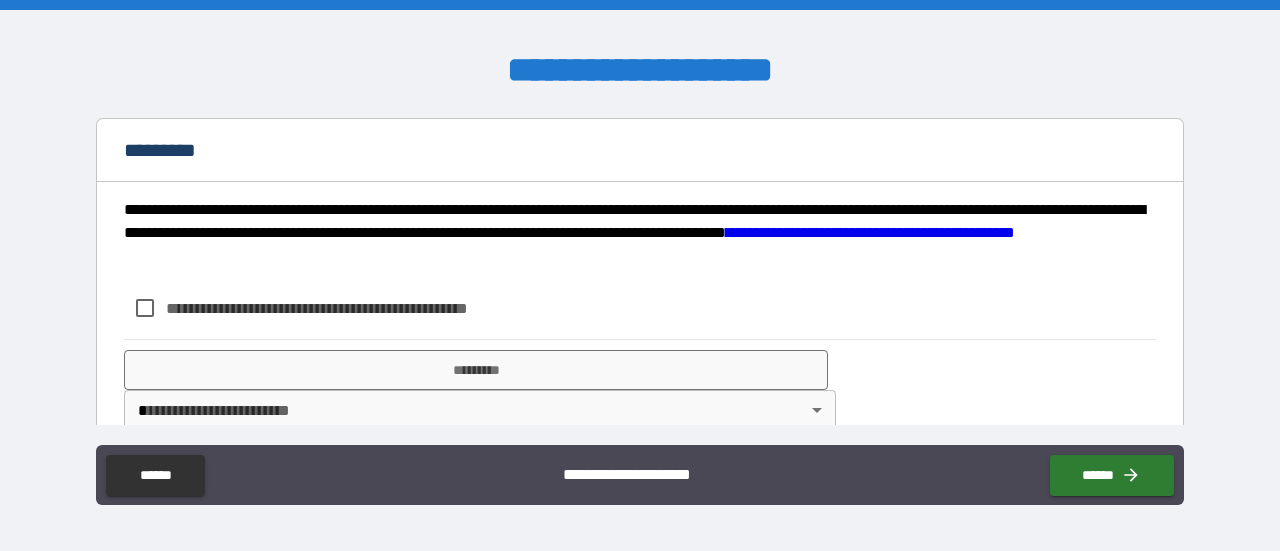 scroll, scrollTop: 2097, scrollLeft: 0, axis: vertical 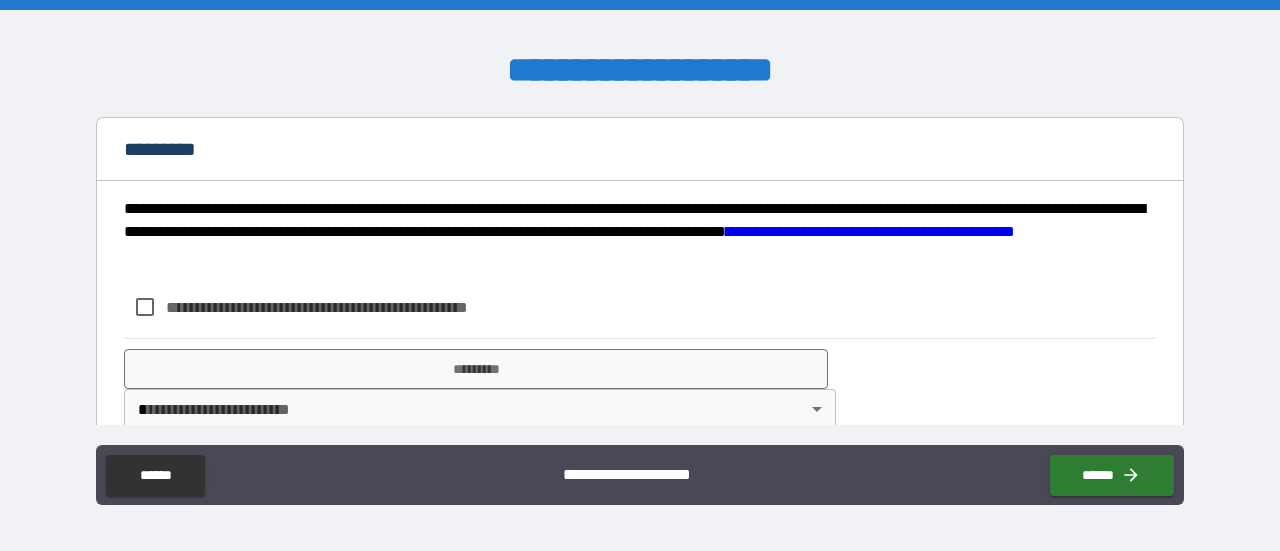 click on "**********" at bounding box center [350, 307] 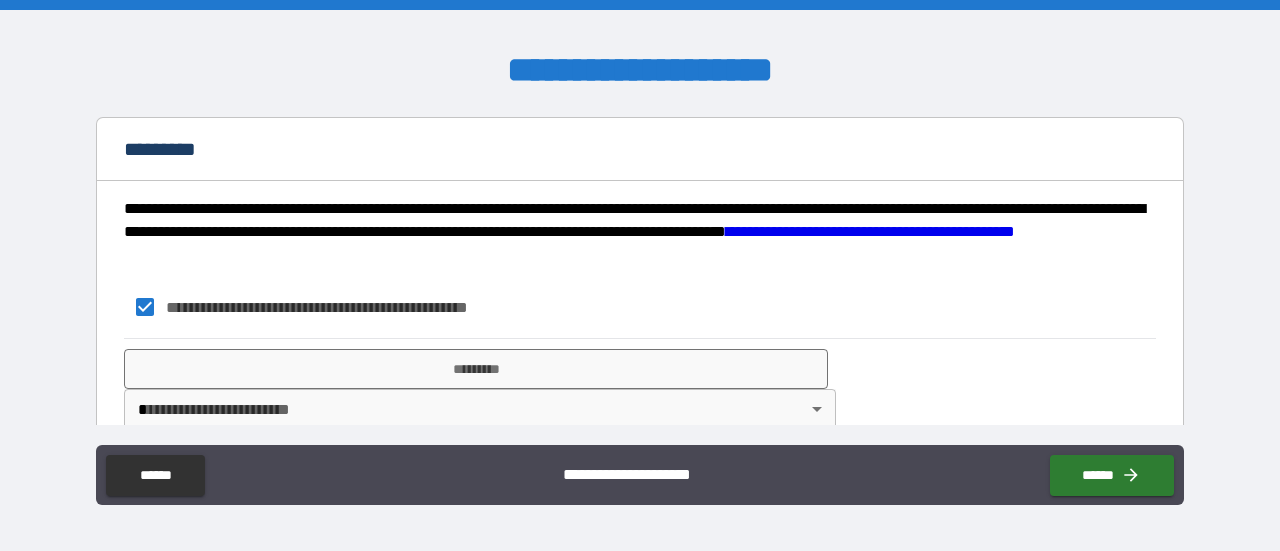 scroll, scrollTop: 2120, scrollLeft: 0, axis: vertical 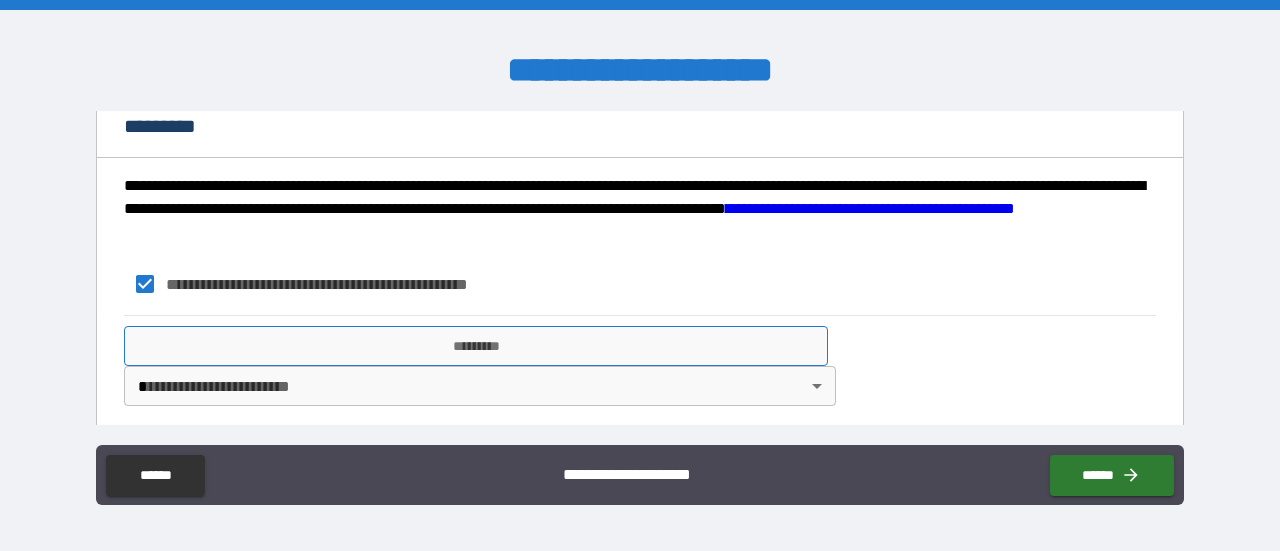 click on "*********" at bounding box center [476, 346] 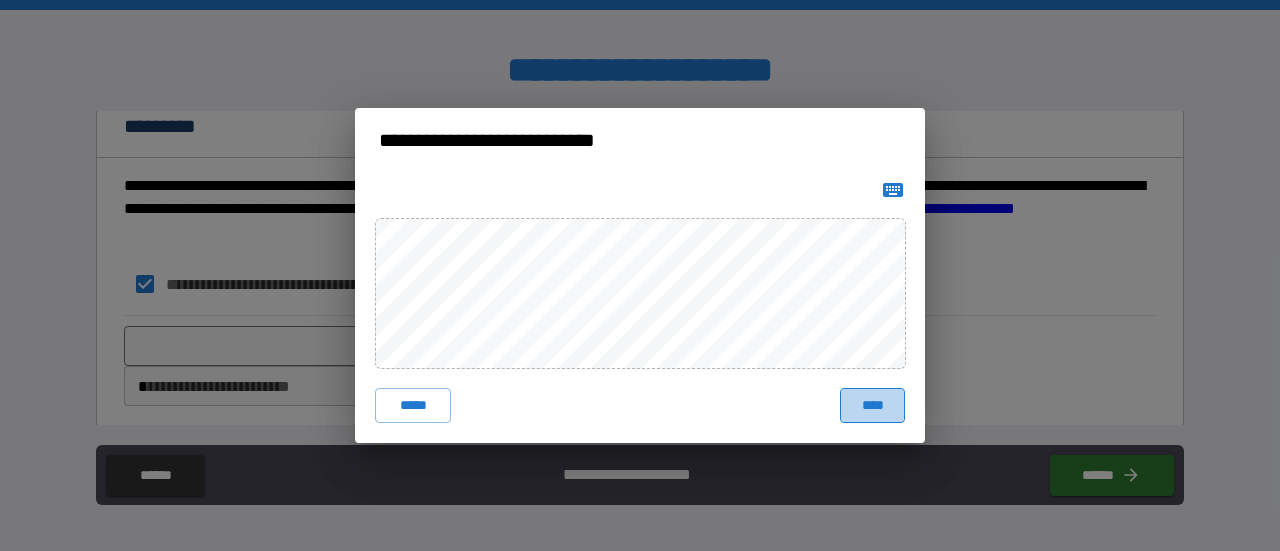 click on "****" at bounding box center (872, 406) 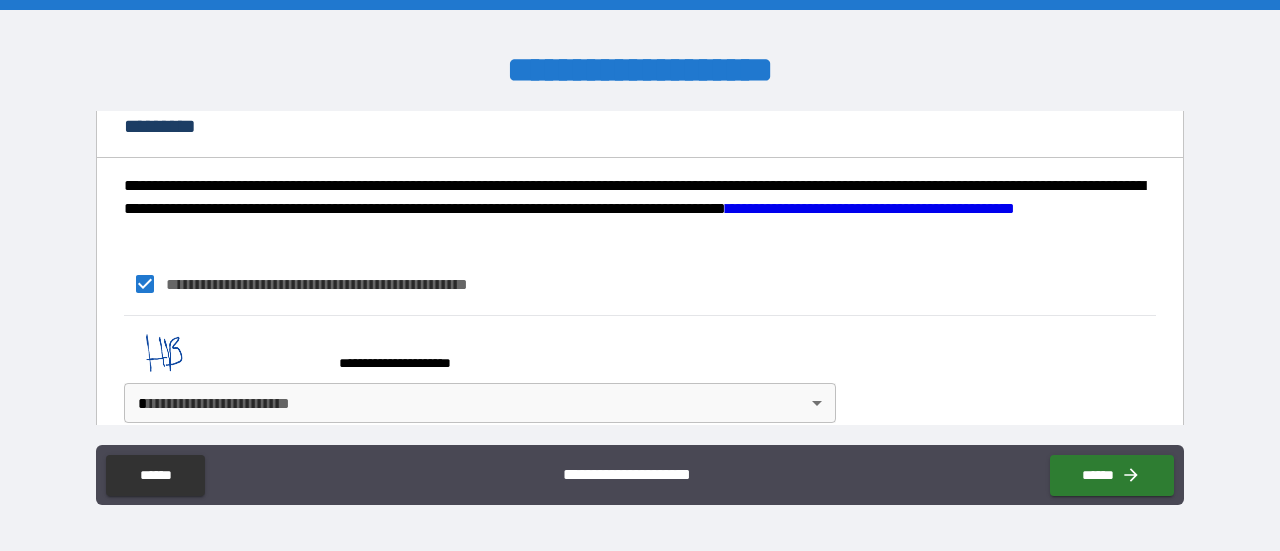 scroll, scrollTop: 2137, scrollLeft: 0, axis: vertical 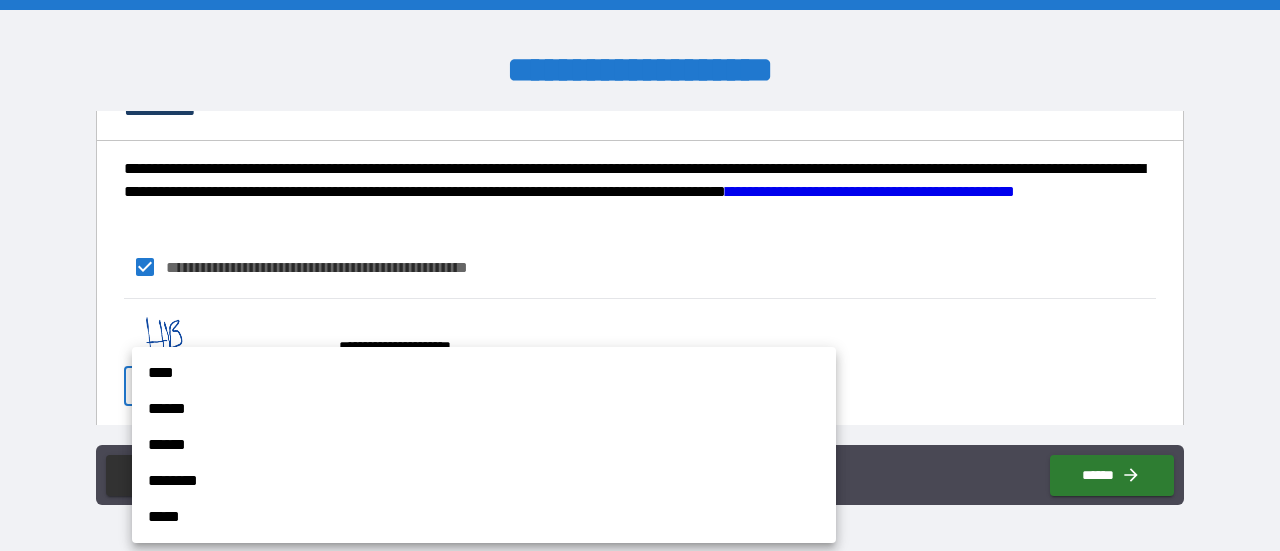 click on "**********" at bounding box center (640, 275) 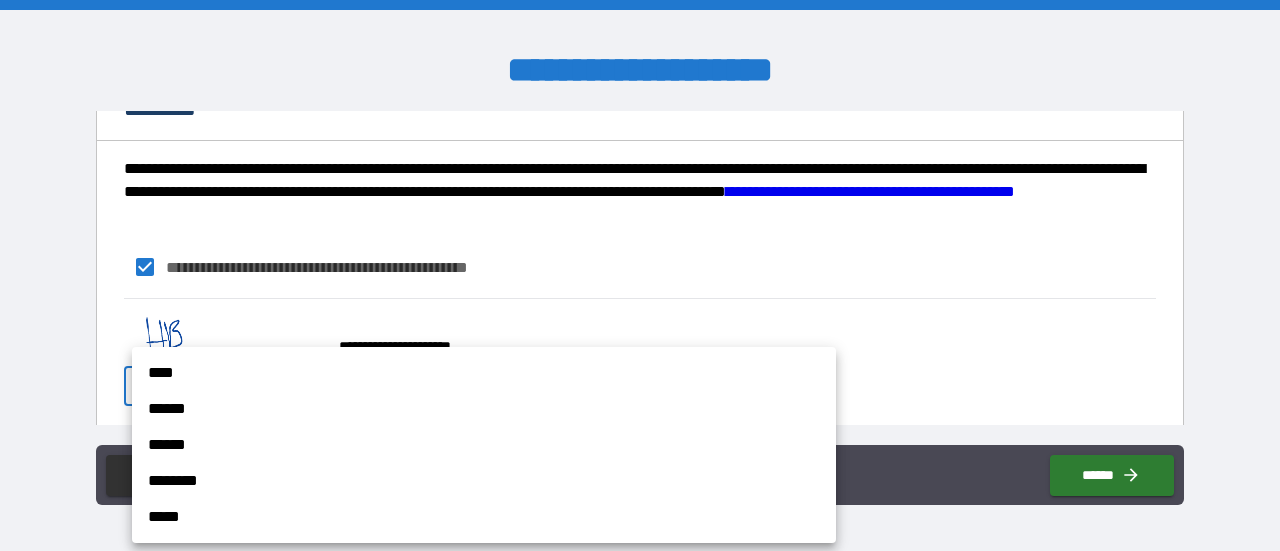 click on "****" at bounding box center [484, 373] 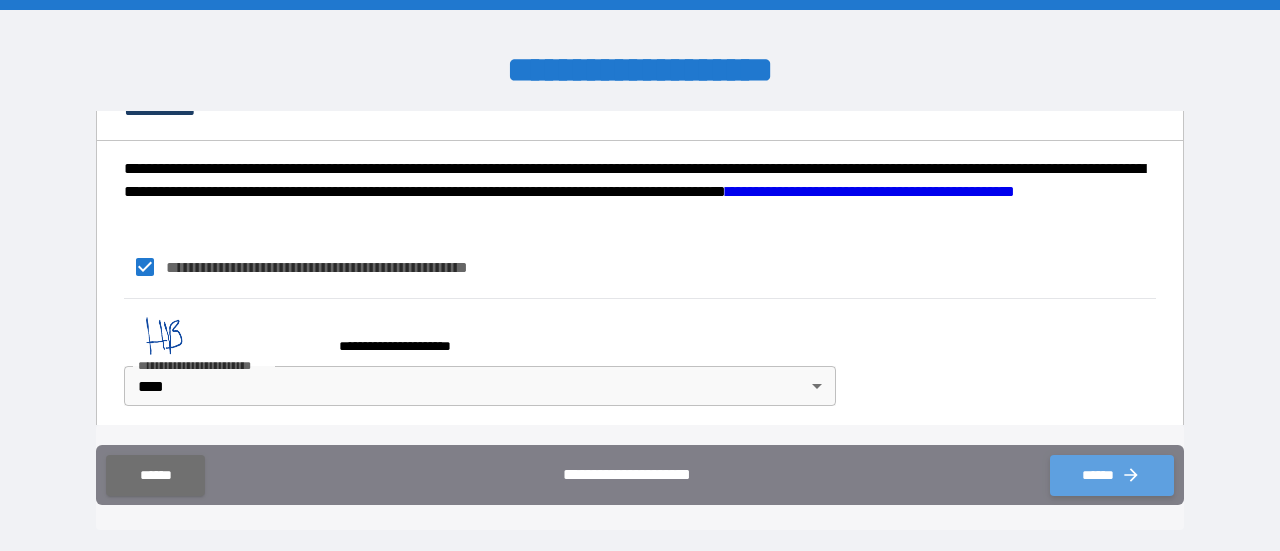 click on "******" at bounding box center (1112, 475) 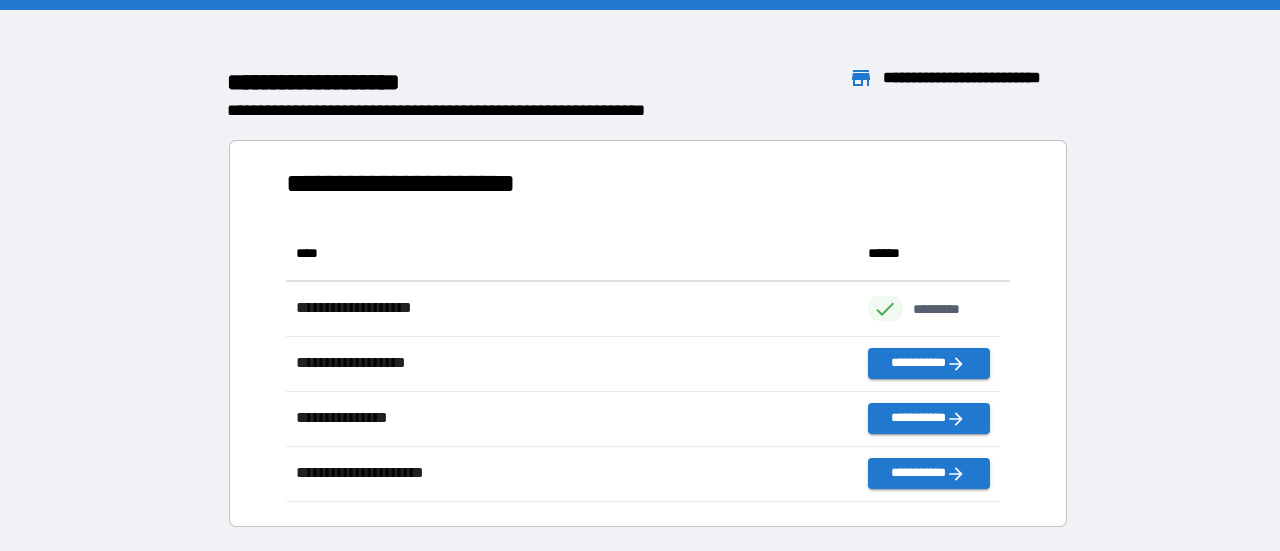 scroll, scrollTop: 16, scrollLeft: 16, axis: both 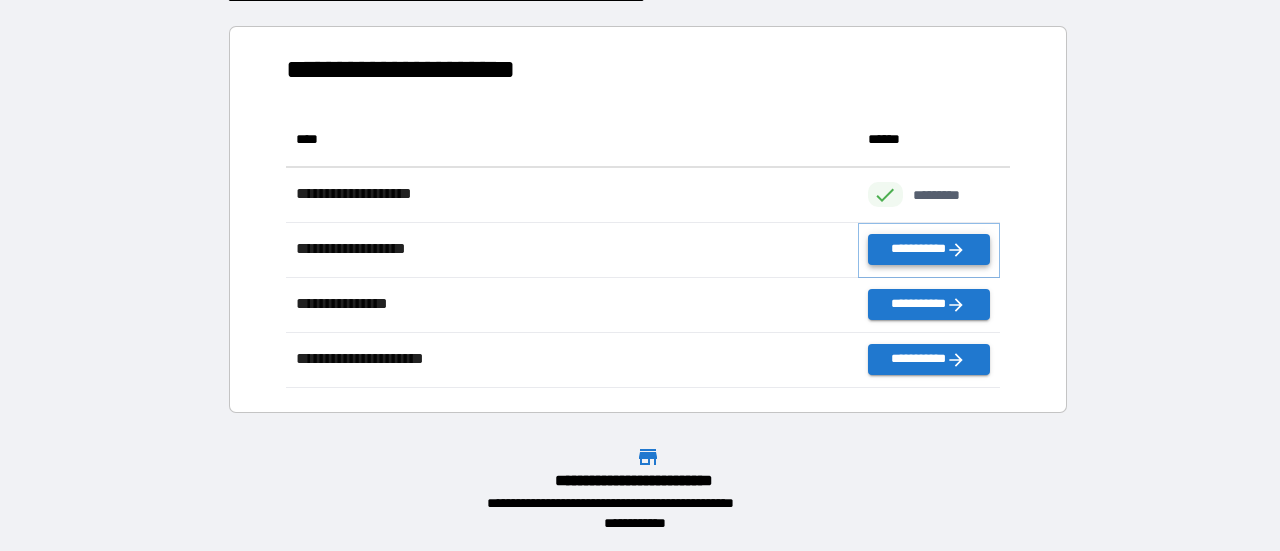 click on "**********" at bounding box center [929, 249] 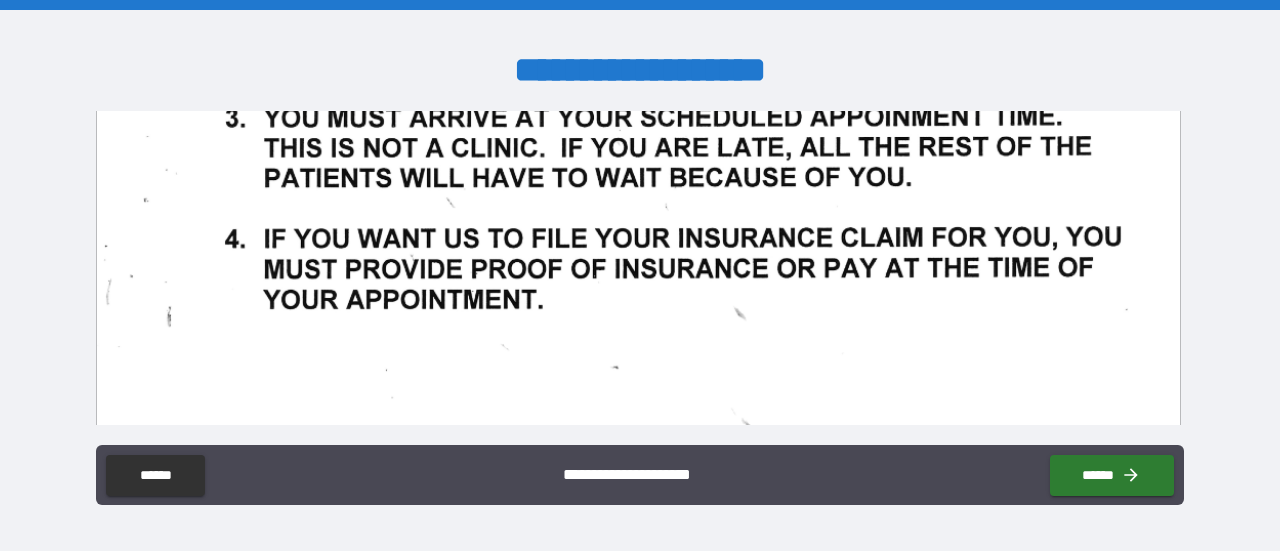scroll, scrollTop: 942, scrollLeft: 0, axis: vertical 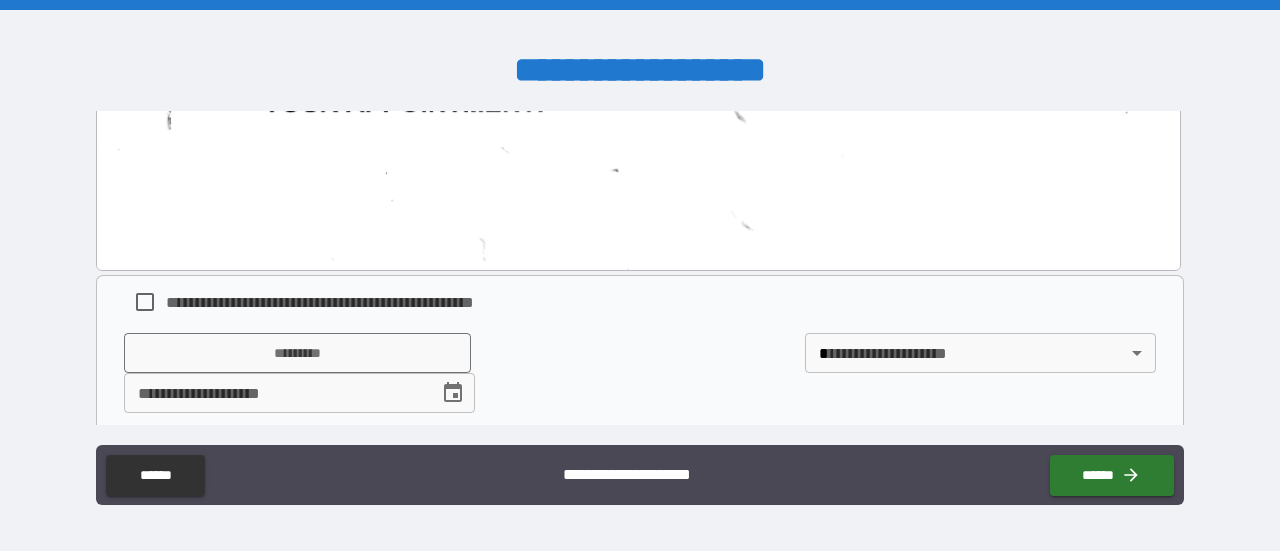 click on "**********" at bounding box center [331, 302] 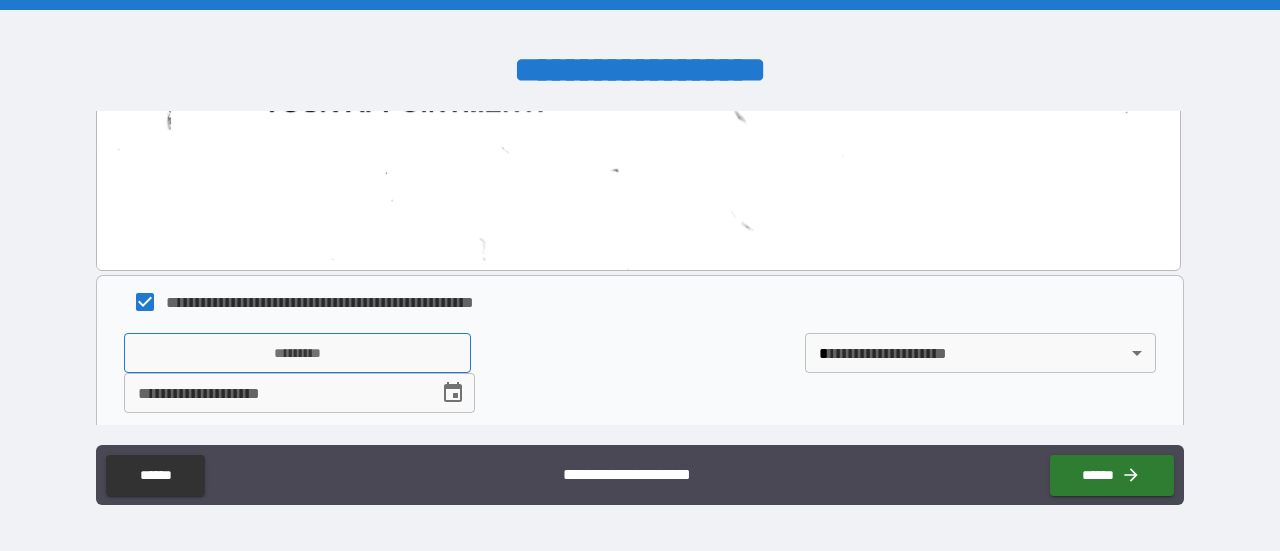 click on "*********" at bounding box center [297, 353] 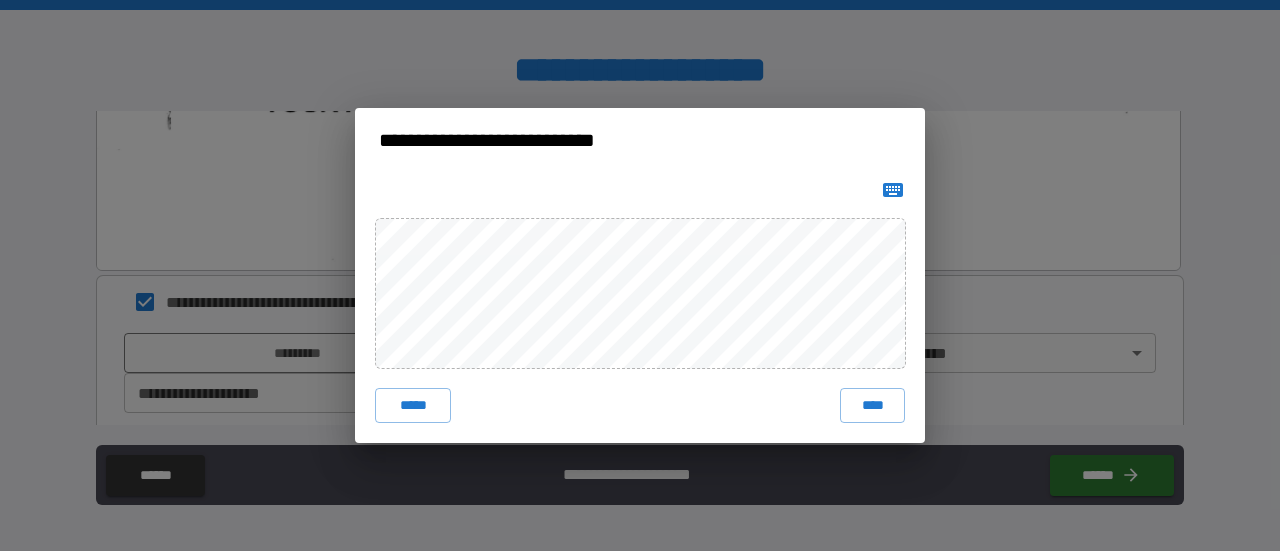 click on "***** ****" at bounding box center [640, 308] 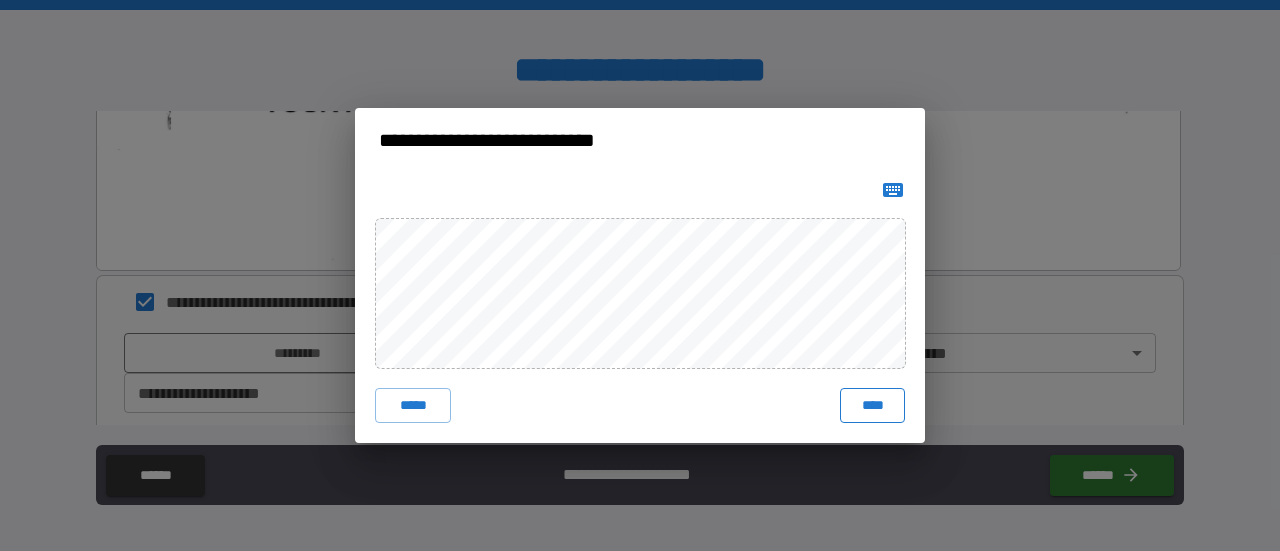 click on "****" at bounding box center (872, 406) 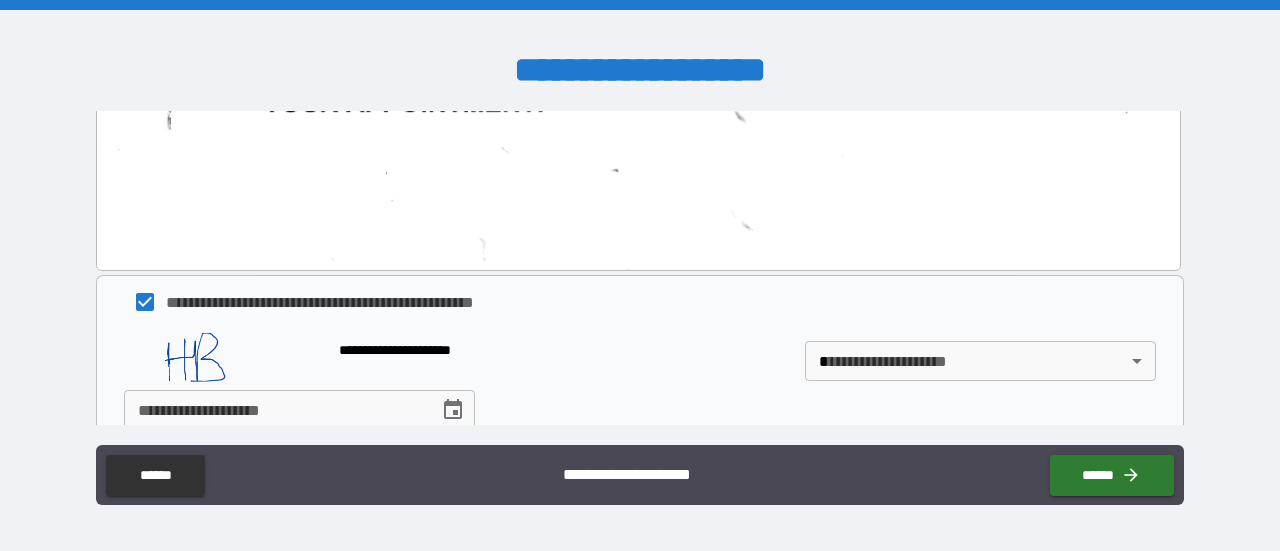 scroll, scrollTop: 958, scrollLeft: 0, axis: vertical 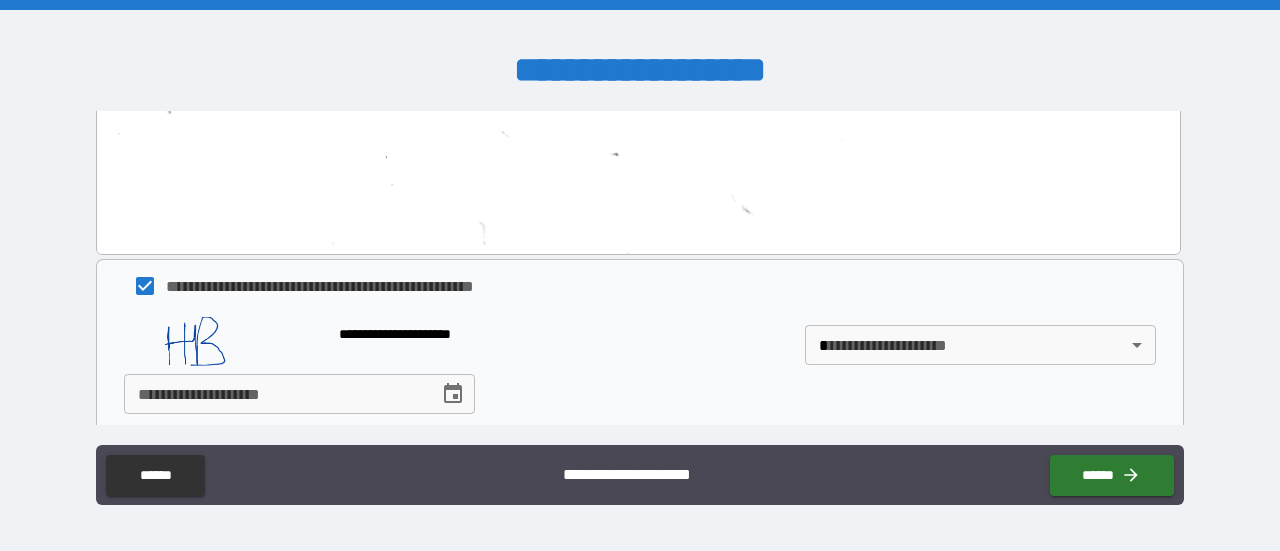 click at bounding box center [453, 394] 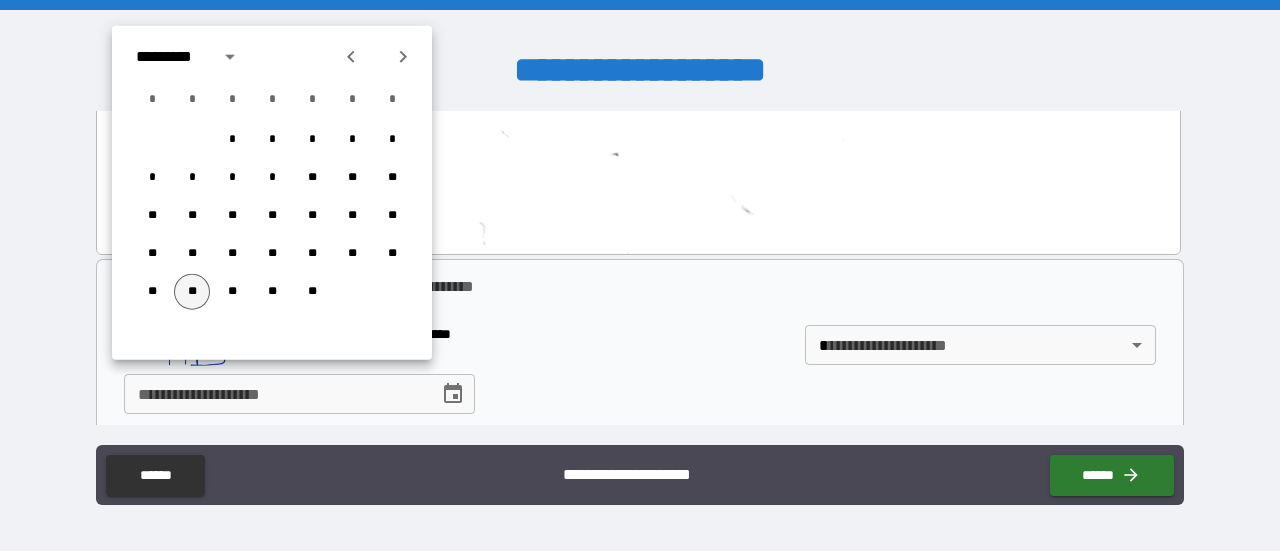 click on "**" at bounding box center (192, 292) 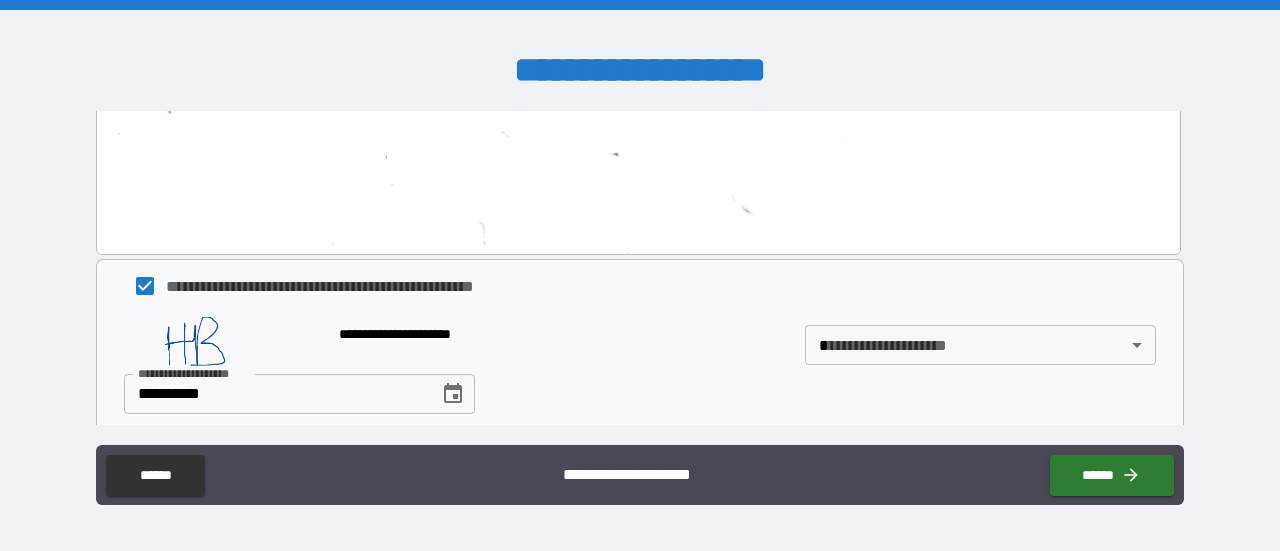 click on "**********" at bounding box center (640, 275) 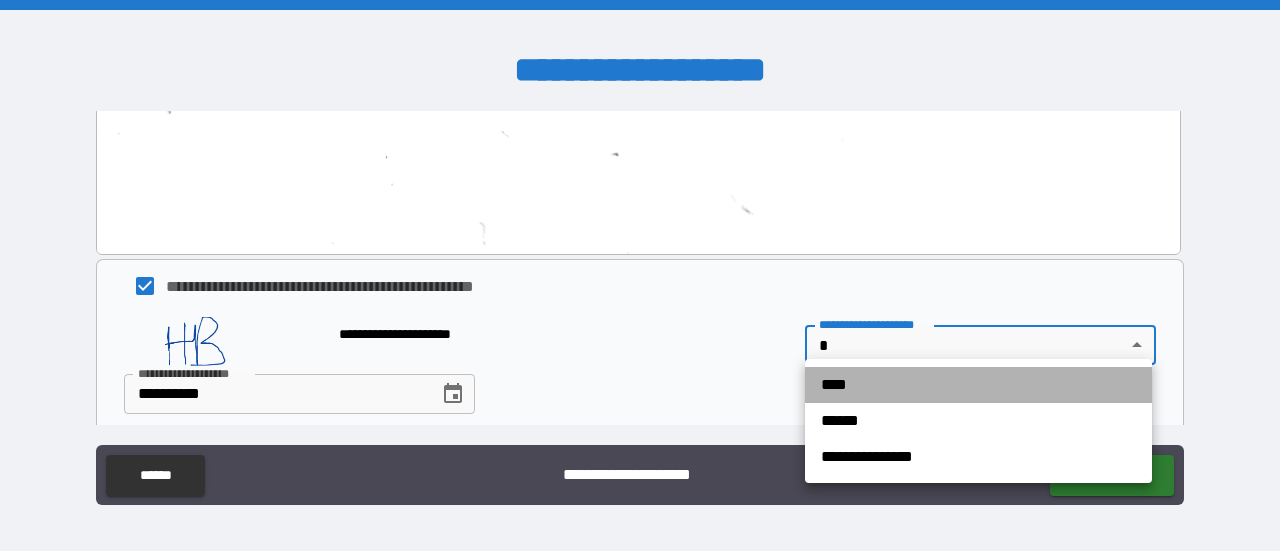 click on "****" at bounding box center (978, 385) 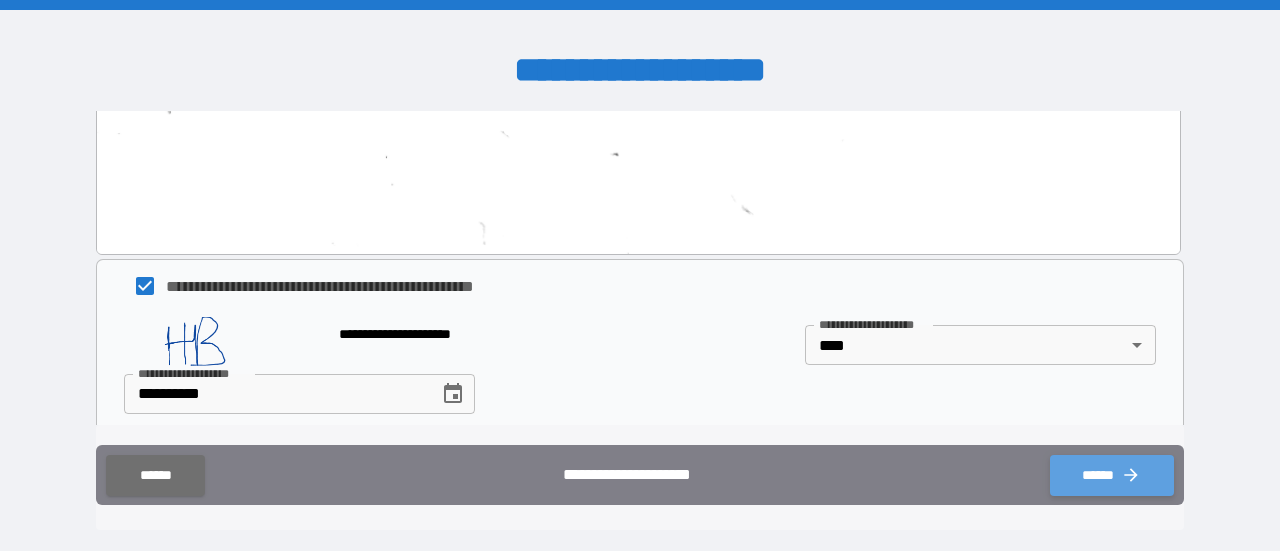 click on "******" at bounding box center (1112, 475) 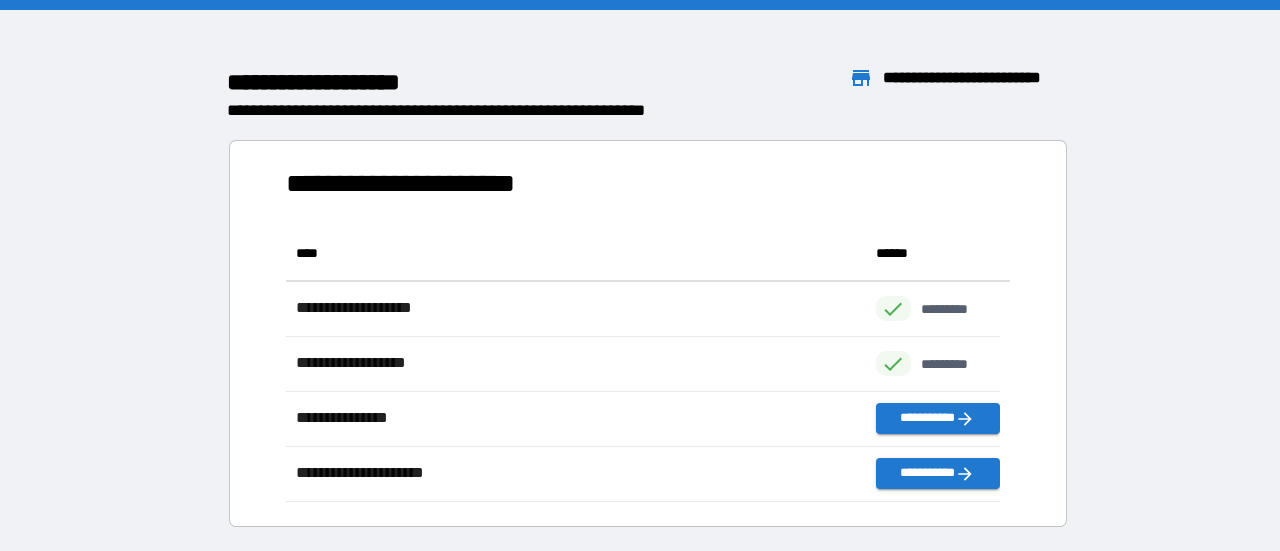 scroll, scrollTop: 260, scrollLeft: 698, axis: both 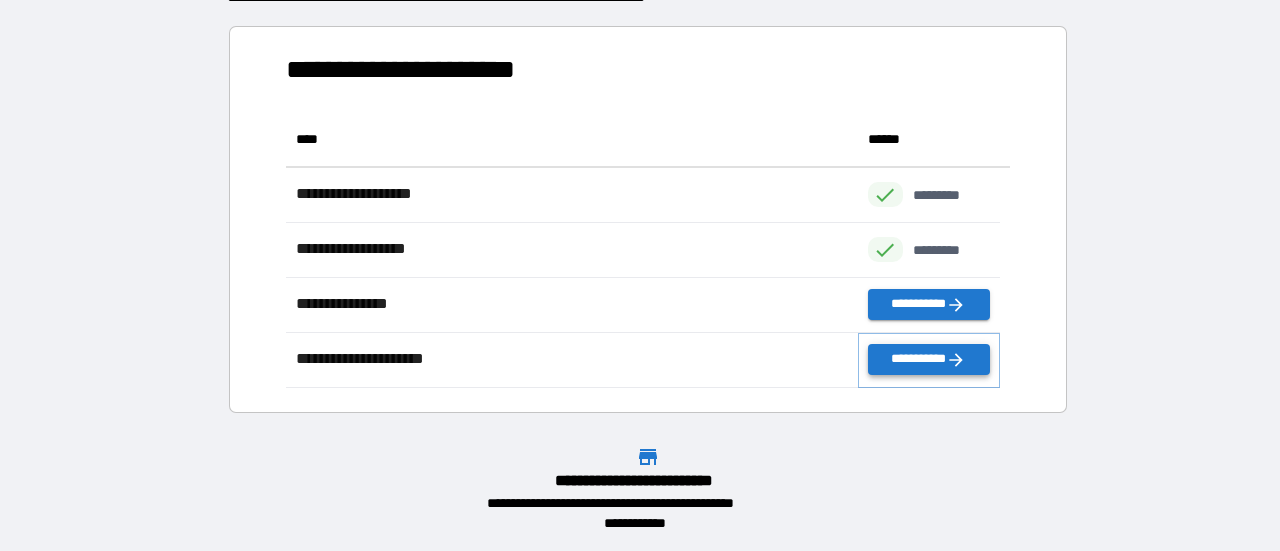 click on "**********" at bounding box center [929, 359] 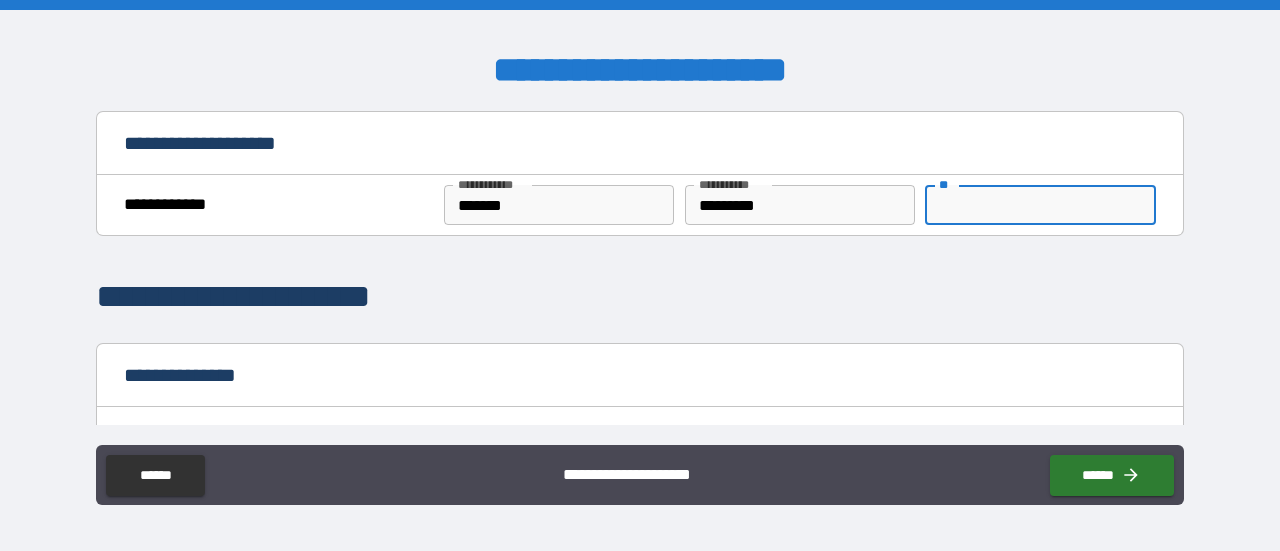 click on "**" at bounding box center [1040, 205] 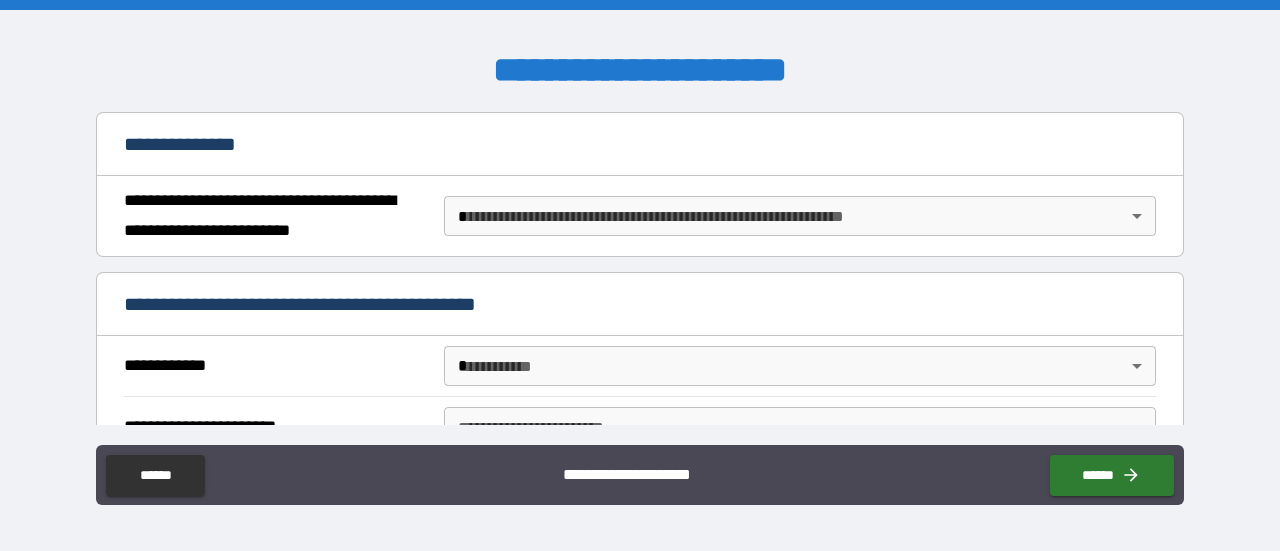 scroll, scrollTop: 232, scrollLeft: 0, axis: vertical 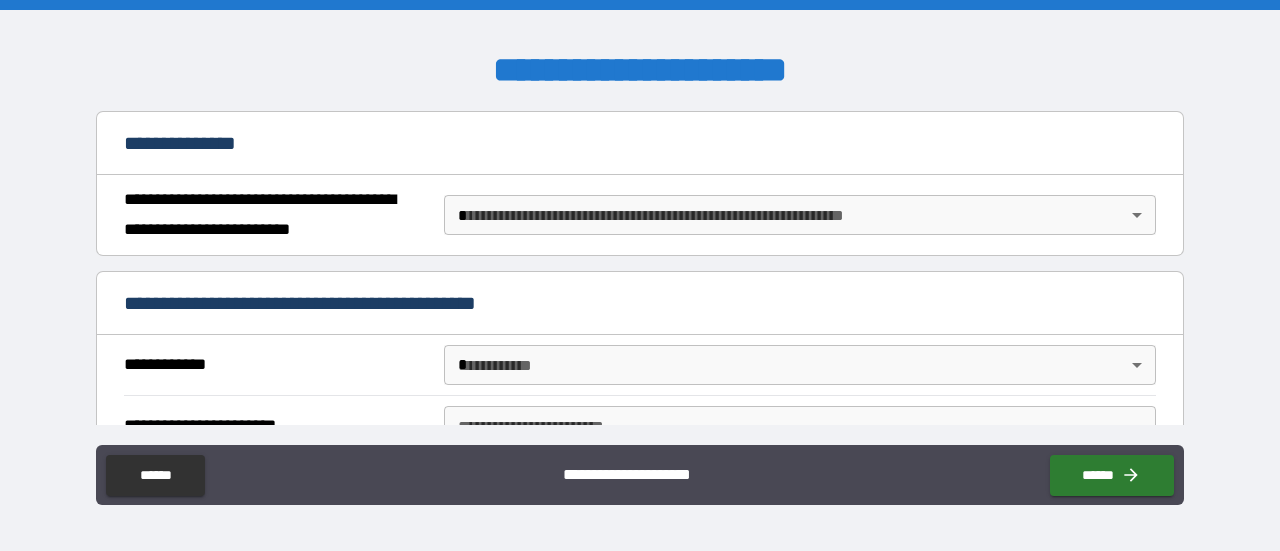 type on "*" 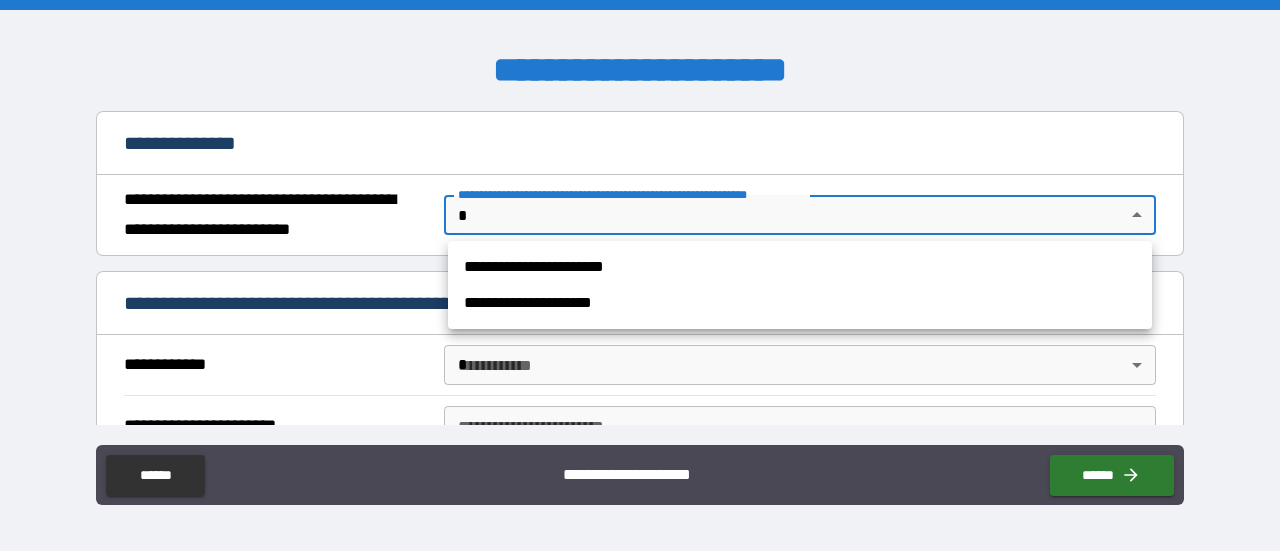 click on "**********" at bounding box center (640, 275) 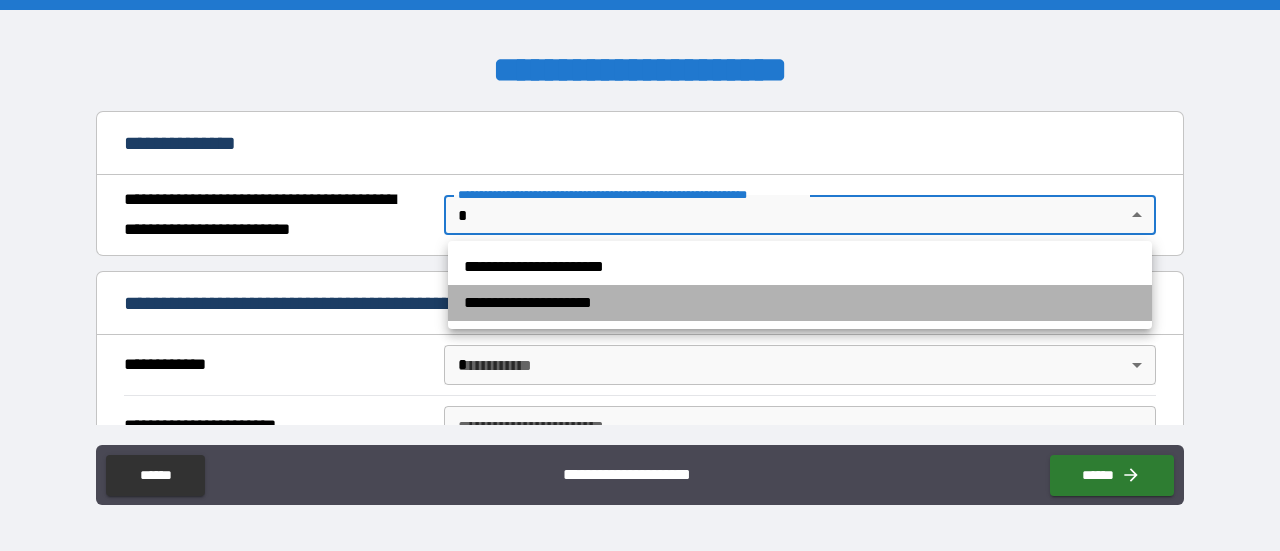 click on "**********" at bounding box center [800, 303] 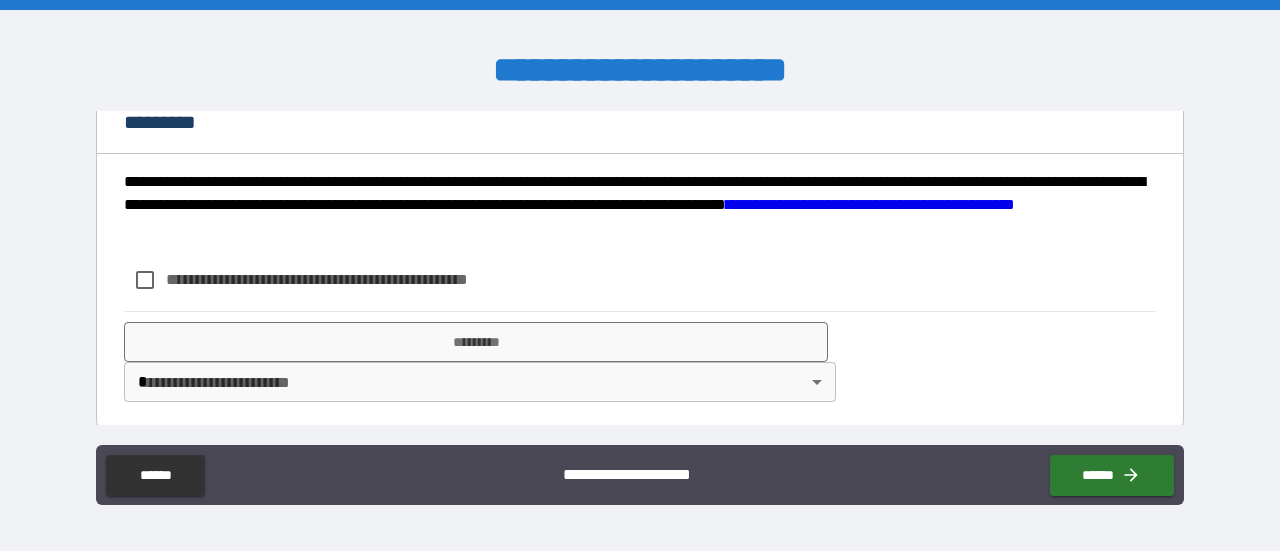 scroll, scrollTop: 414, scrollLeft: 0, axis: vertical 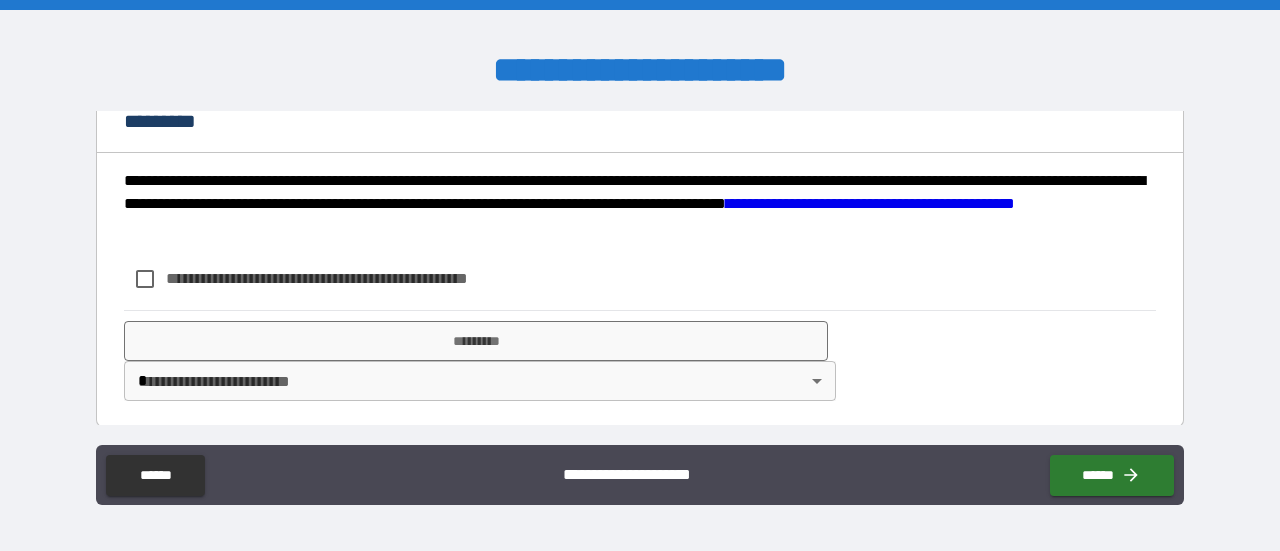 click on "**********" at bounding box center (350, 278) 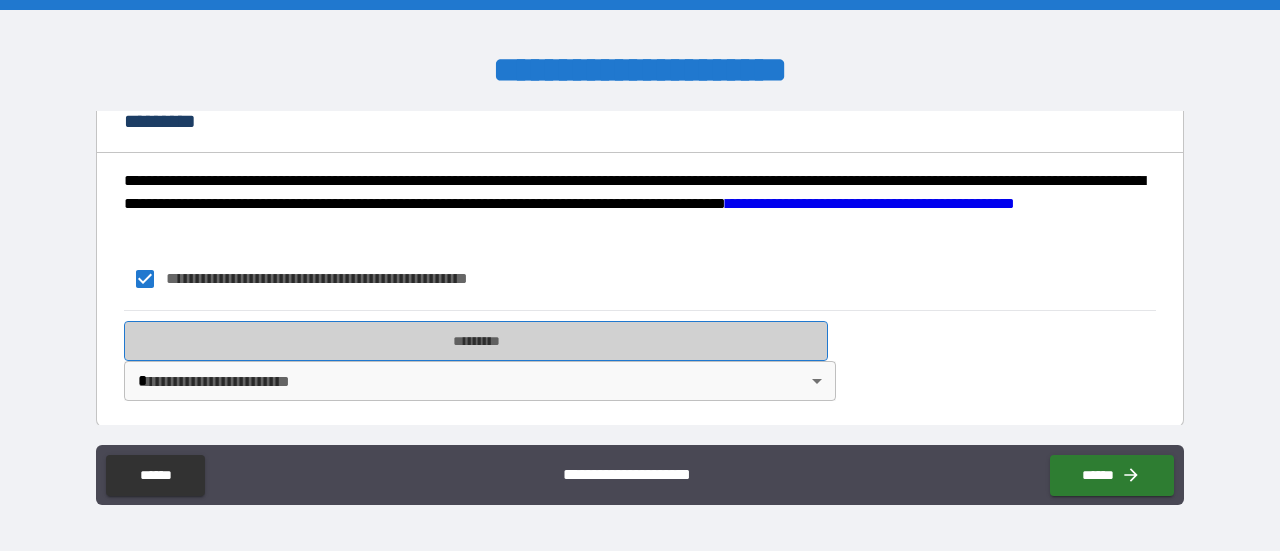 click on "*********" at bounding box center (476, 341) 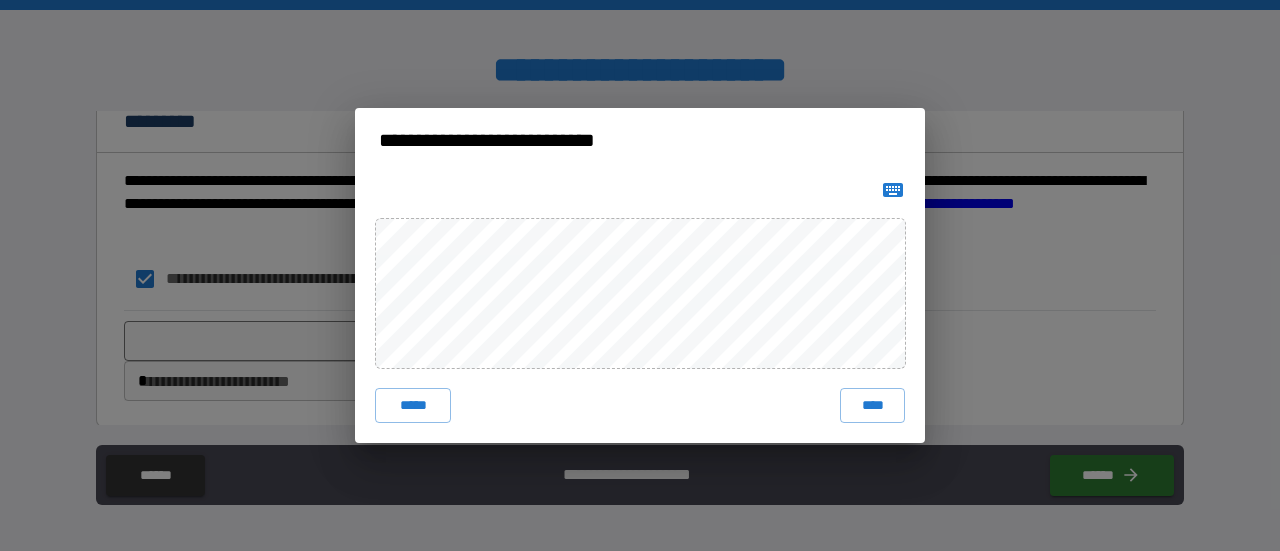 click on "**********" at bounding box center [640, 275] 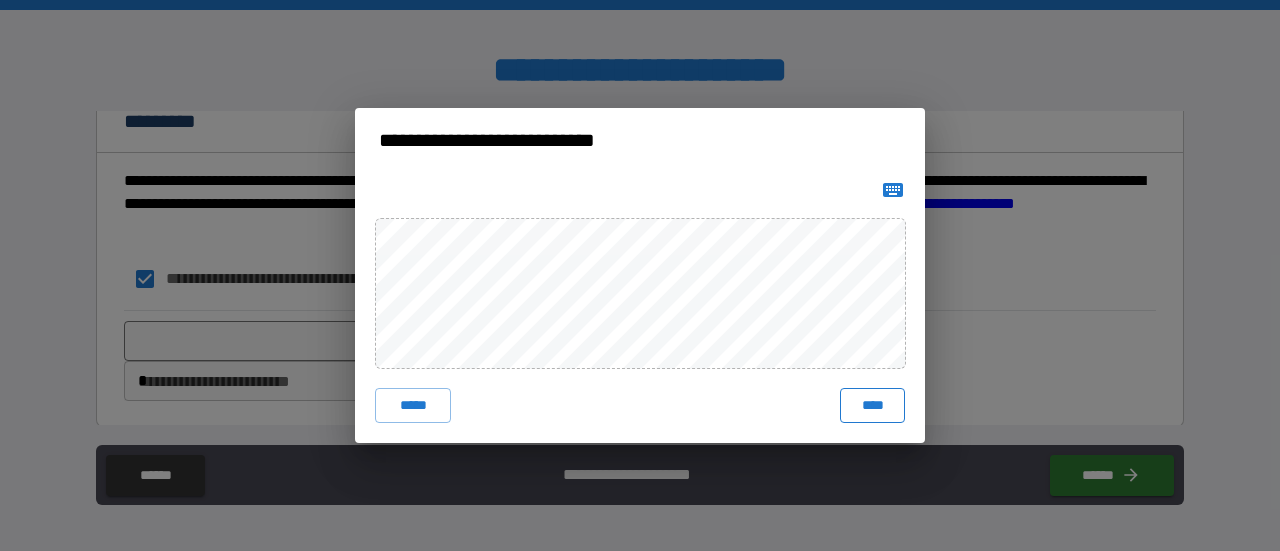 click on "****" at bounding box center [872, 406] 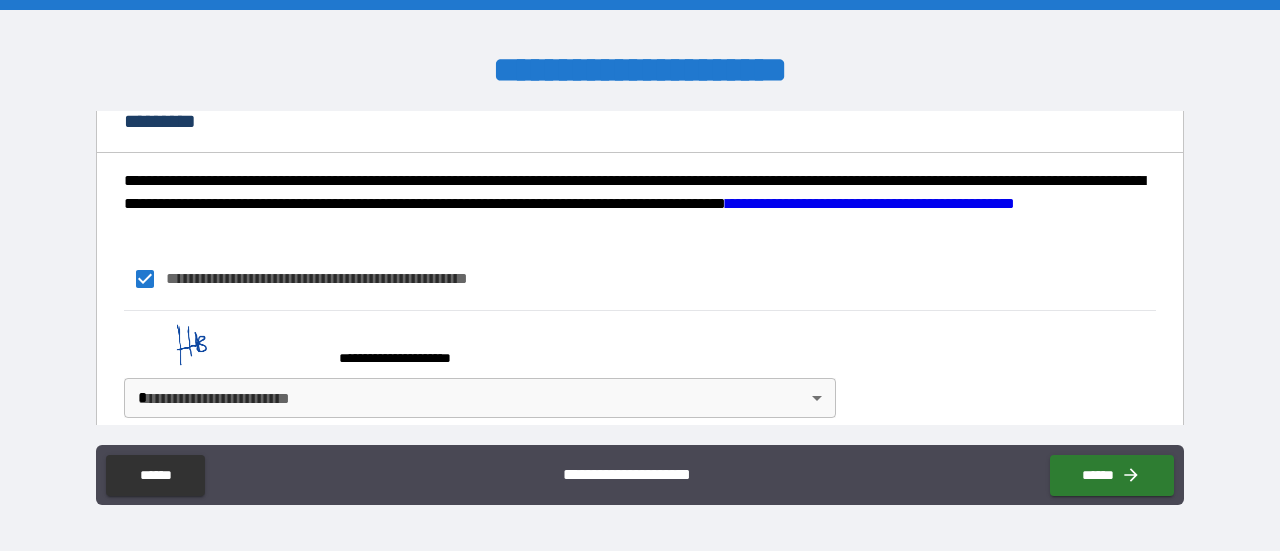 scroll, scrollTop: 434, scrollLeft: 0, axis: vertical 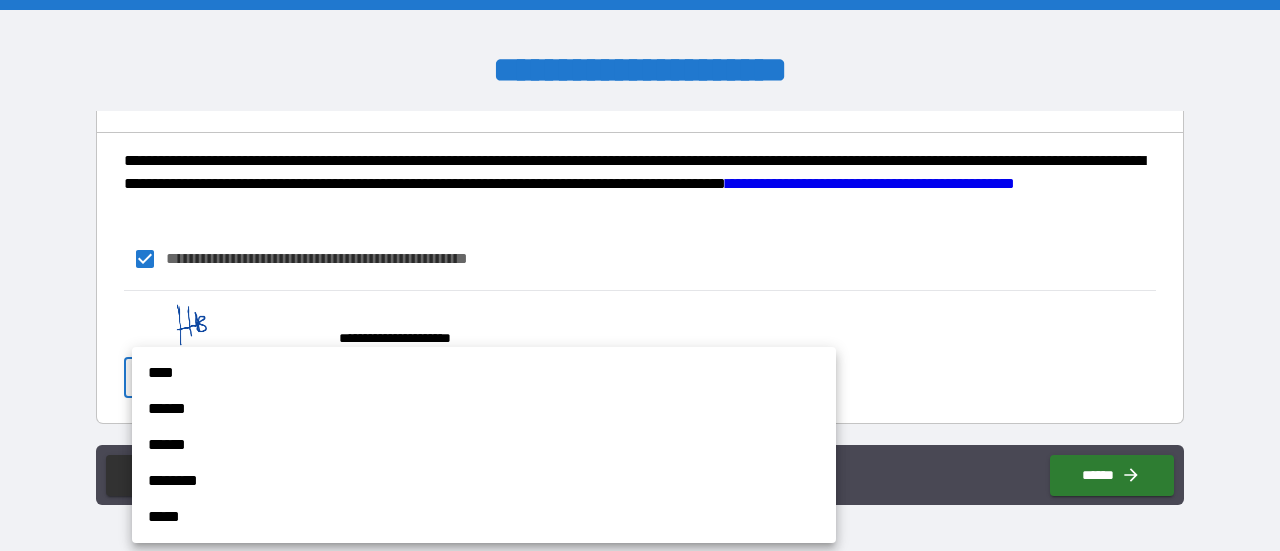 click on "**********" at bounding box center (640, 275) 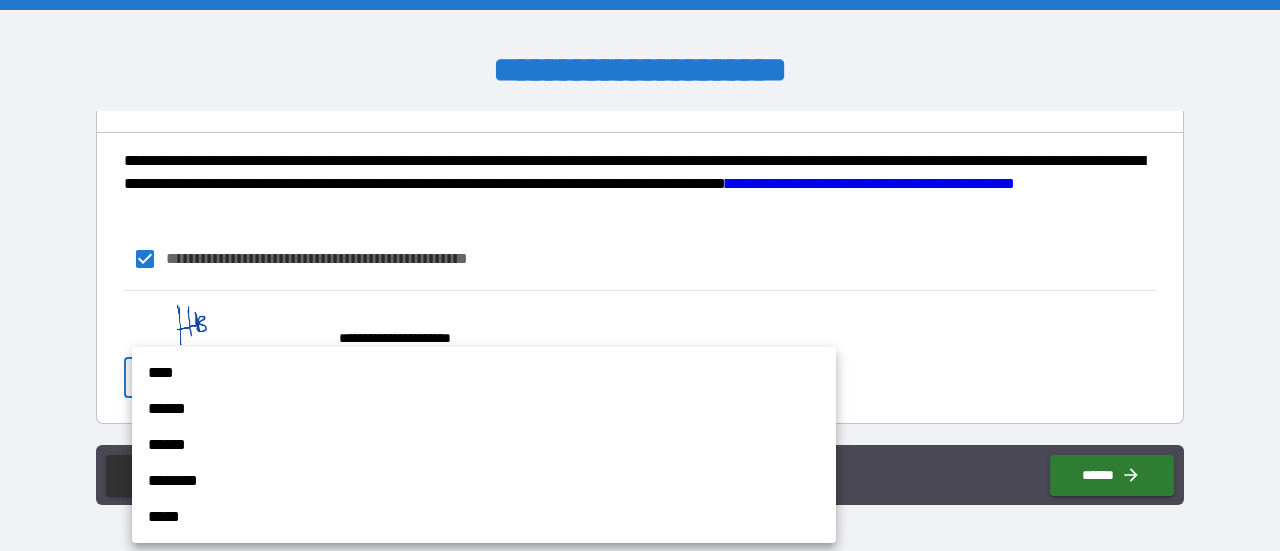 click on "****" at bounding box center (484, 373) 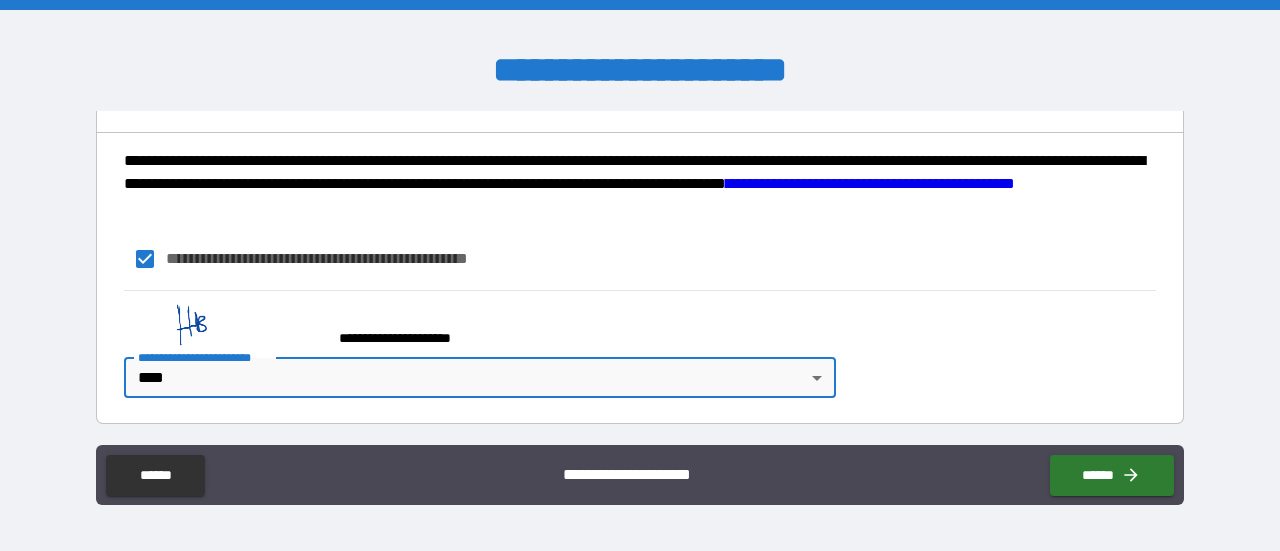 click on "******" at bounding box center [1108, 471] 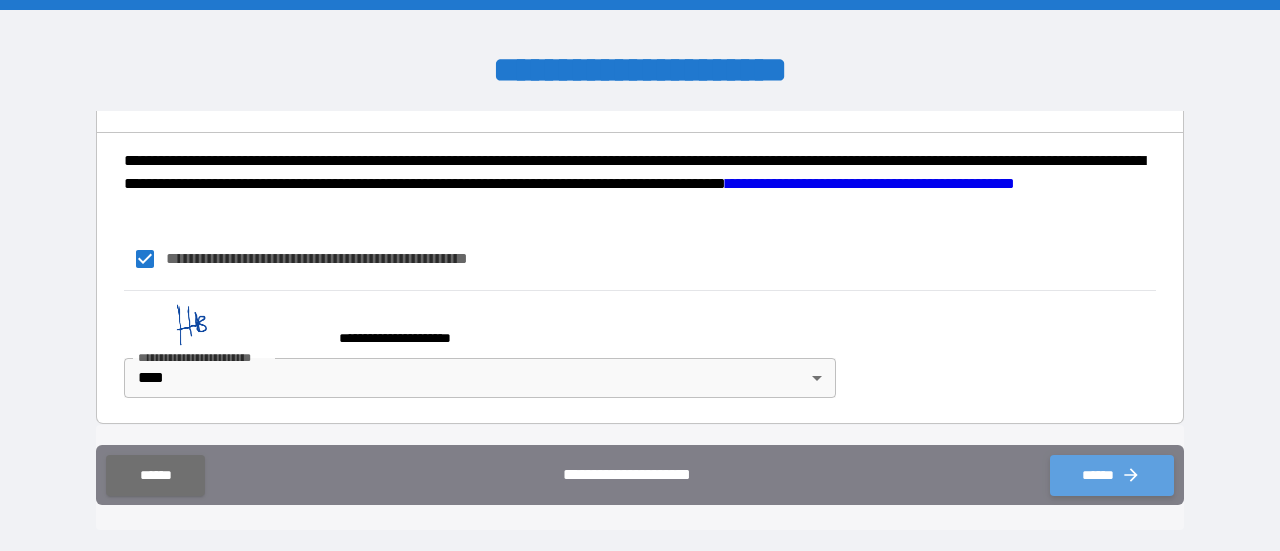 click on "******" at bounding box center [1112, 475] 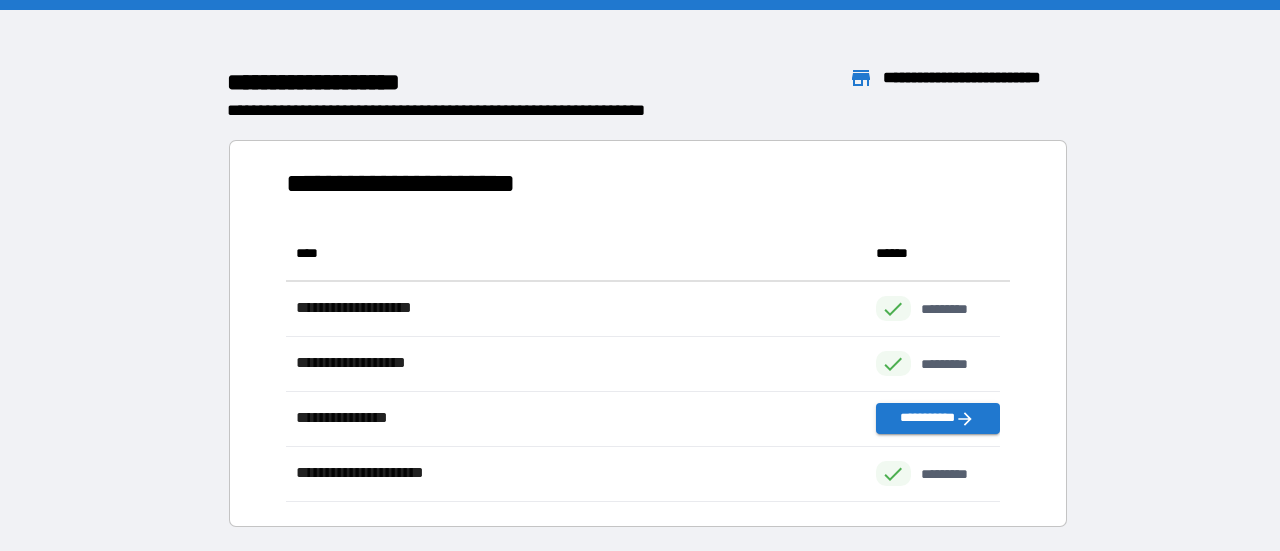 scroll, scrollTop: 260, scrollLeft: 698, axis: both 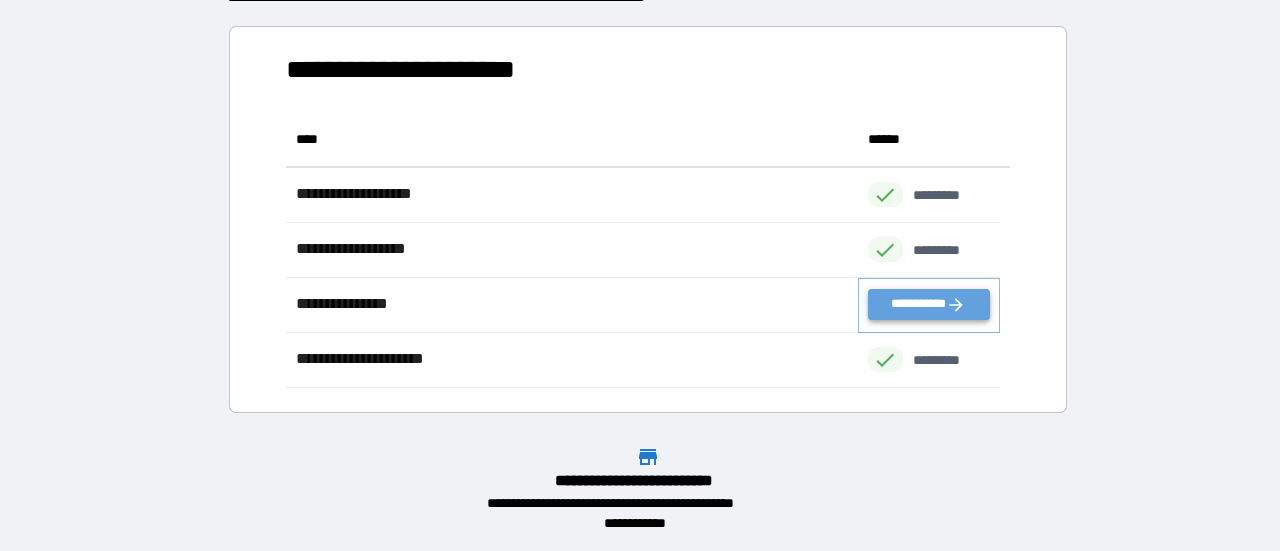 click on "**********" at bounding box center [929, 304] 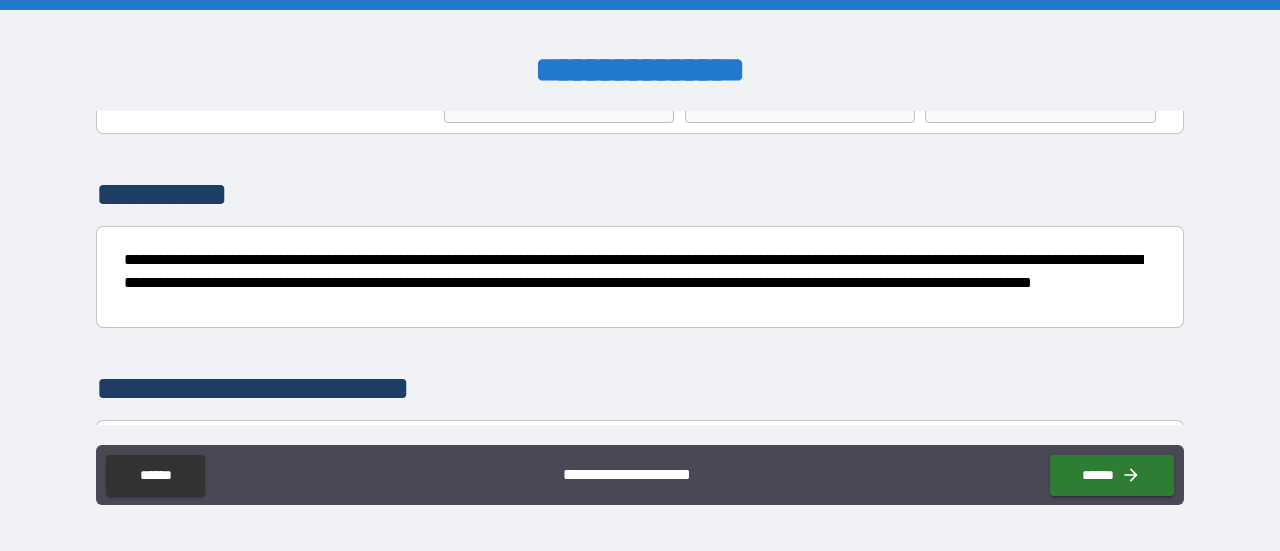 scroll, scrollTop: 0, scrollLeft: 0, axis: both 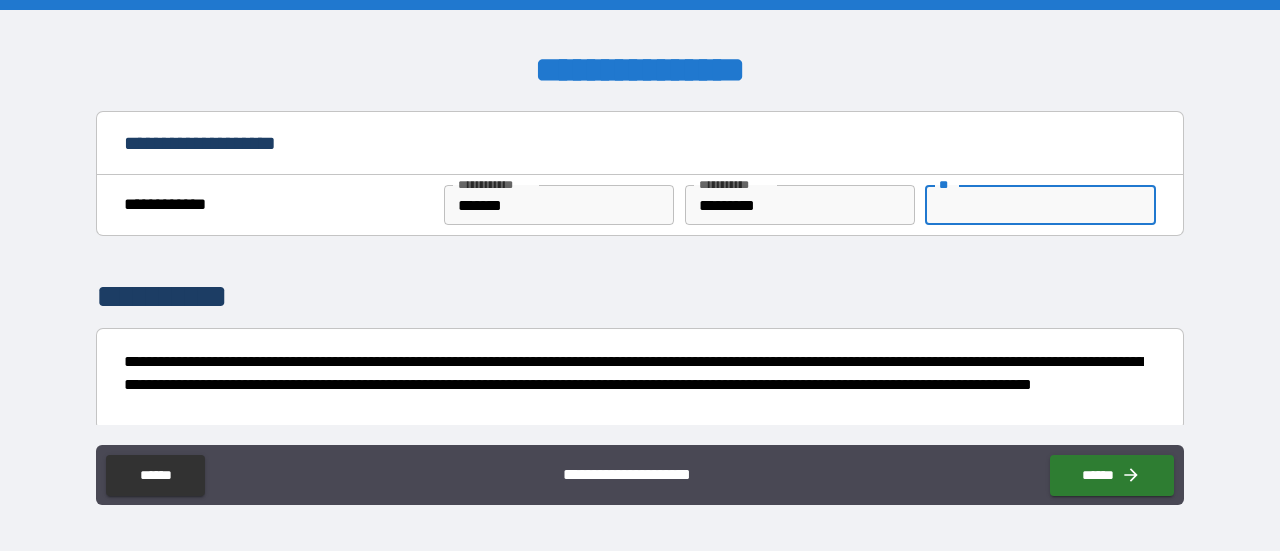 click on "**" at bounding box center (1040, 205) 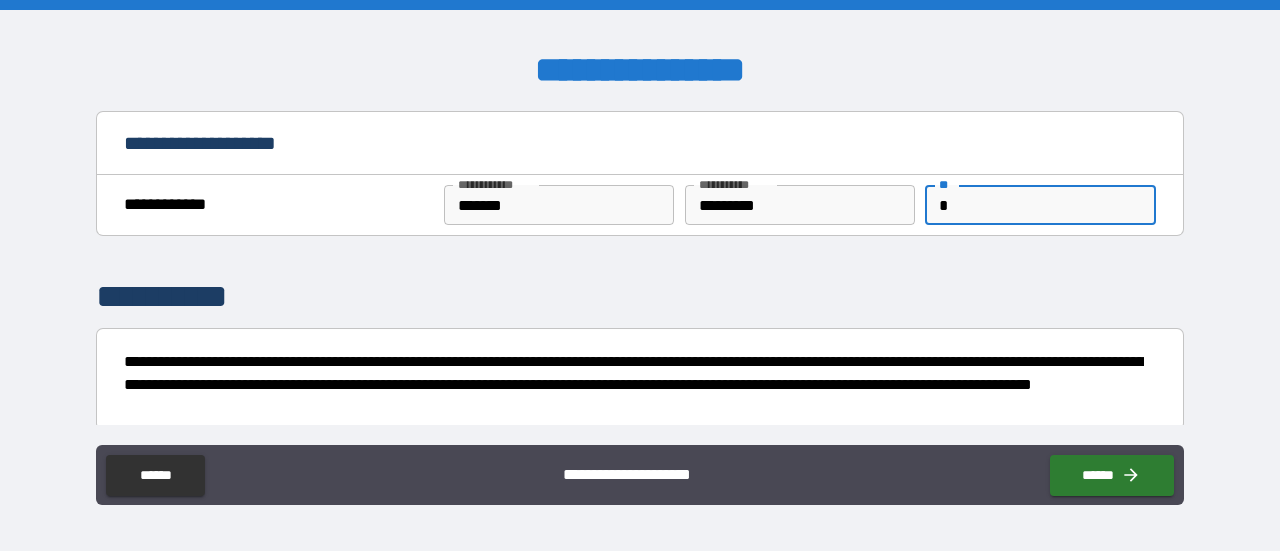type on "*" 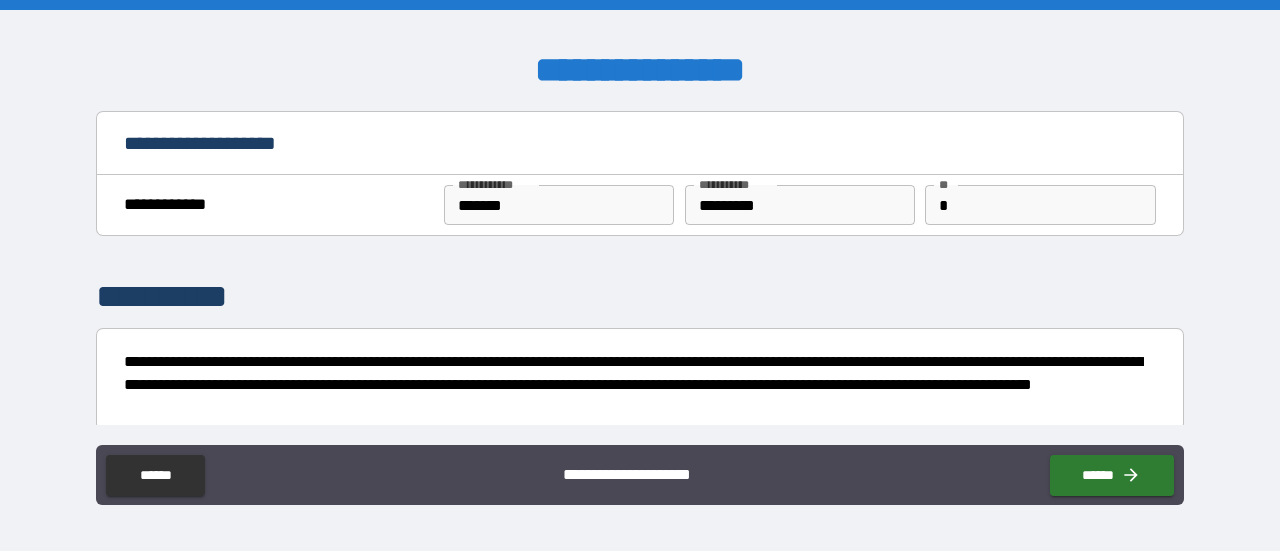 click on "**********" at bounding box center [640, 381] 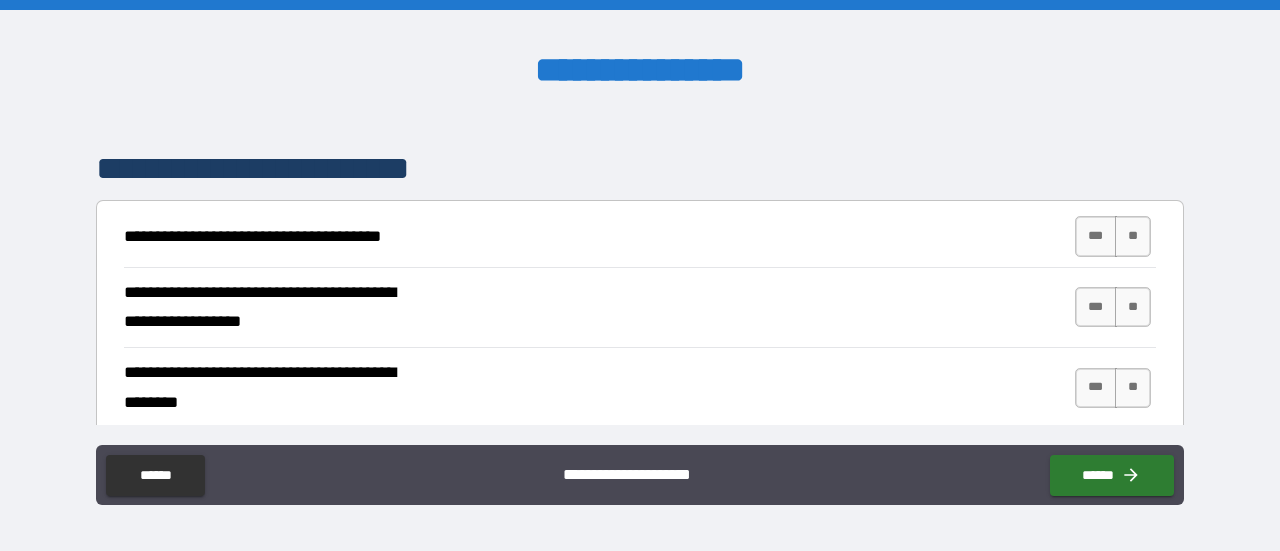 scroll, scrollTop: 323, scrollLeft: 0, axis: vertical 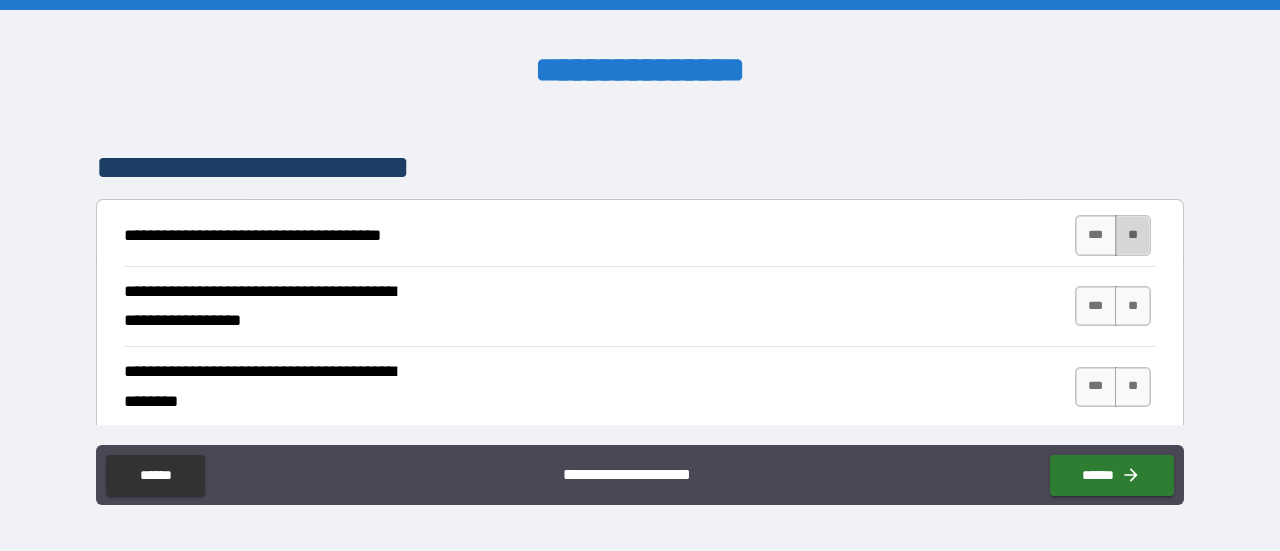 click on "**" at bounding box center [1133, 235] 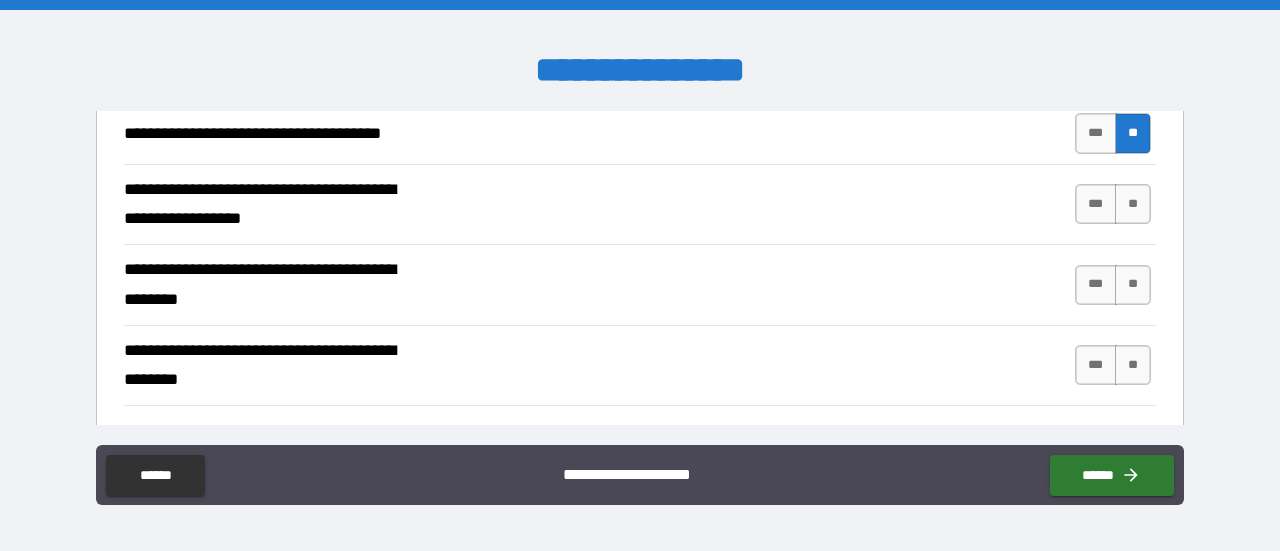 scroll, scrollTop: 429, scrollLeft: 0, axis: vertical 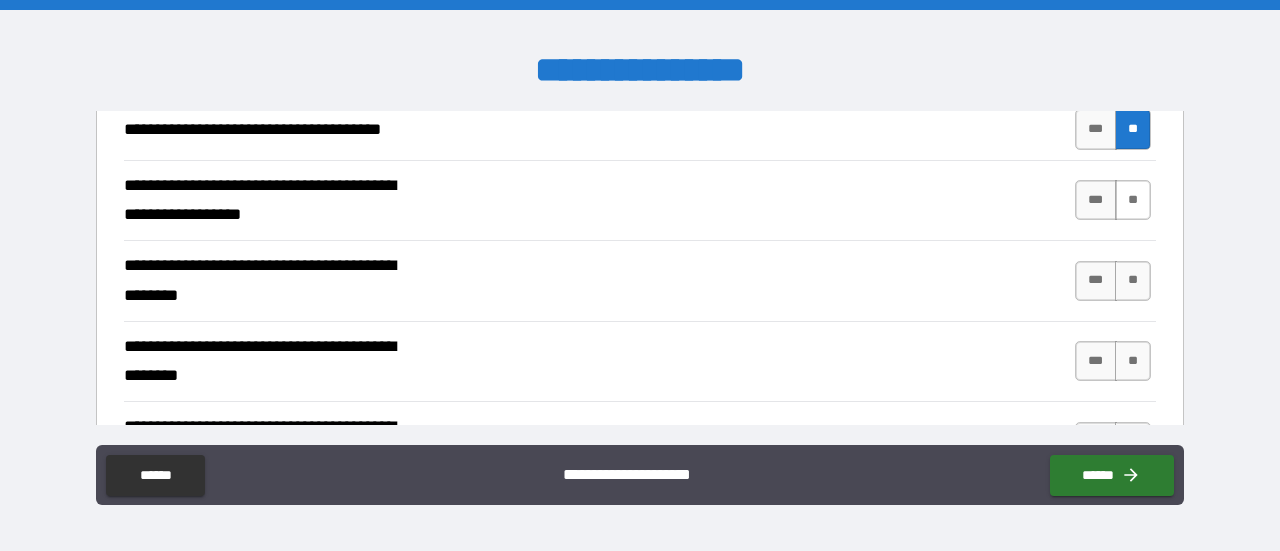 click on "**" at bounding box center [1133, 200] 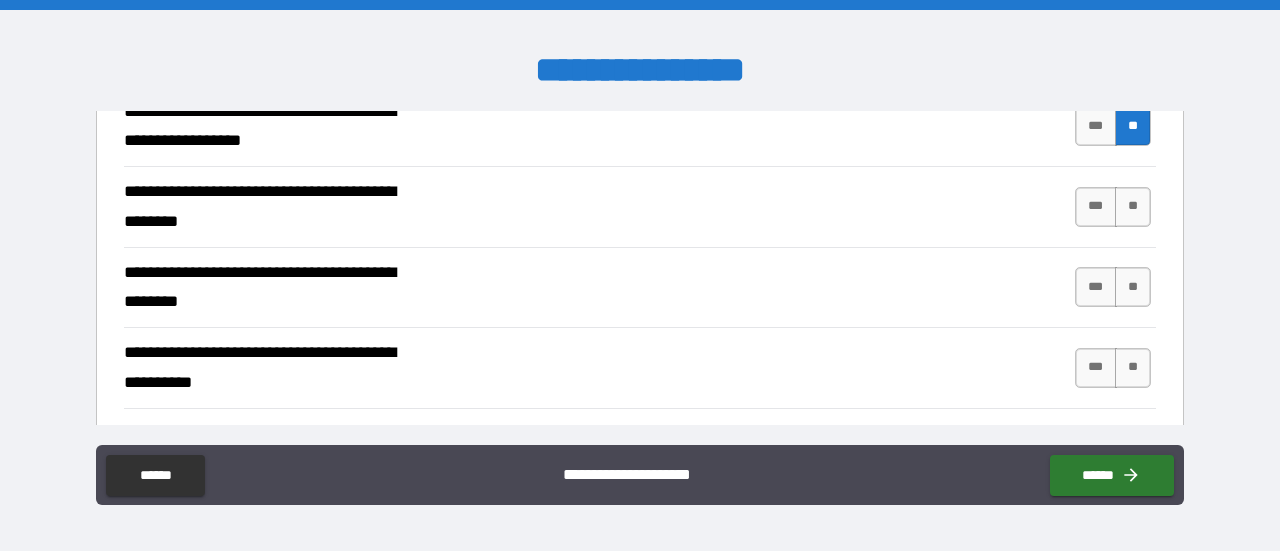 scroll, scrollTop: 545, scrollLeft: 0, axis: vertical 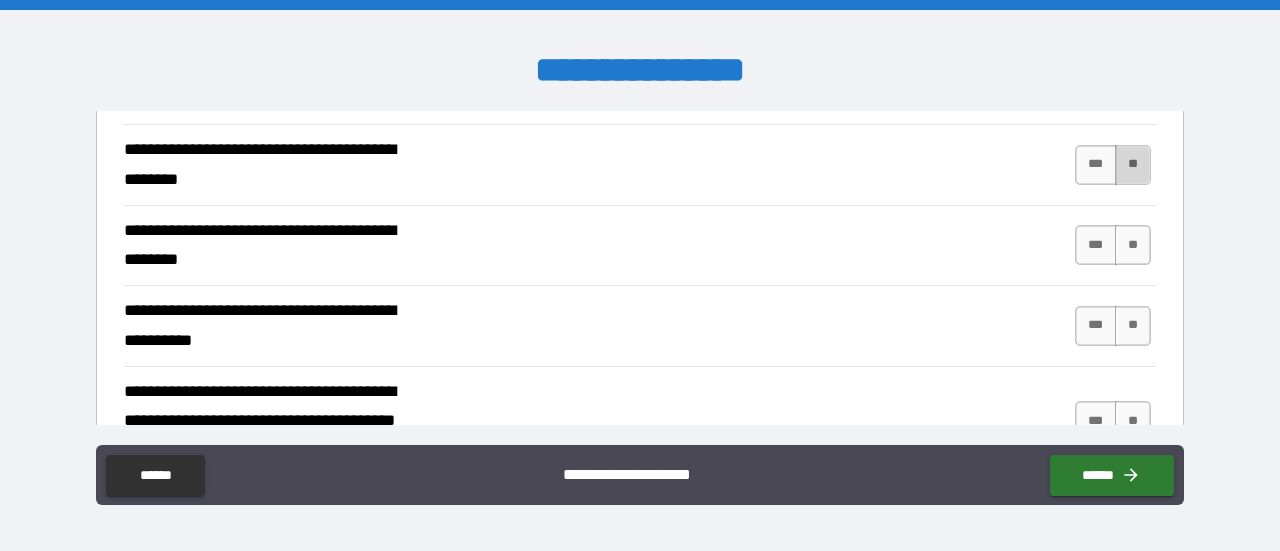 click on "**" at bounding box center (1133, 165) 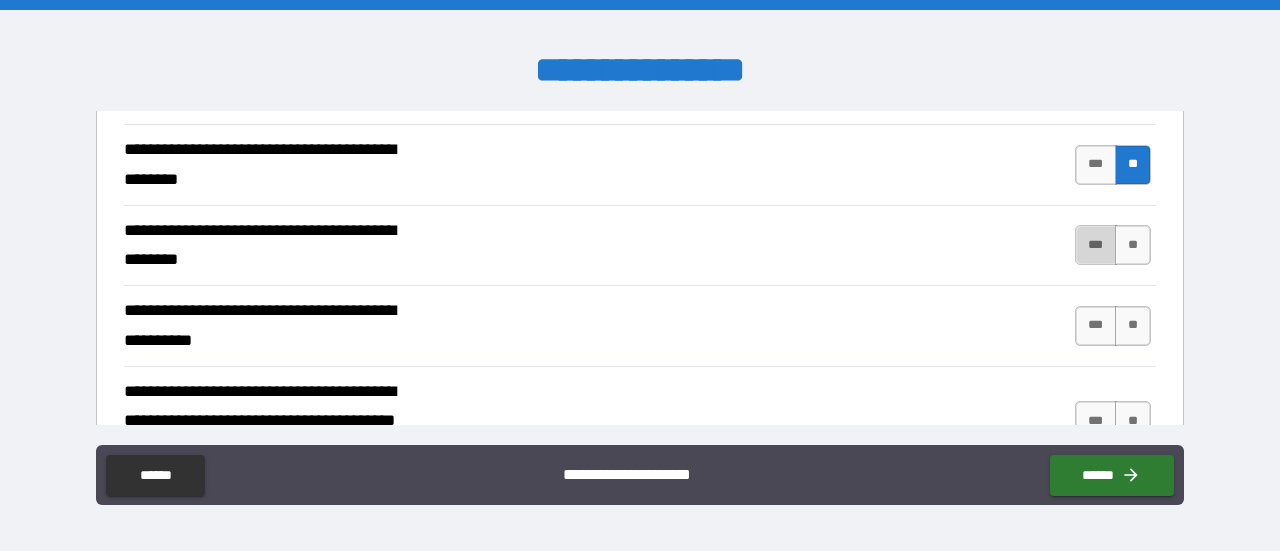 click on "***" at bounding box center [1096, 245] 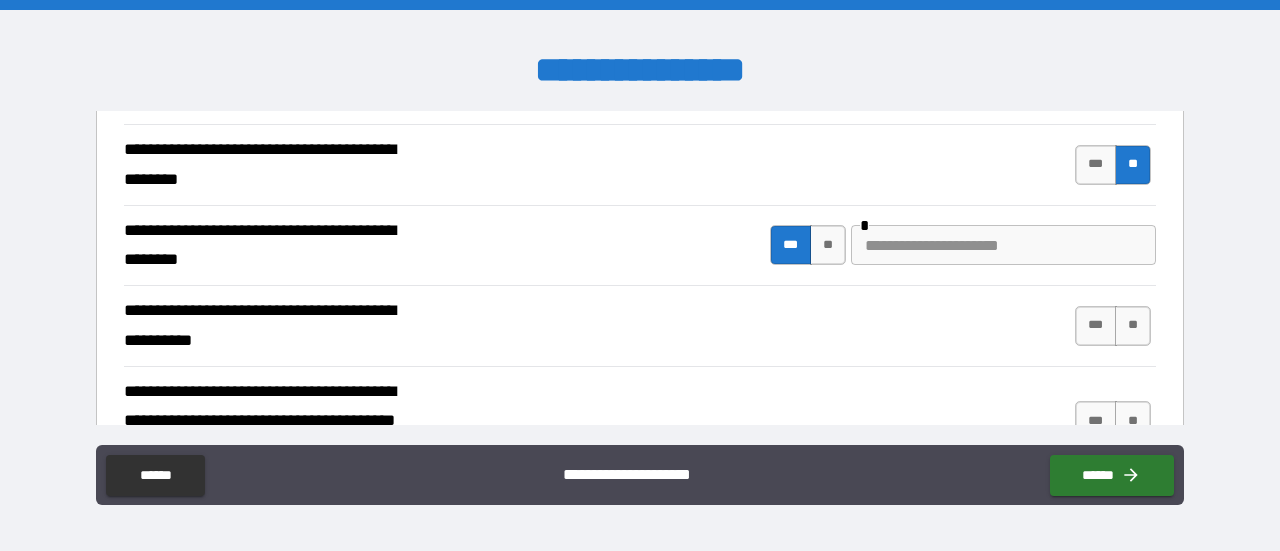 click at bounding box center [1003, 245] 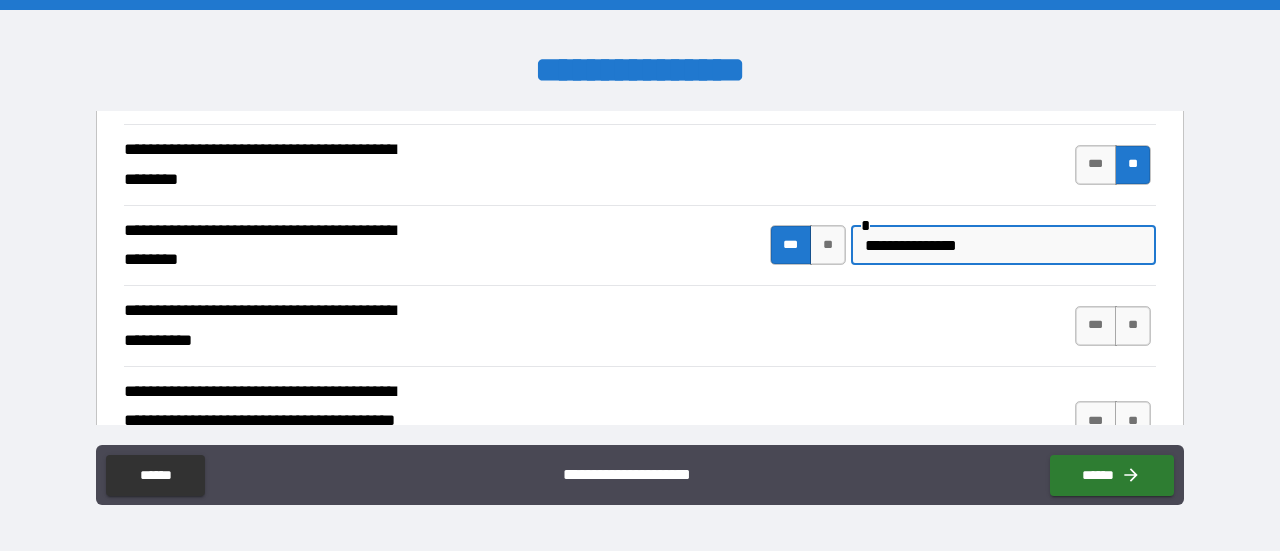 type on "**********" 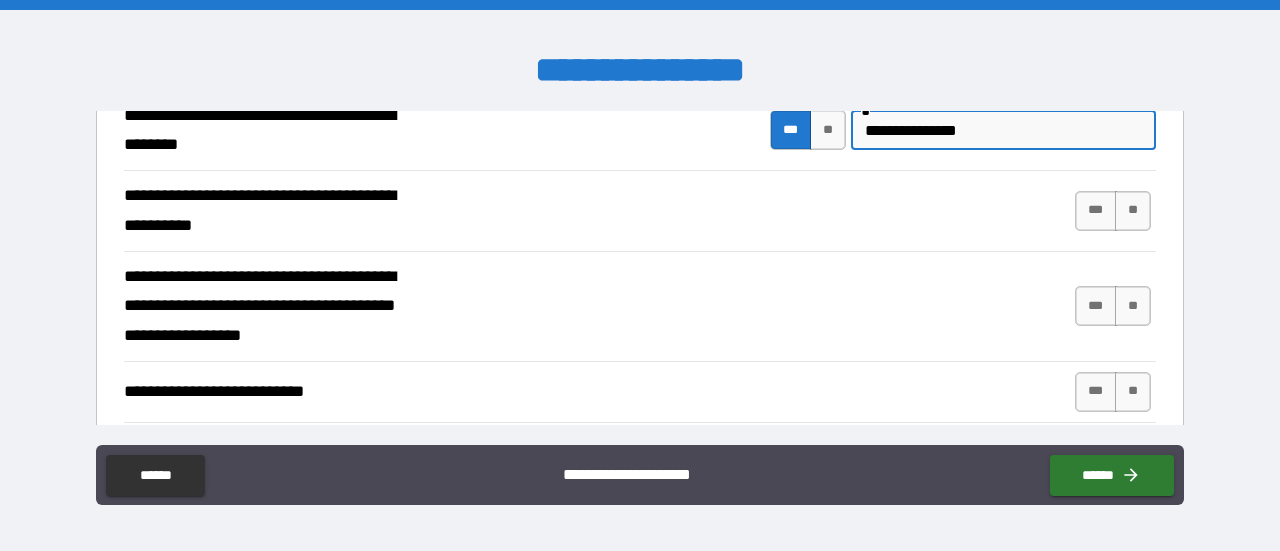scroll, scrollTop: 665, scrollLeft: 0, axis: vertical 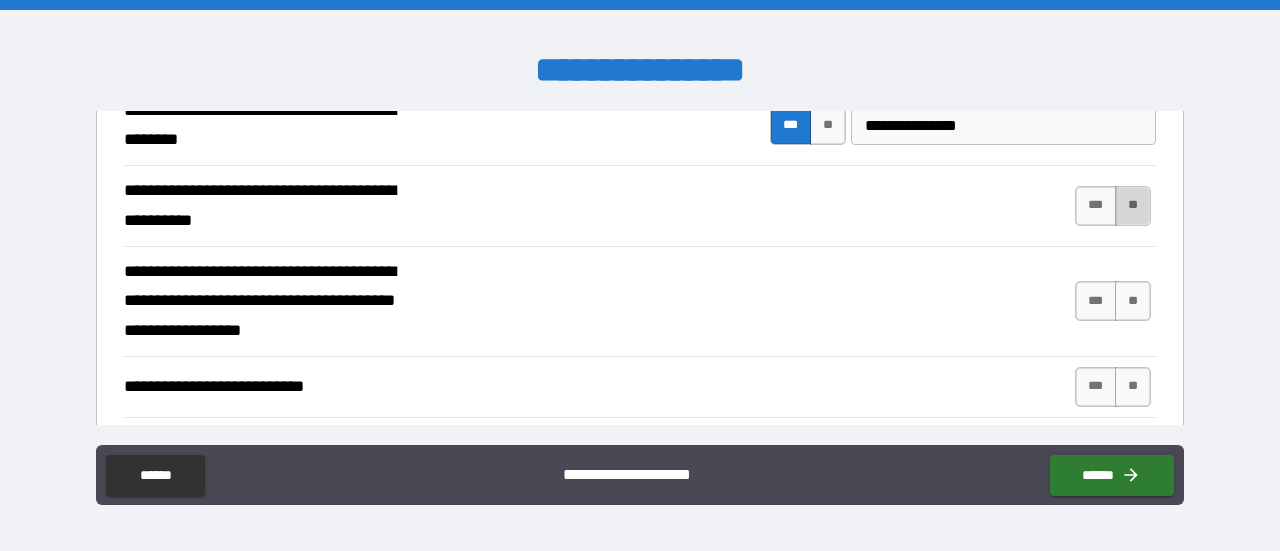 click on "**" at bounding box center (1133, 206) 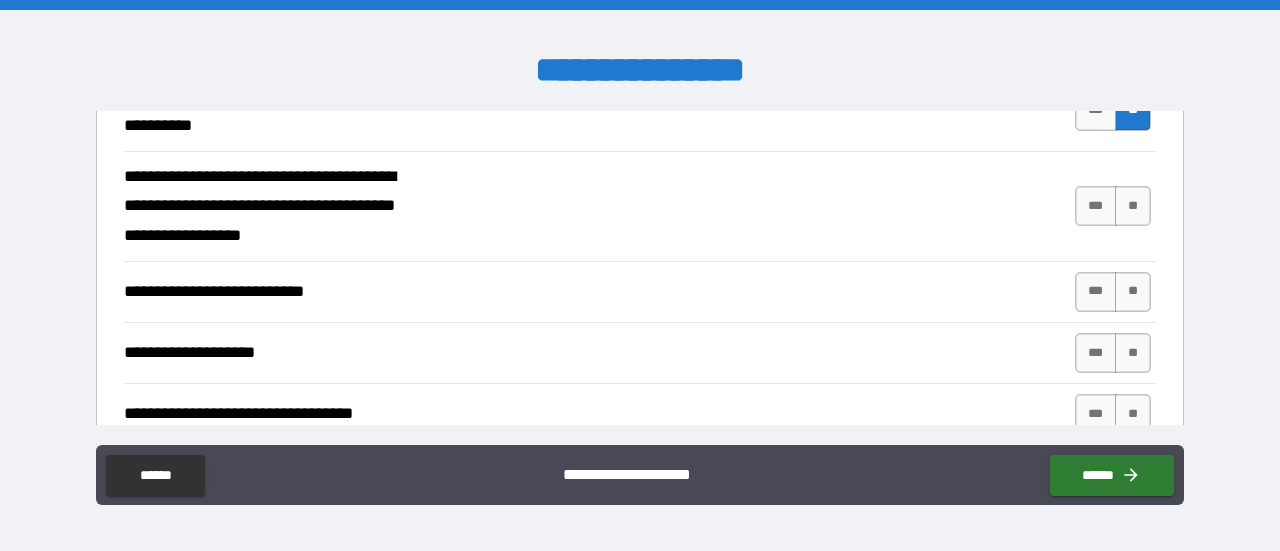 scroll, scrollTop: 775, scrollLeft: 0, axis: vertical 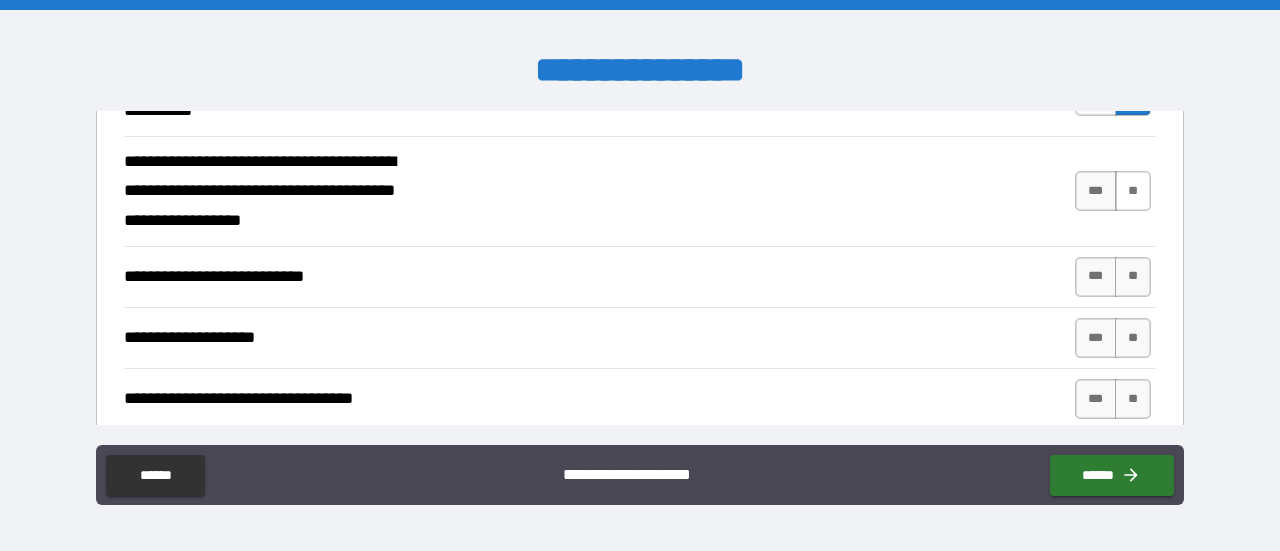click on "**" at bounding box center [1133, 191] 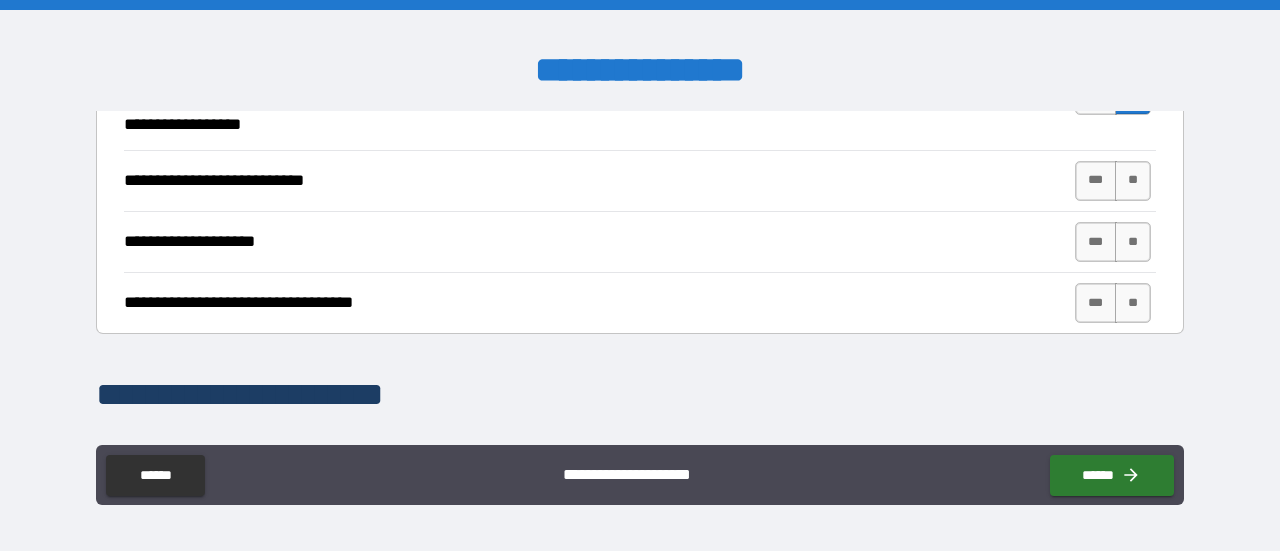 scroll, scrollTop: 875, scrollLeft: 0, axis: vertical 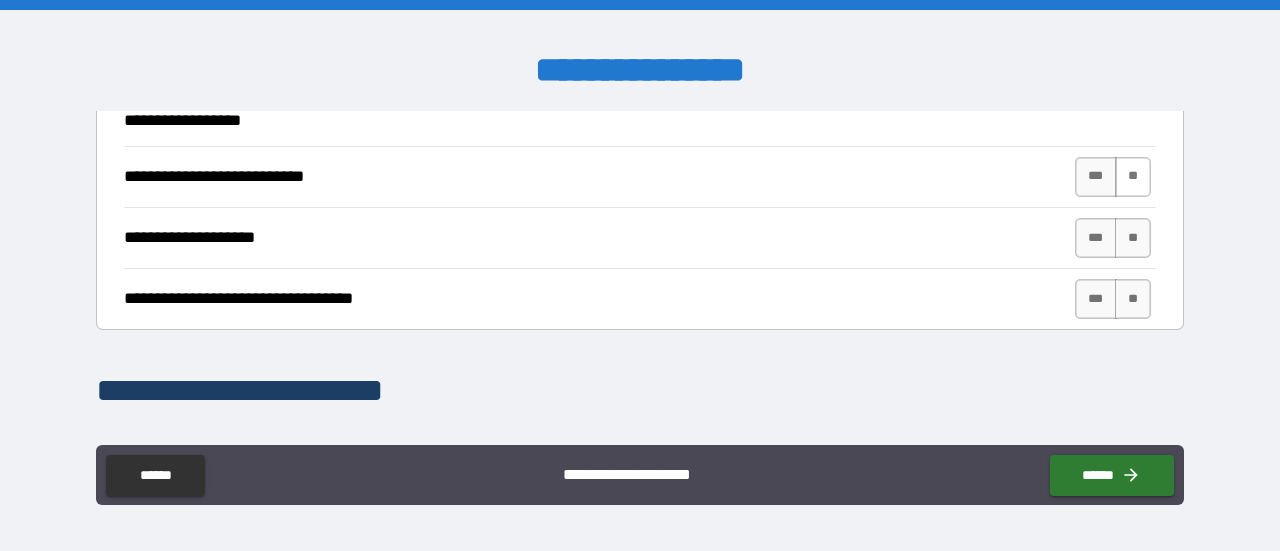 click on "**" at bounding box center (1133, 177) 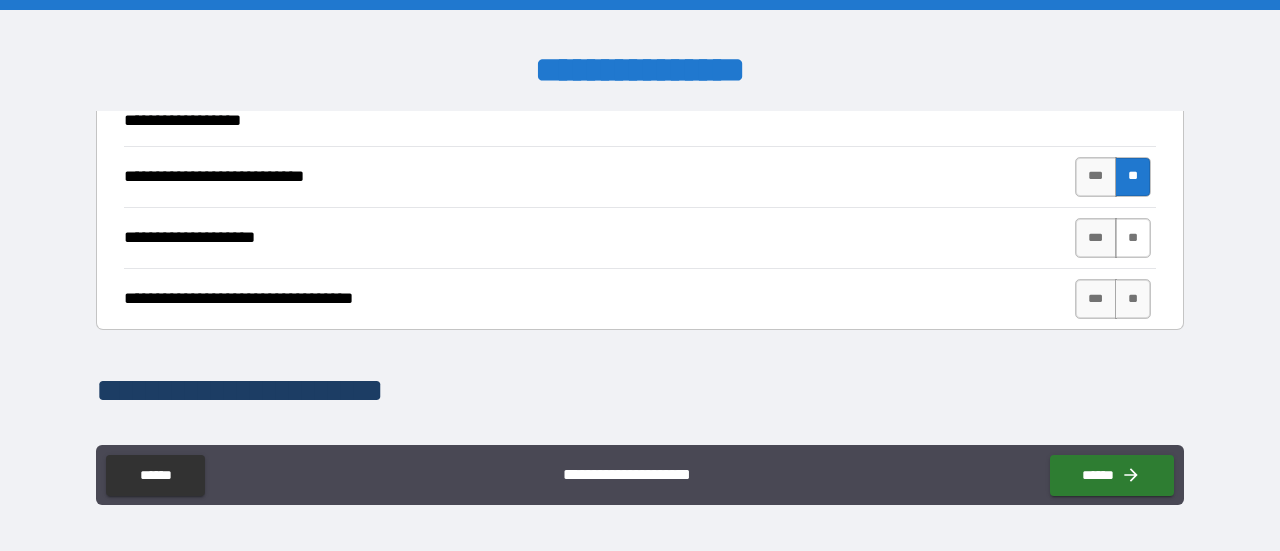 click on "**" at bounding box center (1133, 238) 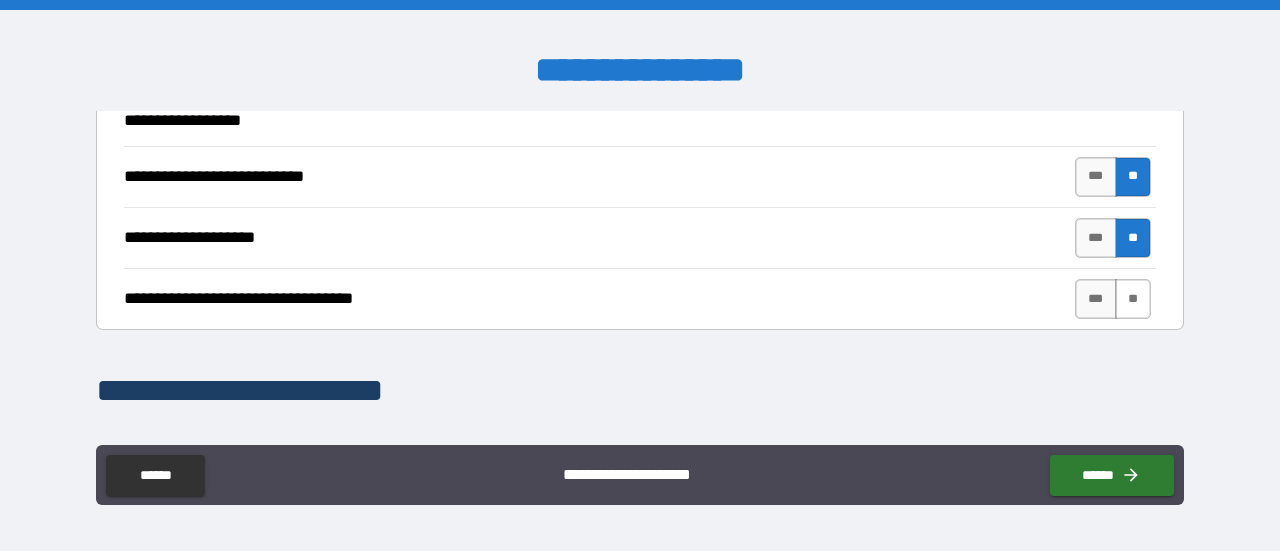 click on "**" at bounding box center [1133, 299] 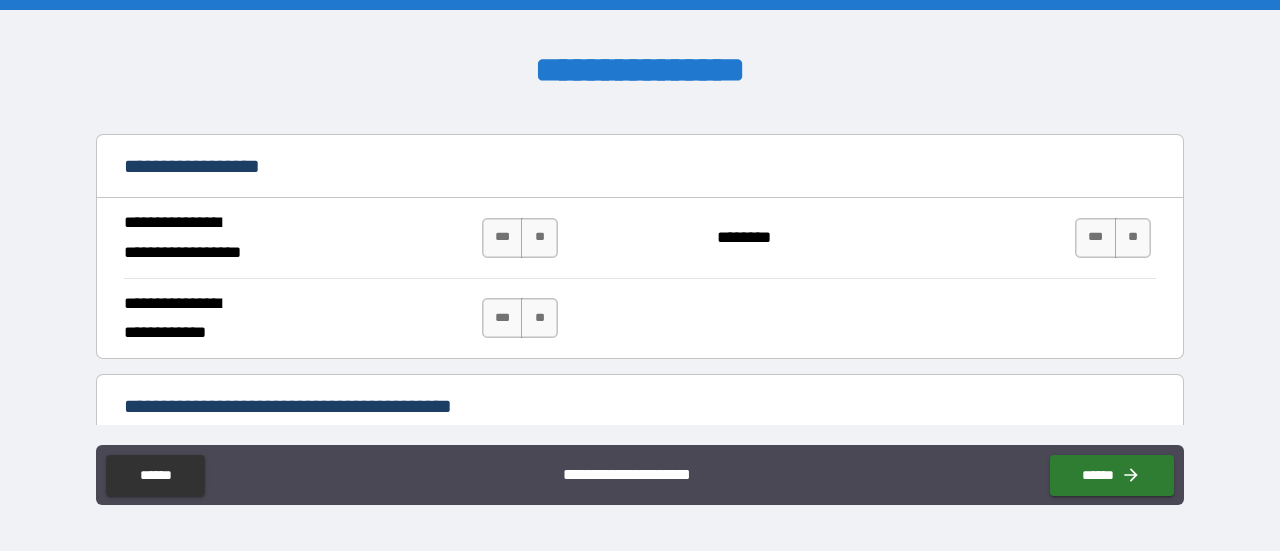 scroll, scrollTop: 1183, scrollLeft: 0, axis: vertical 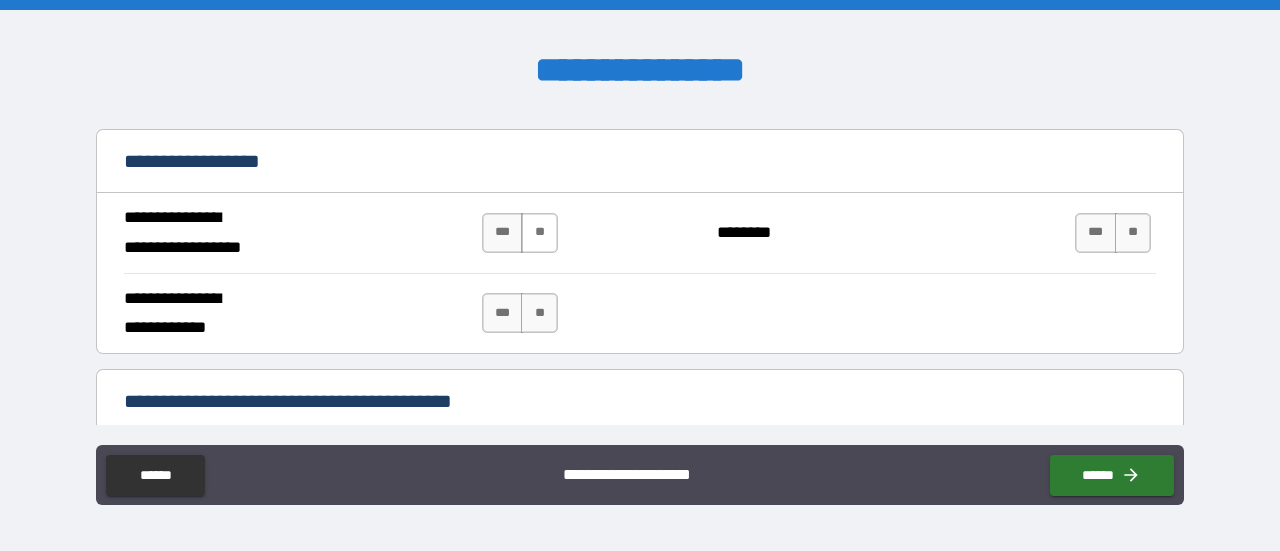 click on "**" at bounding box center [539, 233] 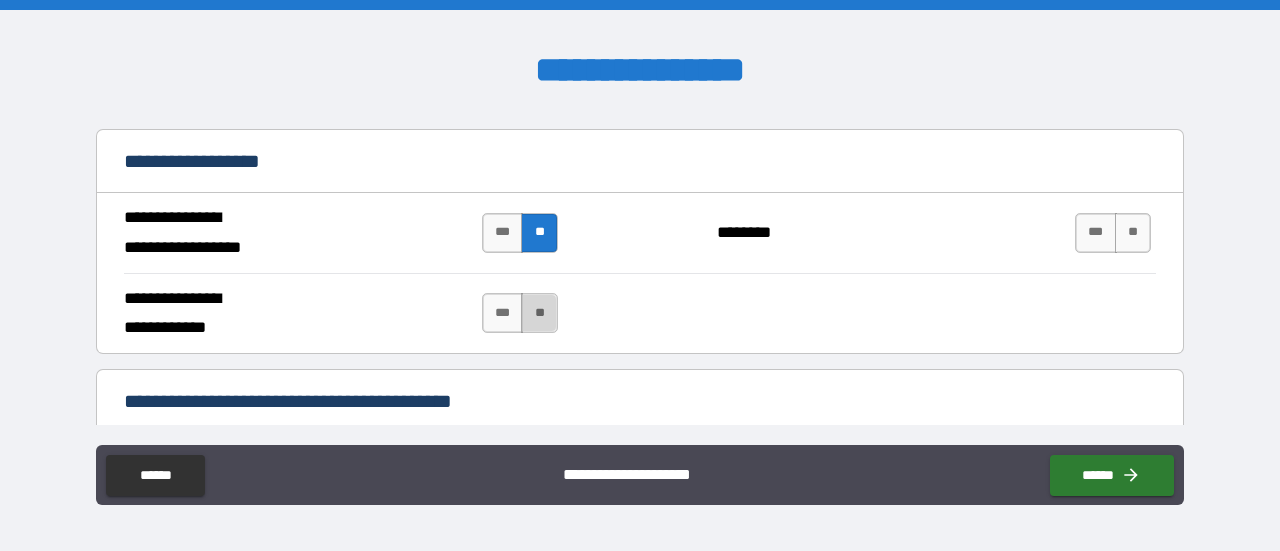 click on "**" at bounding box center [539, 313] 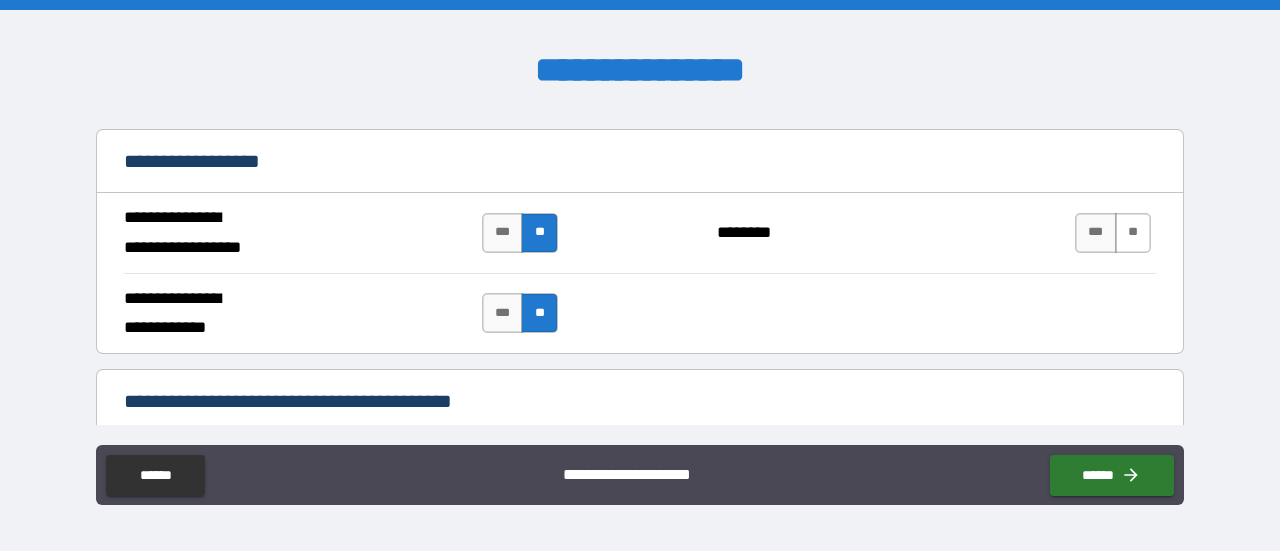 click on "**" at bounding box center (1133, 233) 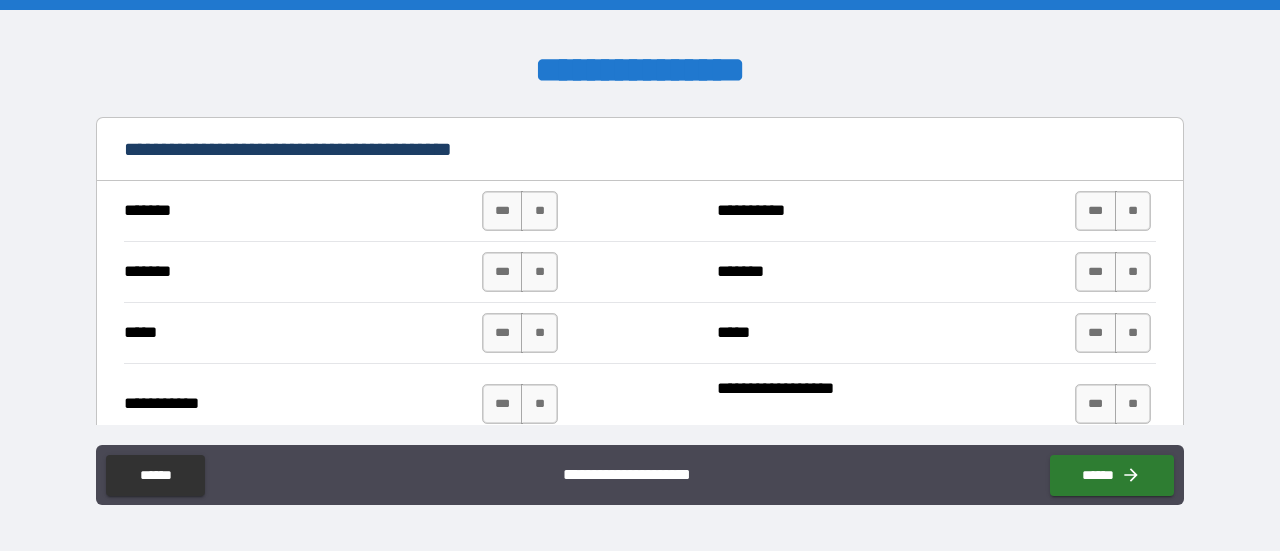 scroll, scrollTop: 1437, scrollLeft: 0, axis: vertical 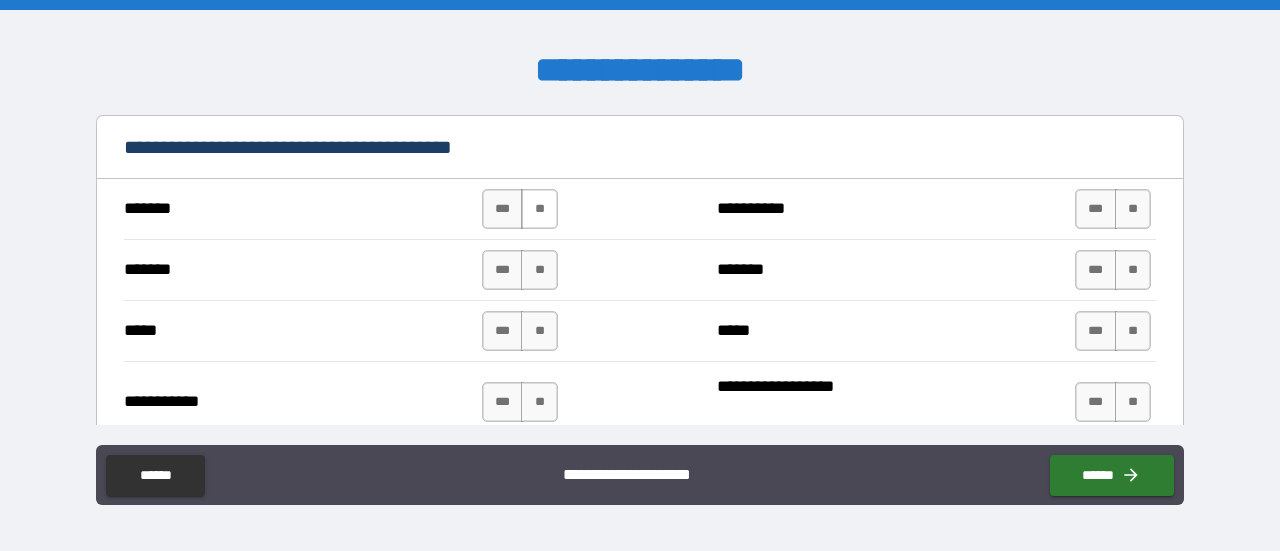 click on "**" at bounding box center (539, 209) 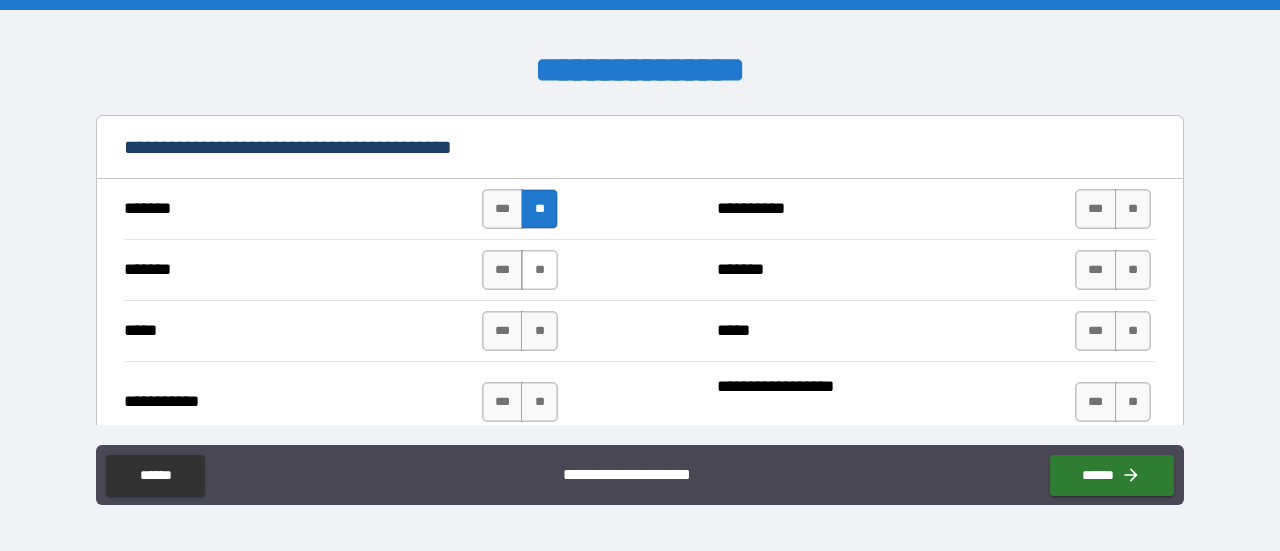 click on "**" at bounding box center [539, 270] 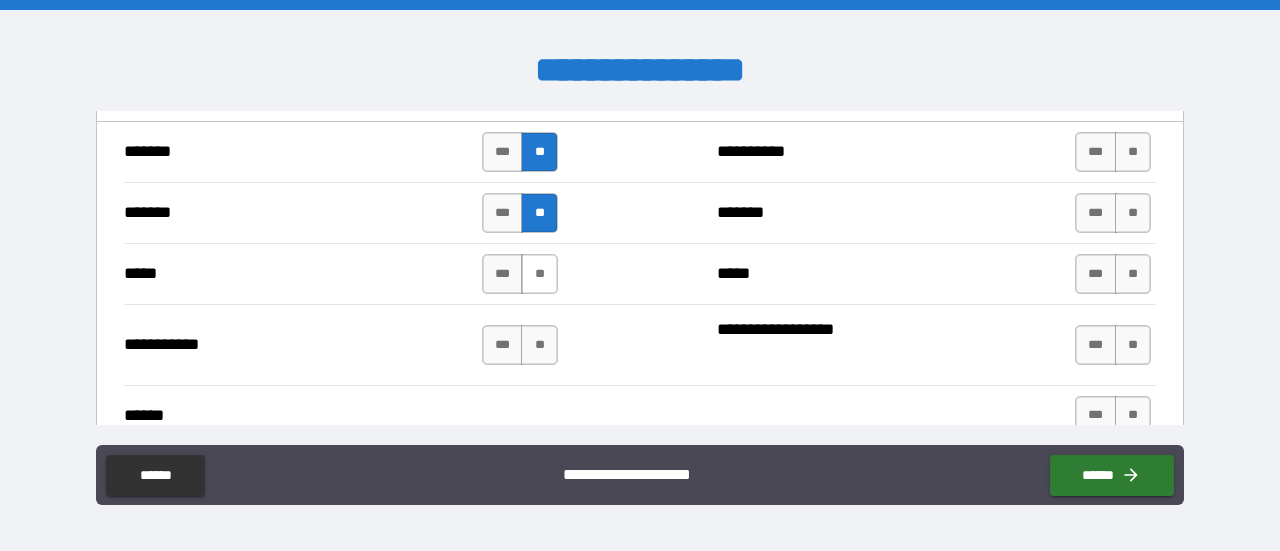 click on "**" at bounding box center [539, 274] 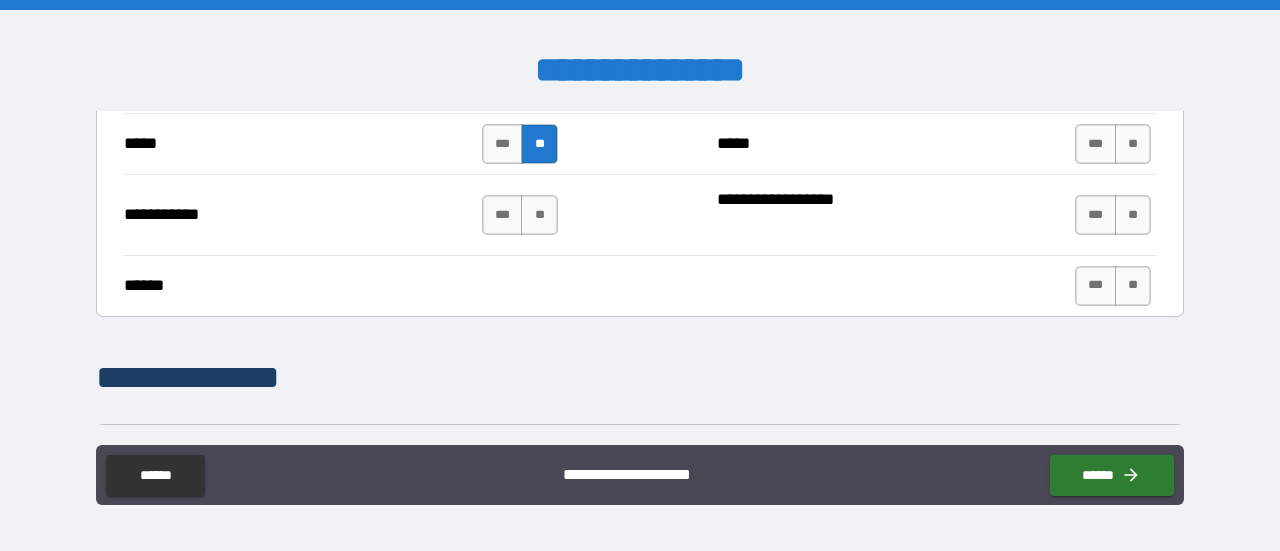scroll, scrollTop: 1628, scrollLeft: 0, axis: vertical 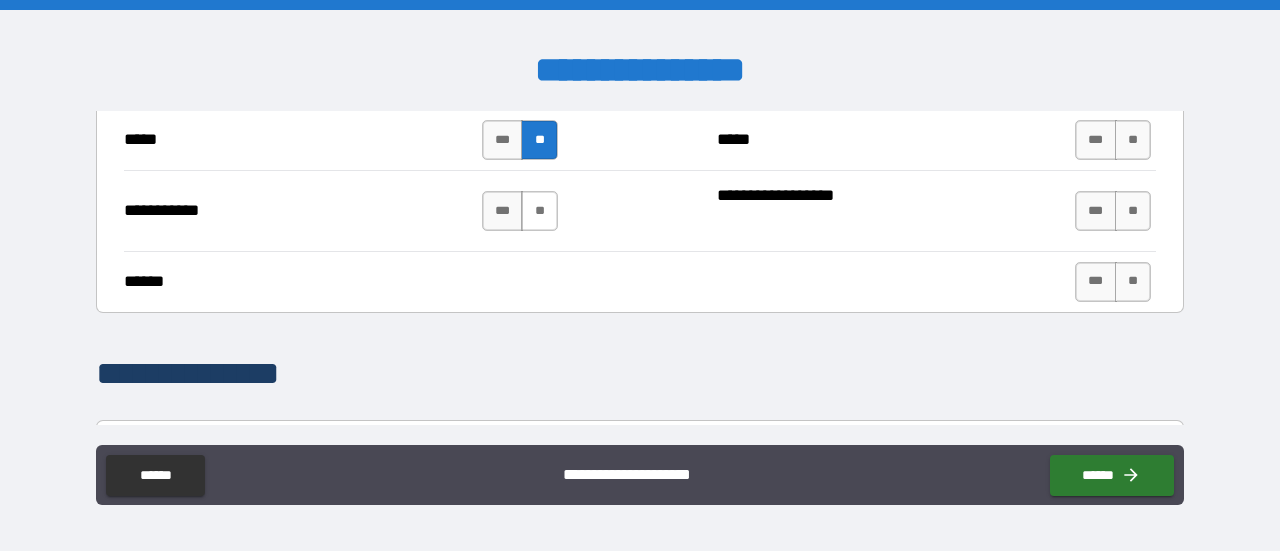 click on "**" at bounding box center (539, 211) 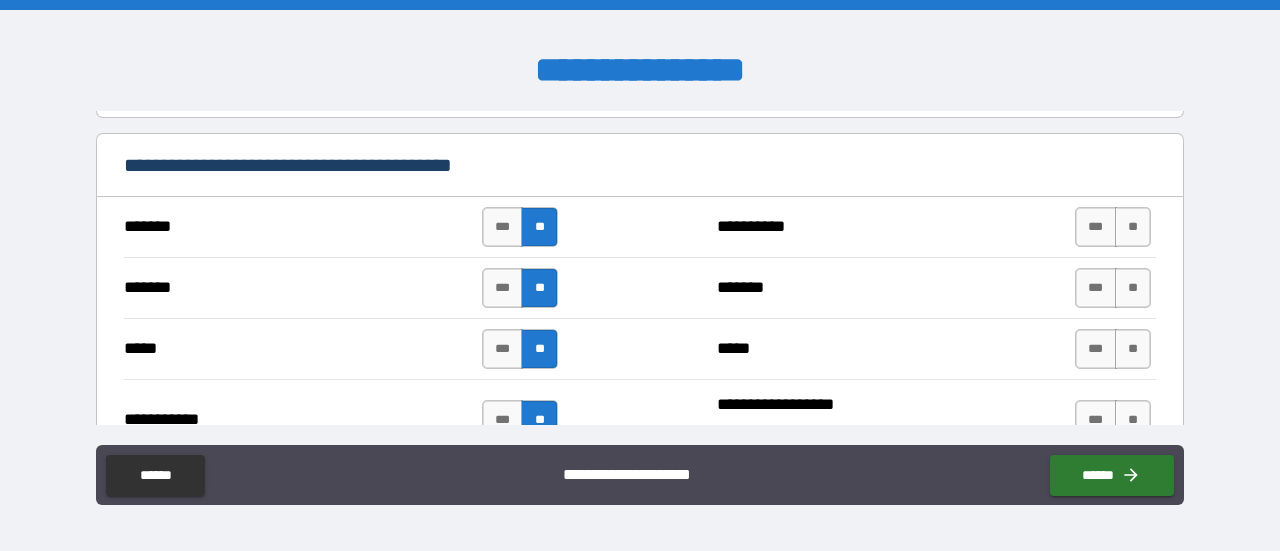 scroll, scrollTop: 1420, scrollLeft: 0, axis: vertical 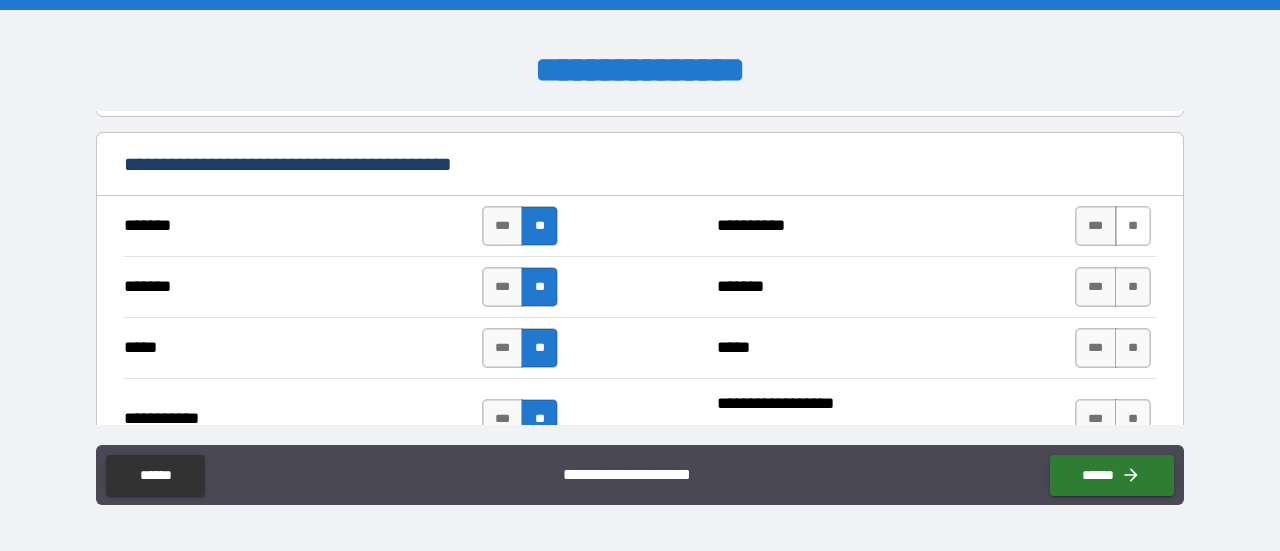 click on "**" at bounding box center (1133, 226) 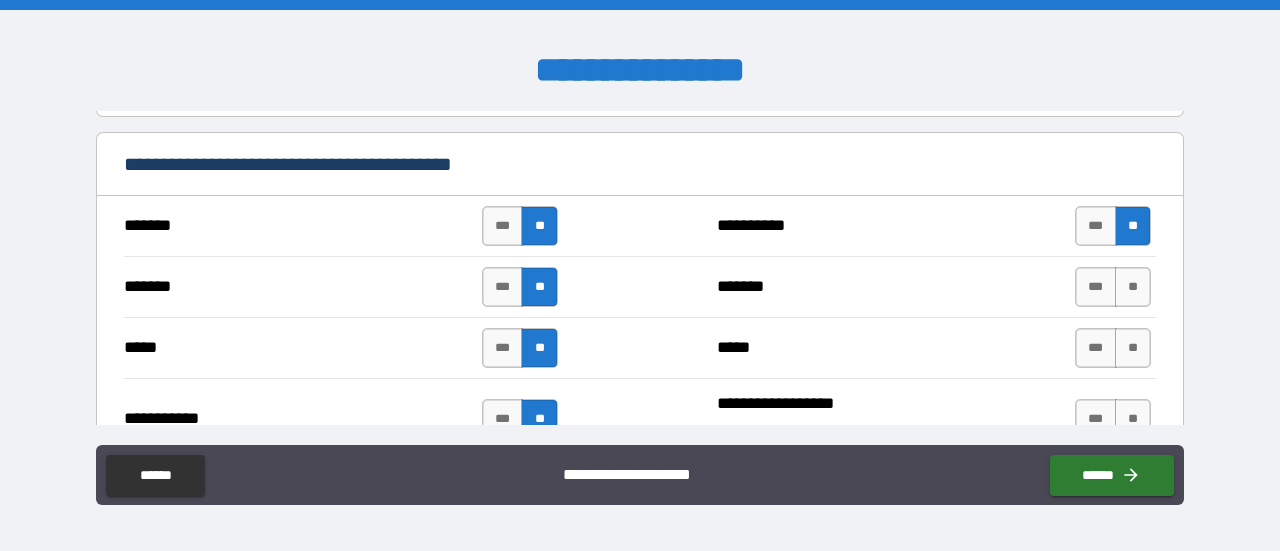 scroll, scrollTop: 1513, scrollLeft: 0, axis: vertical 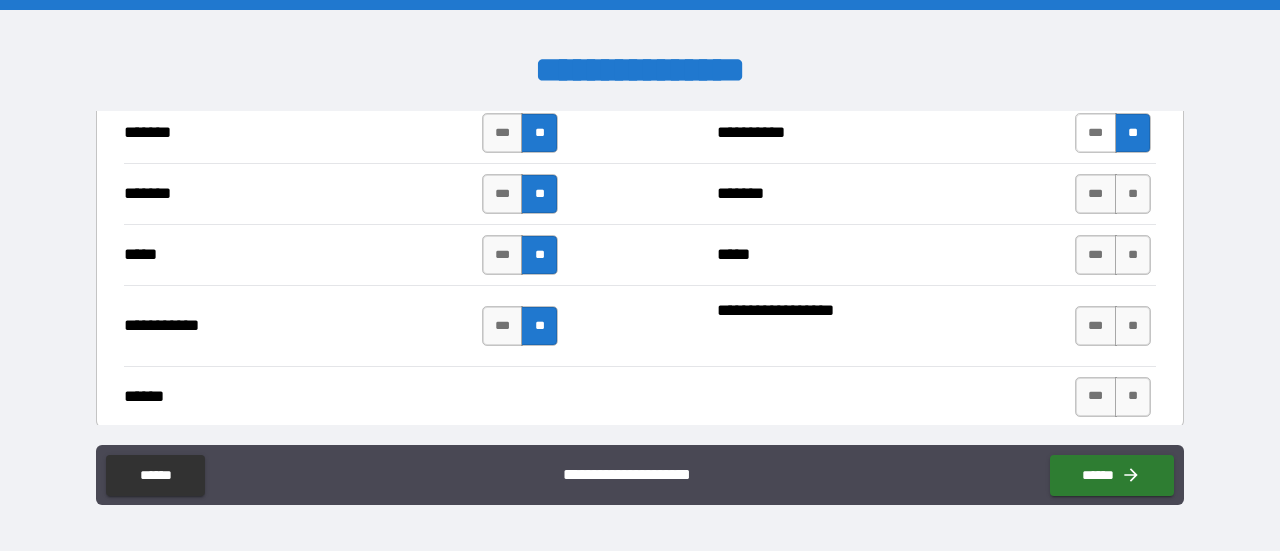click on "***" at bounding box center [1096, 133] 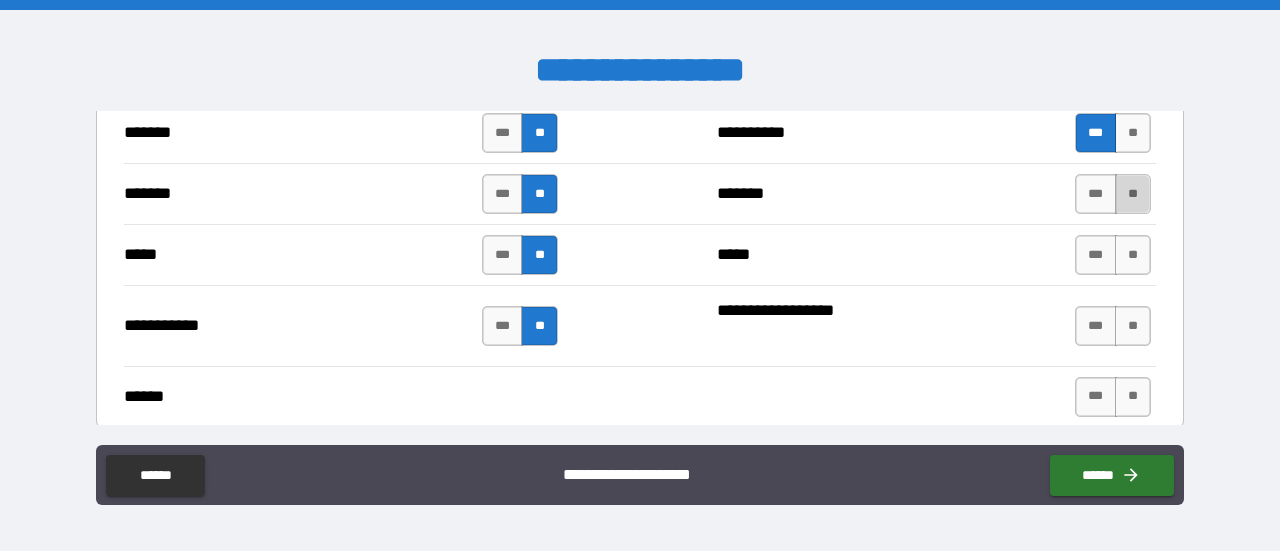 click on "**" at bounding box center (1133, 194) 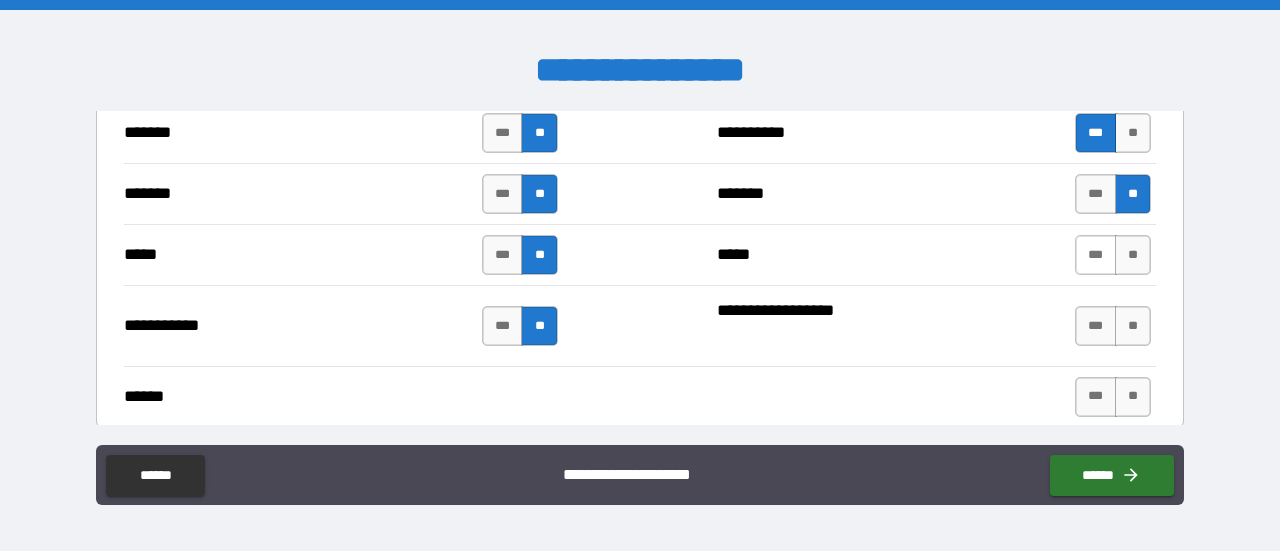 click on "***" at bounding box center [1096, 255] 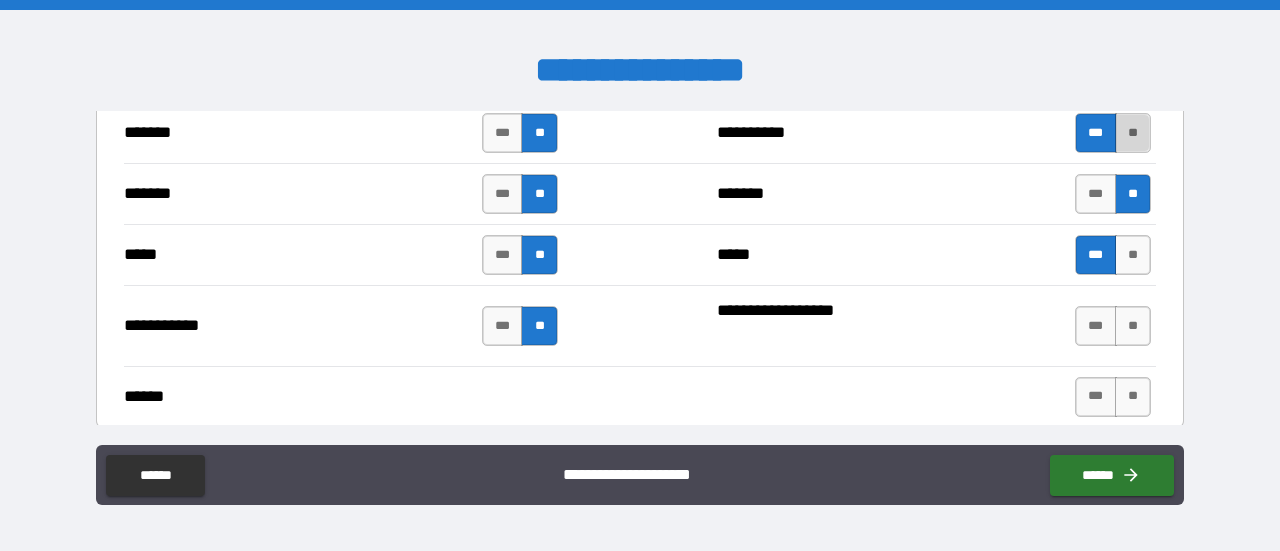 click on "**" at bounding box center (1133, 133) 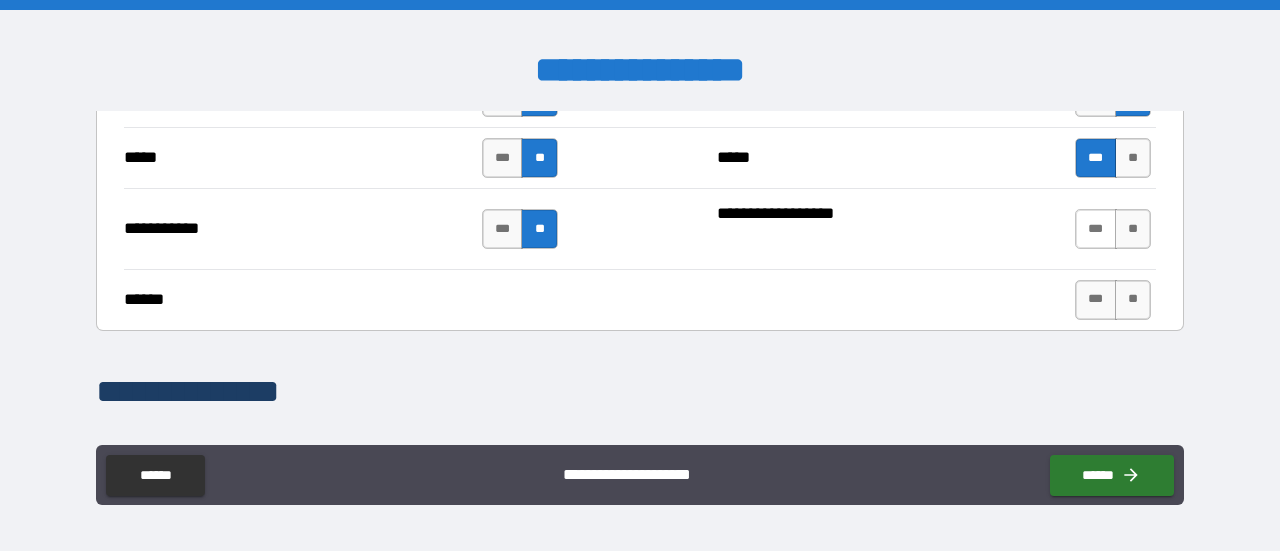 scroll, scrollTop: 1611, scrollLeft: 0, axis: vertical 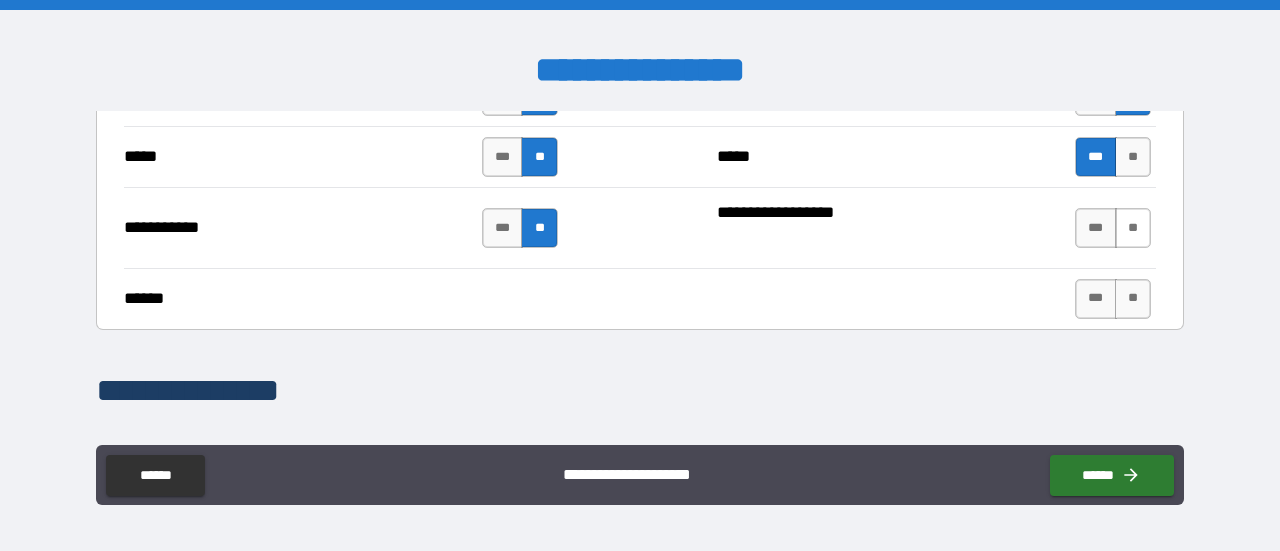 click on "**" at bounding box center (1133, 228) 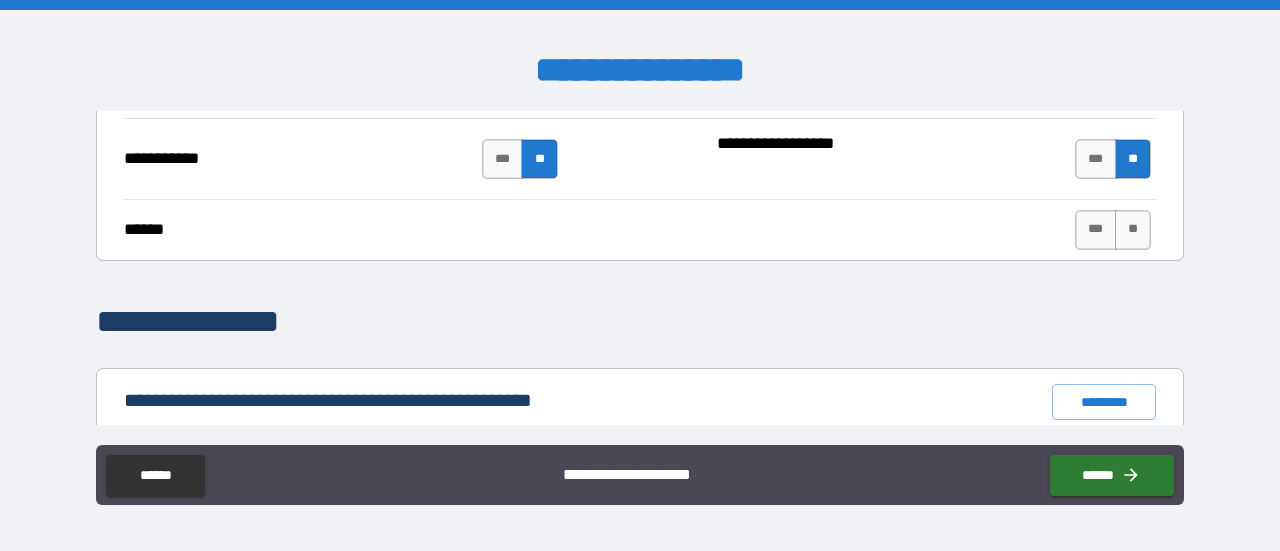 scroll, scrollTop: 1681, scrollLeft: 0, axis: vertical 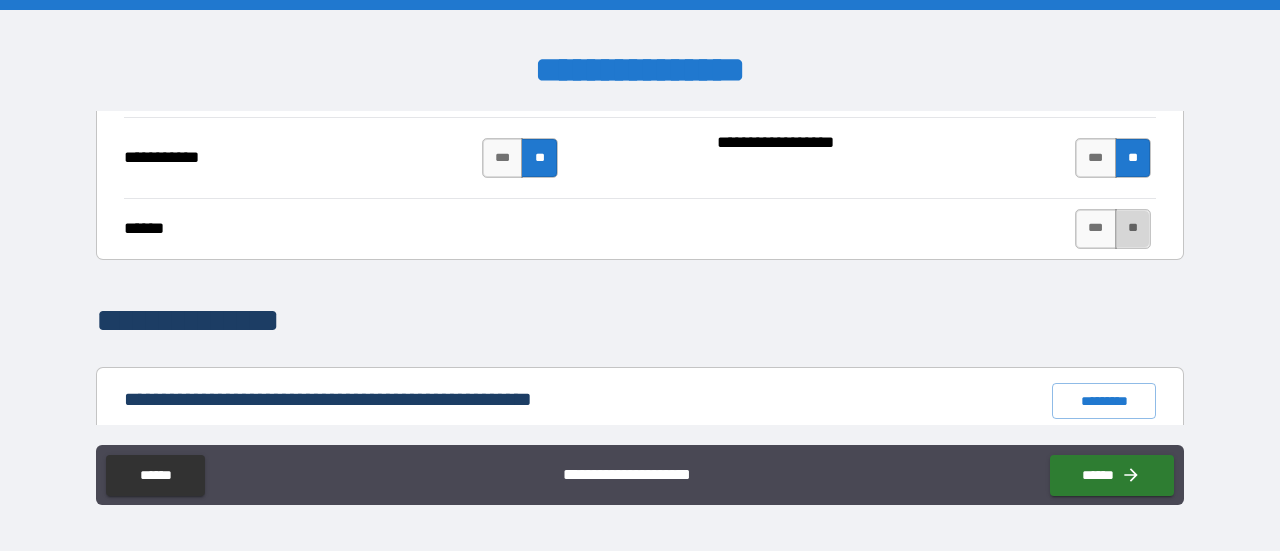 click on "**" at bounding box center [1133, 229] 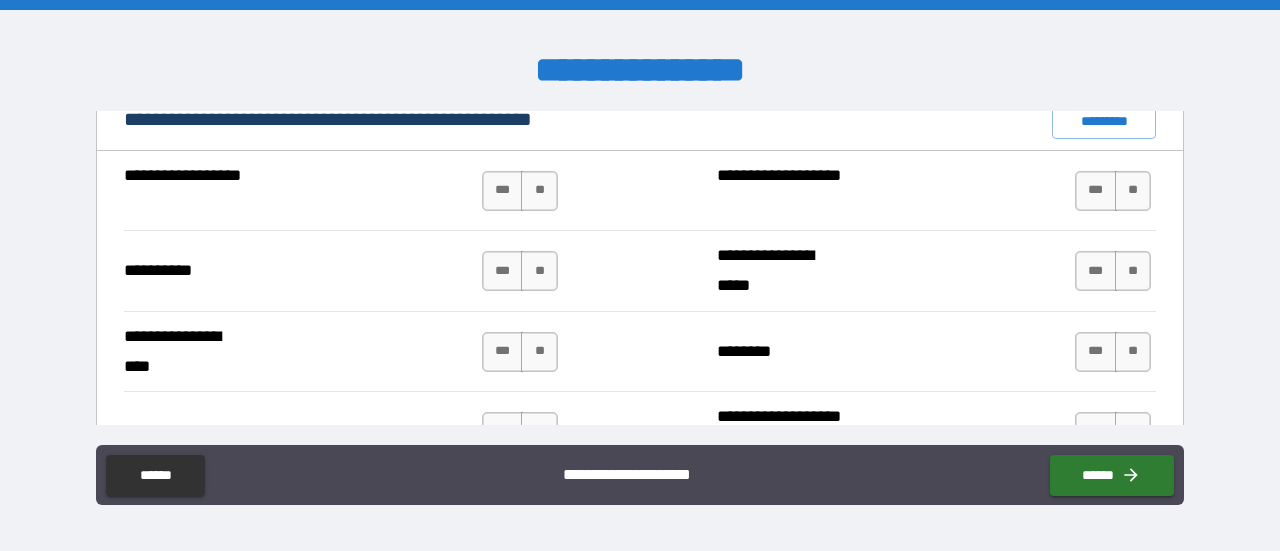 scroll, scrollTop: 1946, scrollLeft: 0, axis: vertical 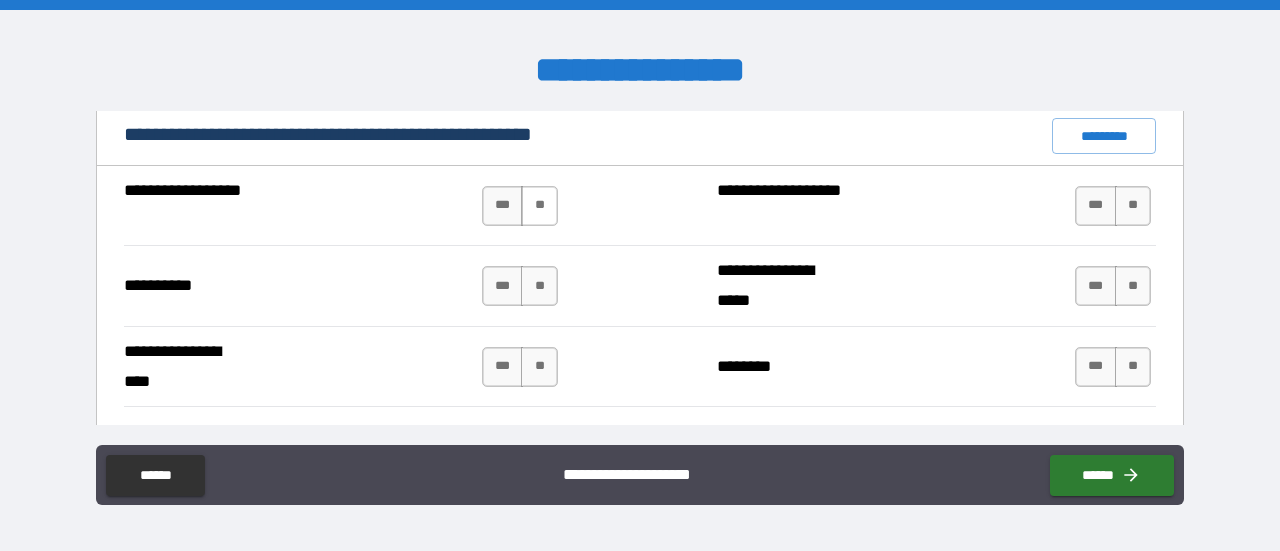 click on "**" at bounding box center (539, 206) 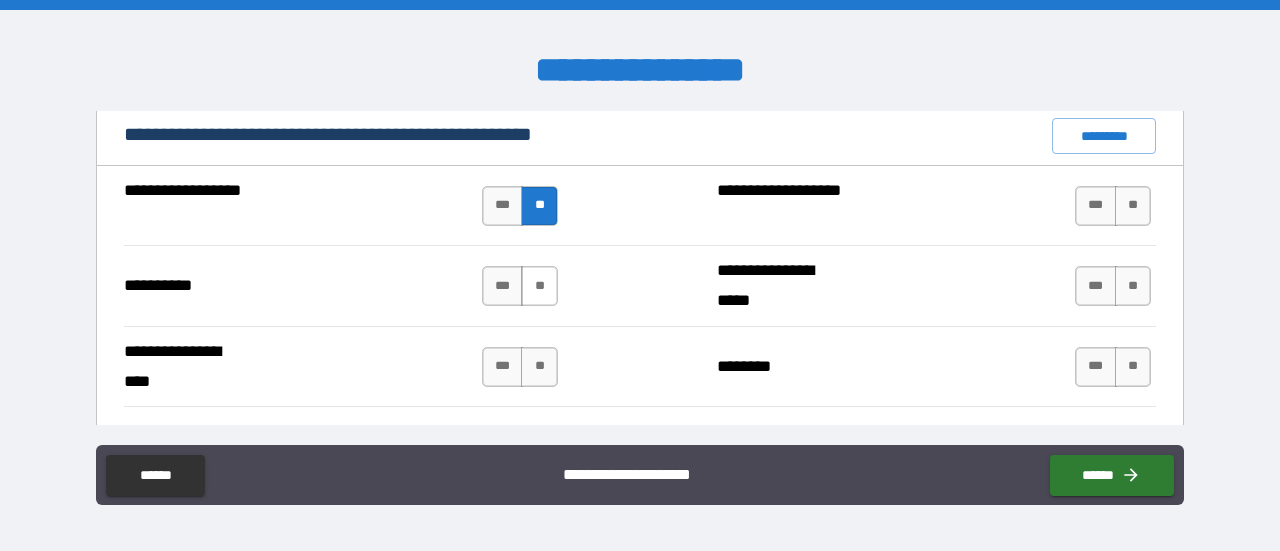 click on "**" at bounding box center [539, 286] 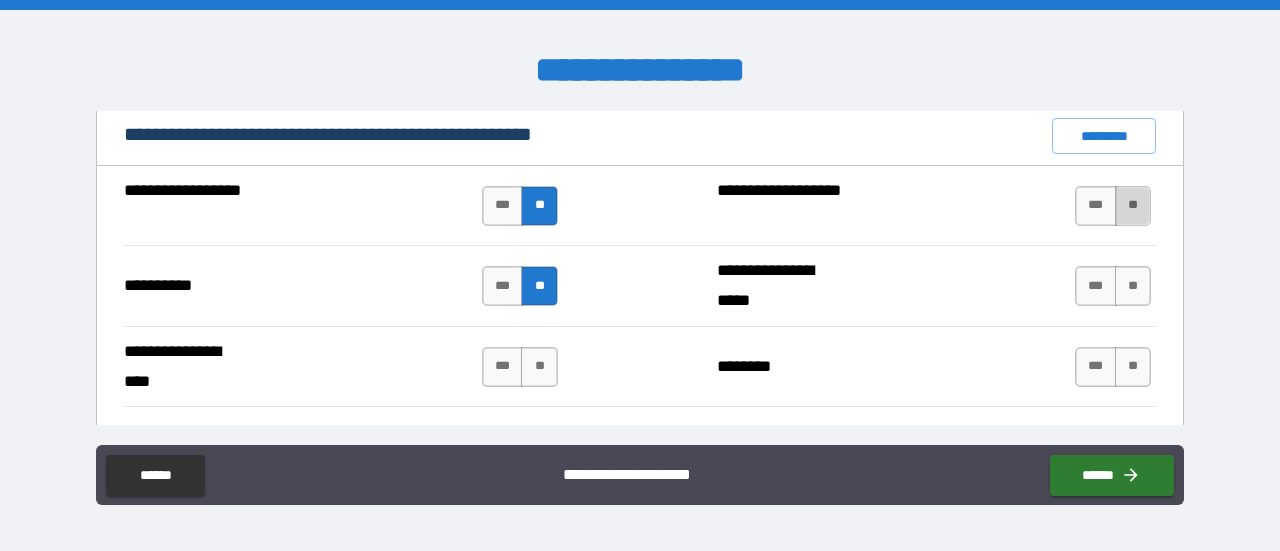 click on "**" at bounding box center [1133, 206] 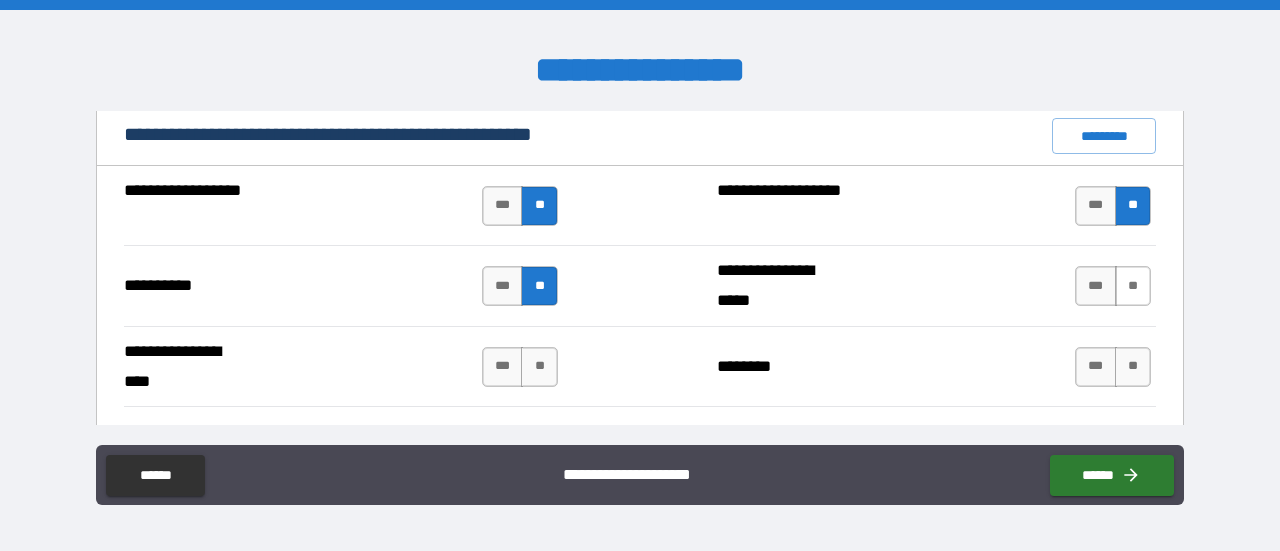 click on "**" at bounding box center (1133, 286) 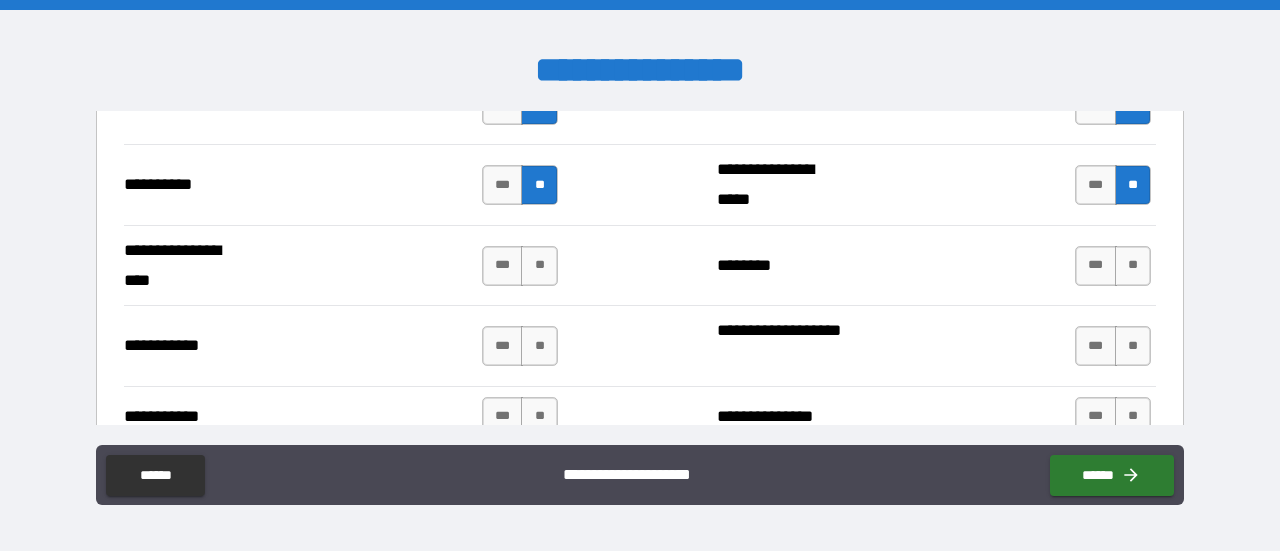 scroll, scrollTop: 2054, scrollLeft: 0, axis: vertical 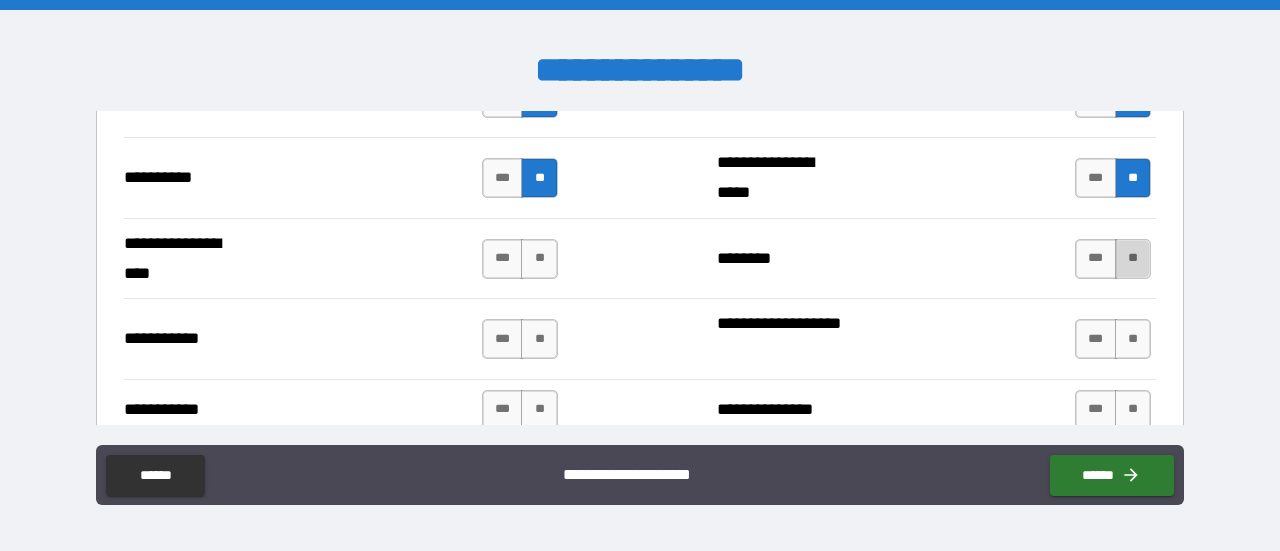 click on "**" at bounding box center [1133, 259] 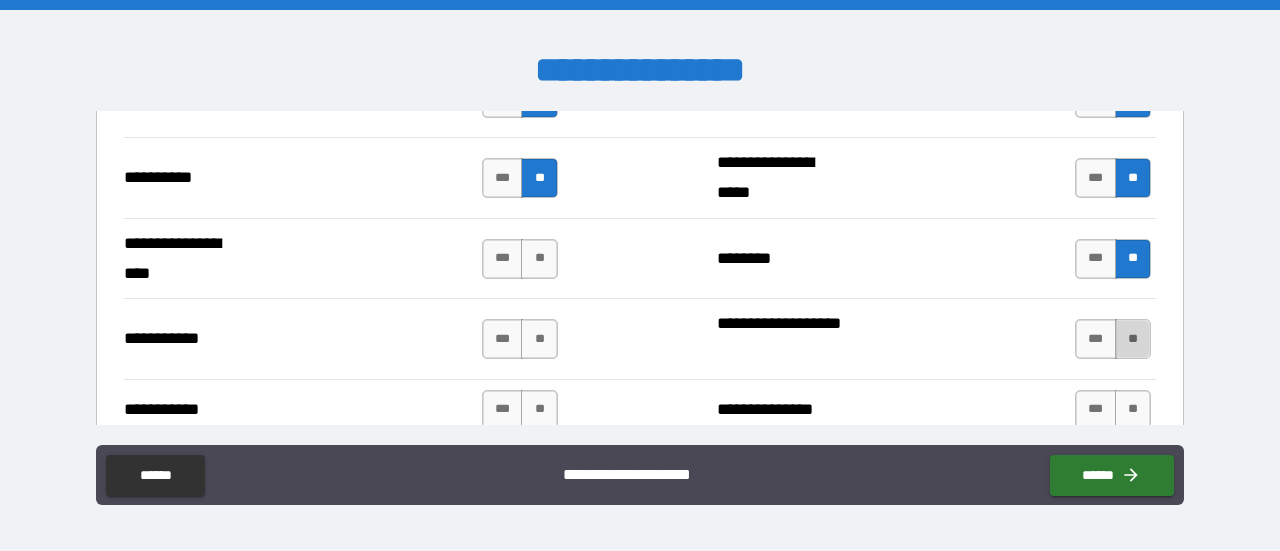 click on "**" at bounding box center [1133, 339] 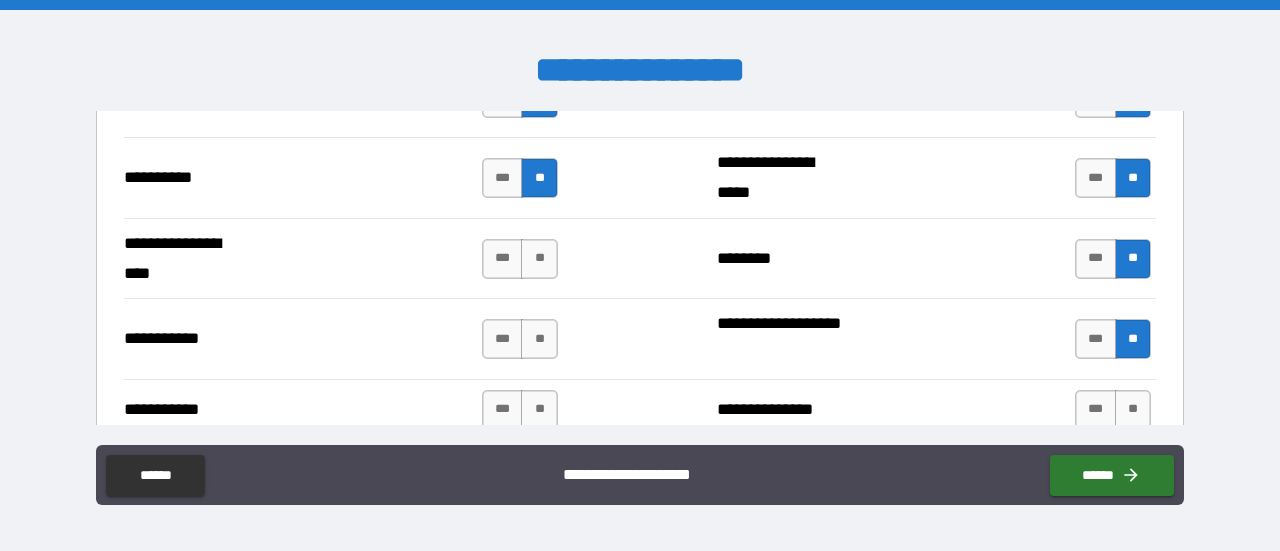 scroll, scrollTop: 2109, scrollLeft: 0, axis: vertical 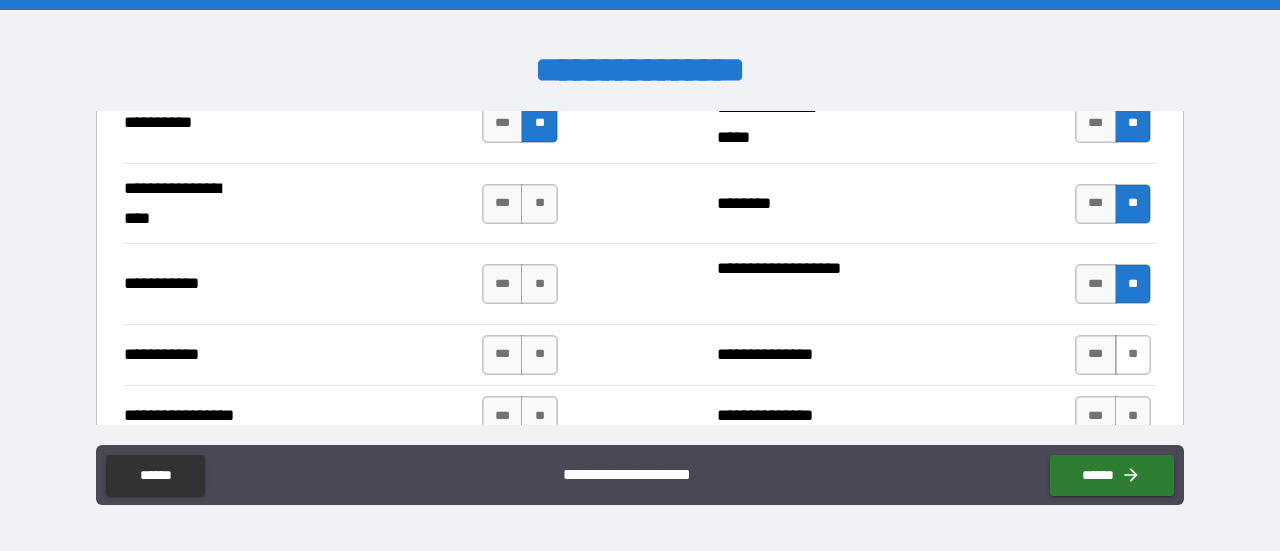 click on "**" at bounding box center (1133, 355) 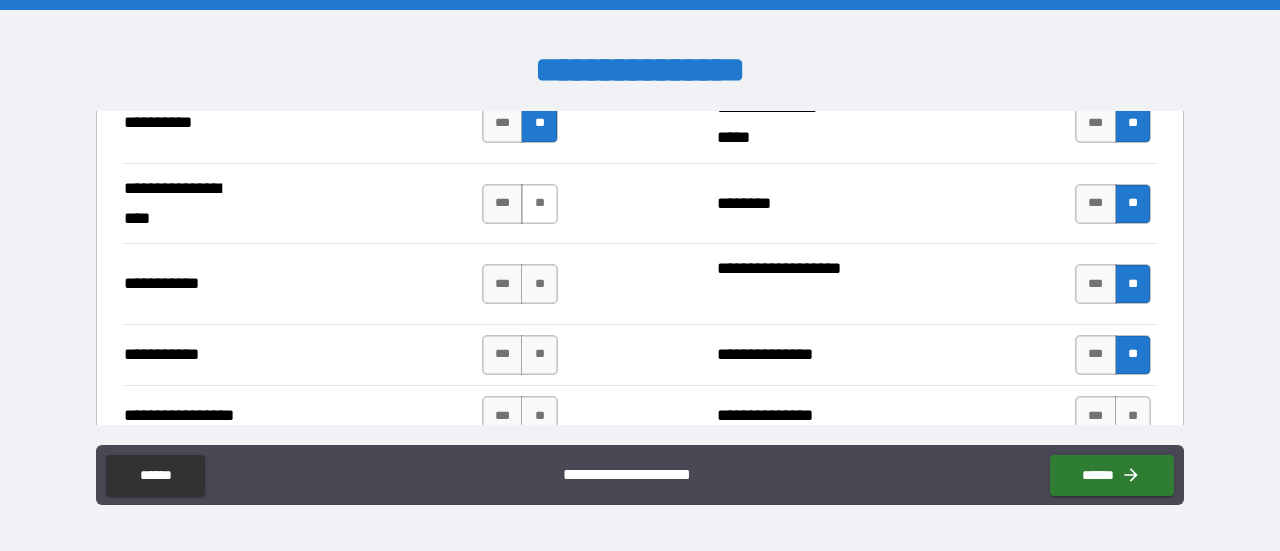 click on "**" at bounding box center (539, 204) 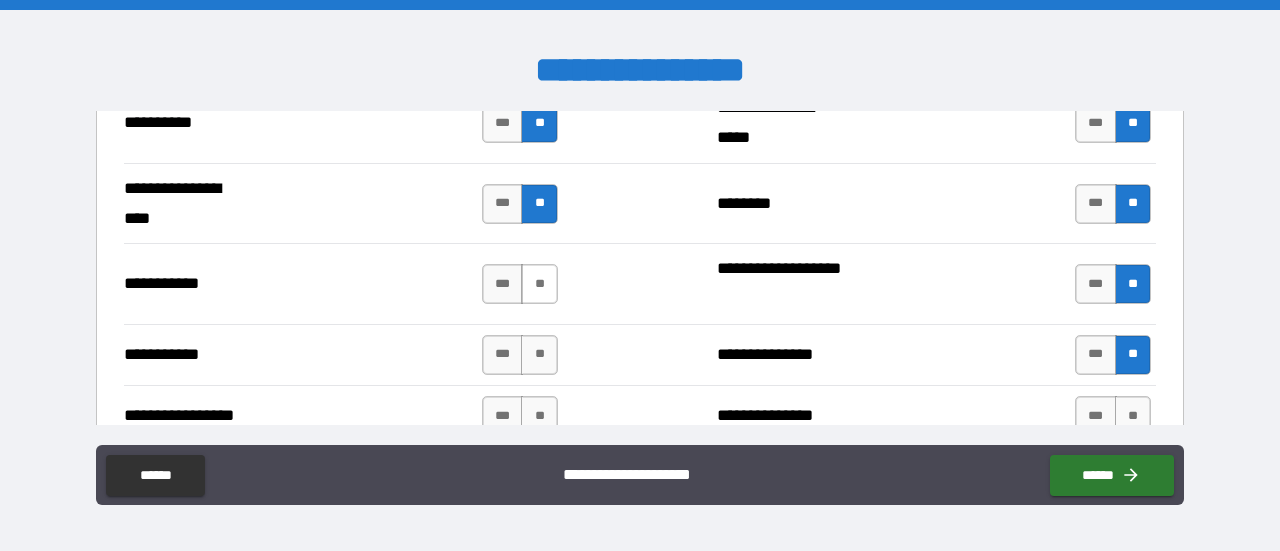 click on "**" at bounding box center [539, 284] 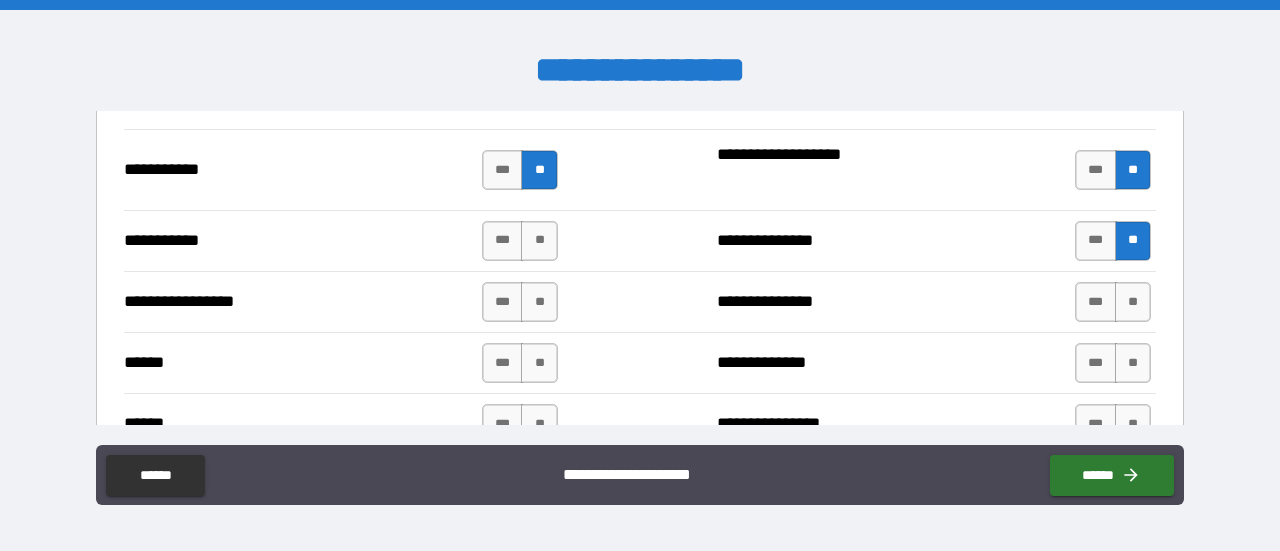 scroll, scrollTop: 2231, scrollLeft: 0, axis: vertical 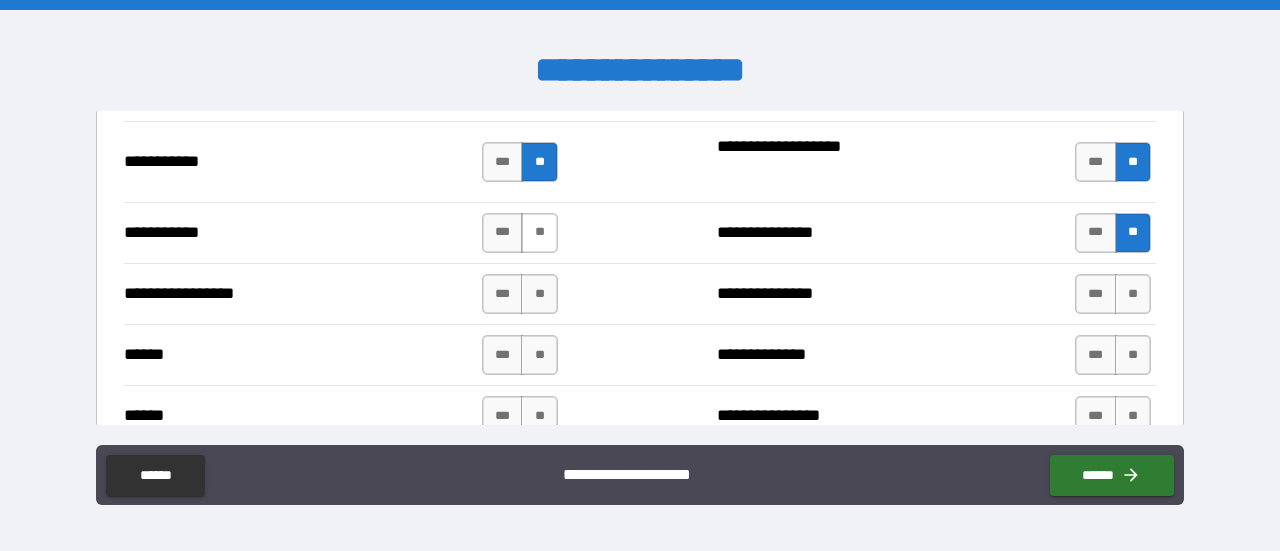 click on "**" at bounding box center [539, 233] 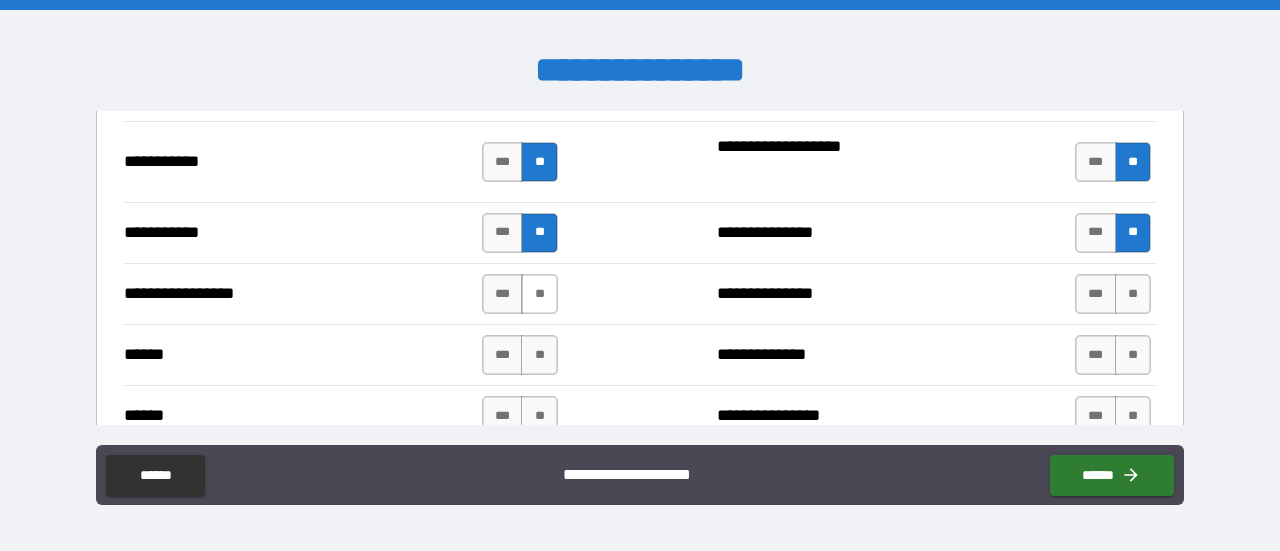 click on "**" at bounding box center [539, 294] 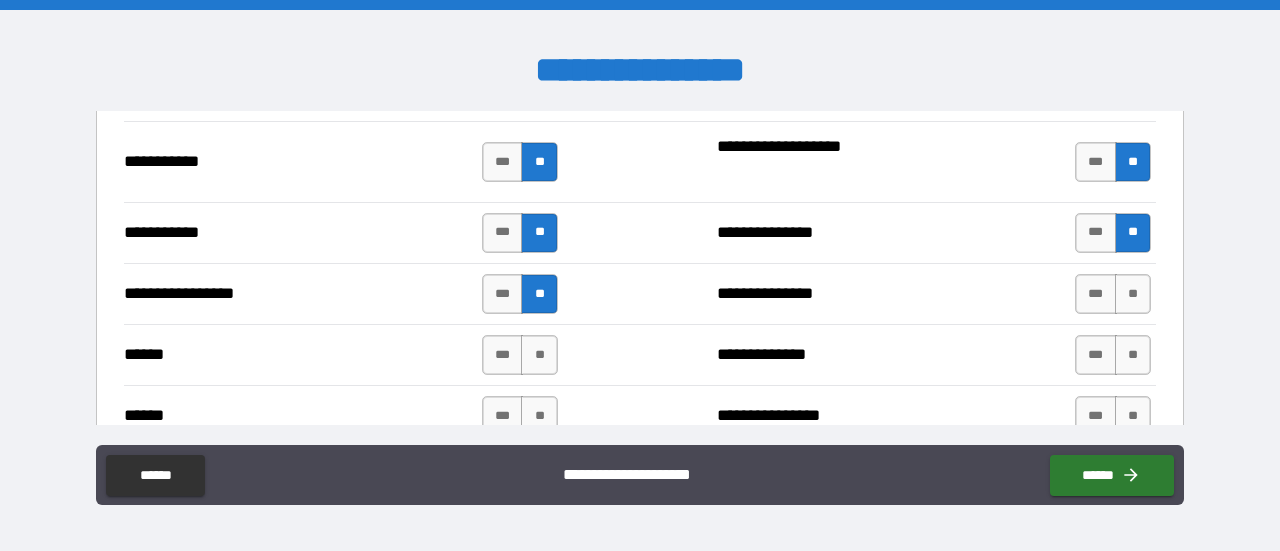 click on "**********" at bounding box center [640, 354] 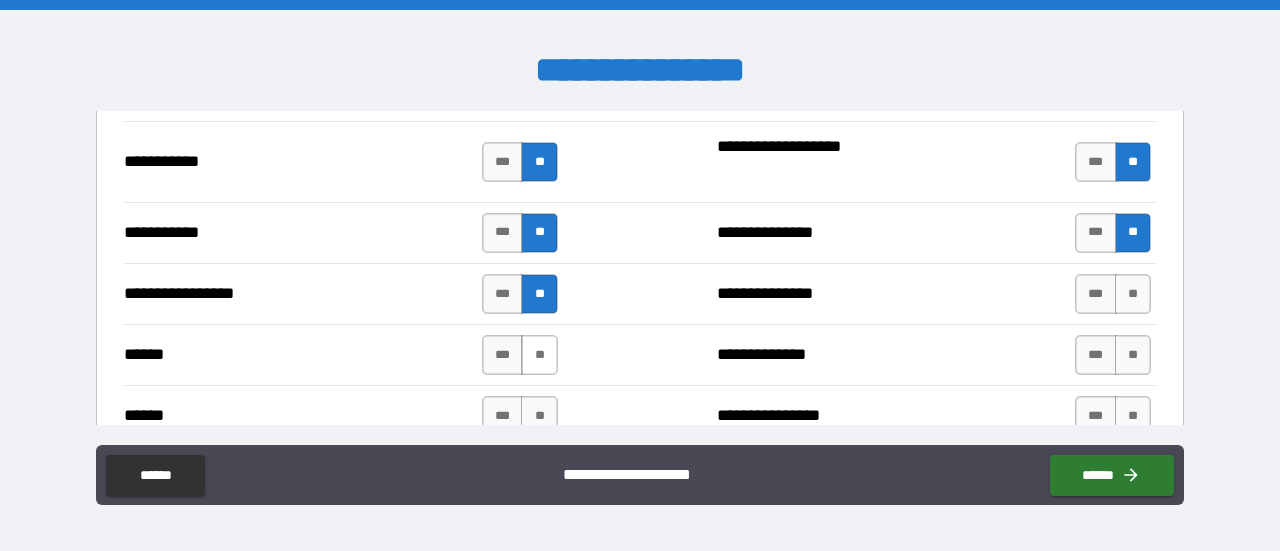 click on "**" at bounding box center (539, 355) 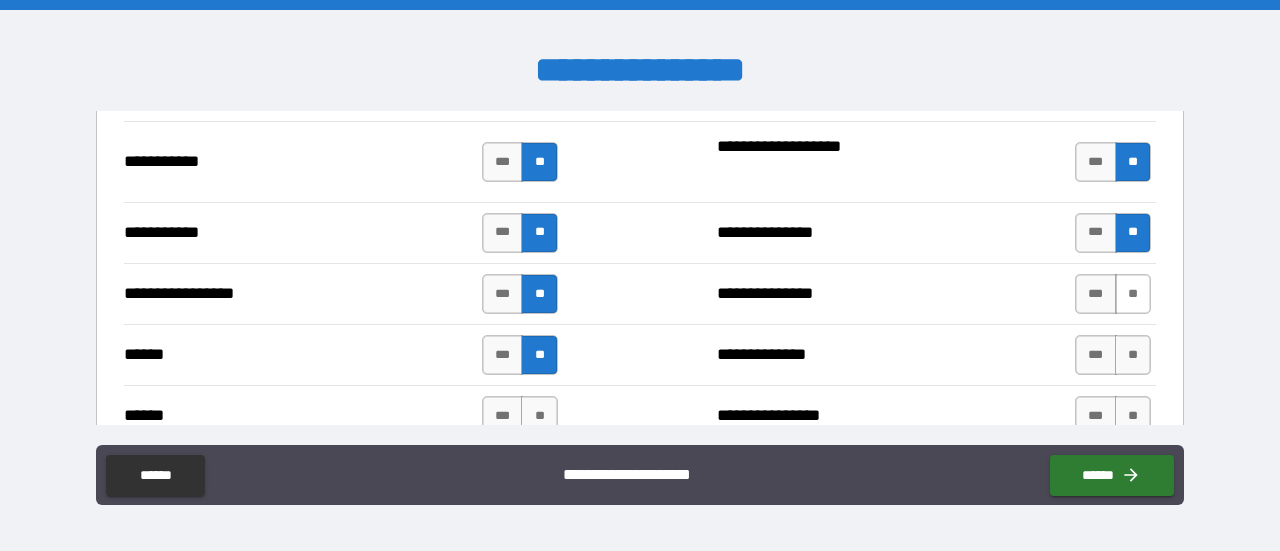 click on "**" at bounding box center [1133, 294] 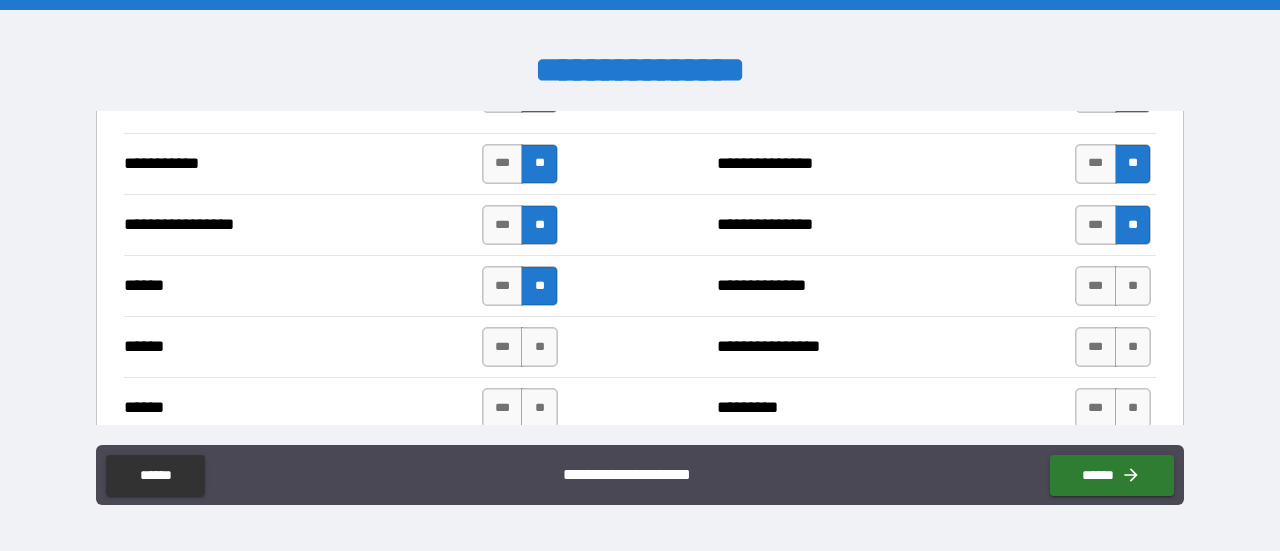 scroll, scrollTop: 2313, scrollLeft: 0, axis: vertical 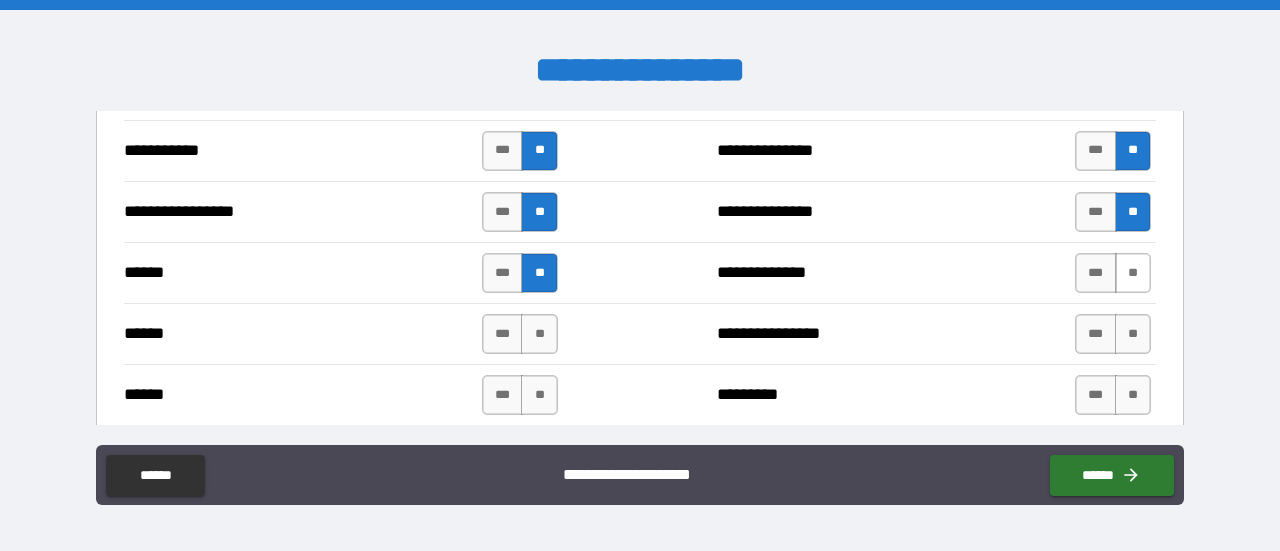 click on "**" at bounding box center [1133, 273] 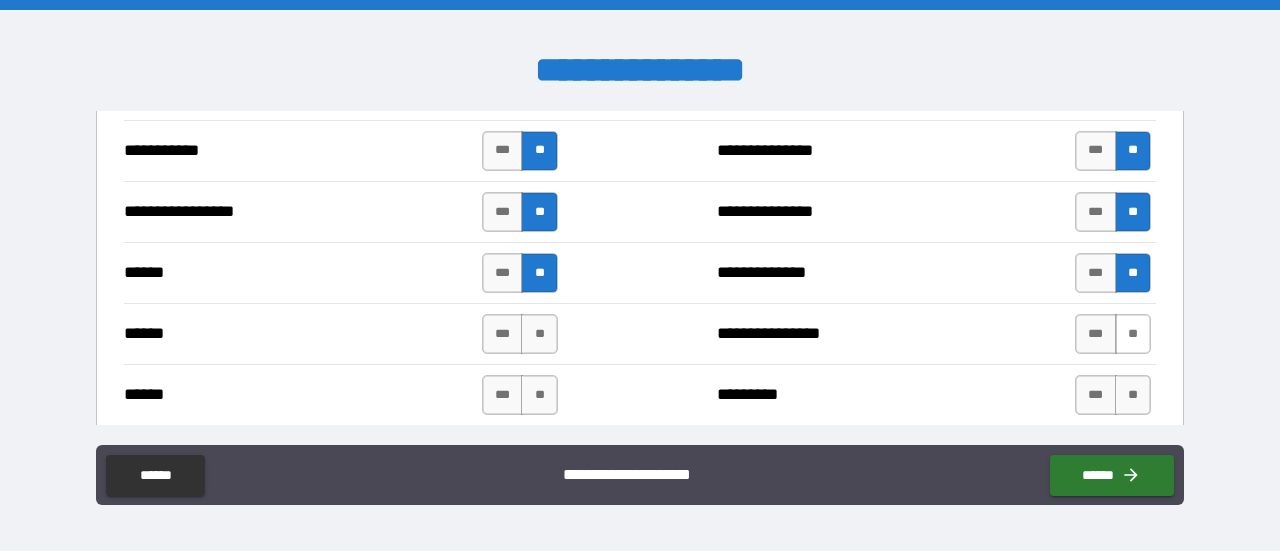 click on "**" at bounding box center [1133, 334] 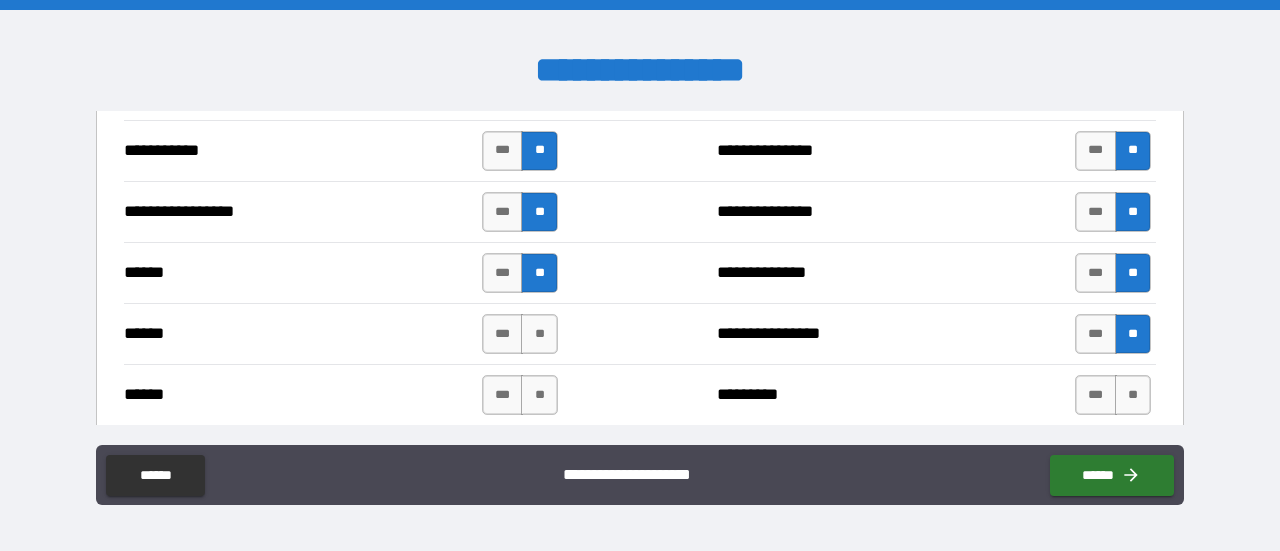 click on "*** **" at bounding box center [1113, 395] 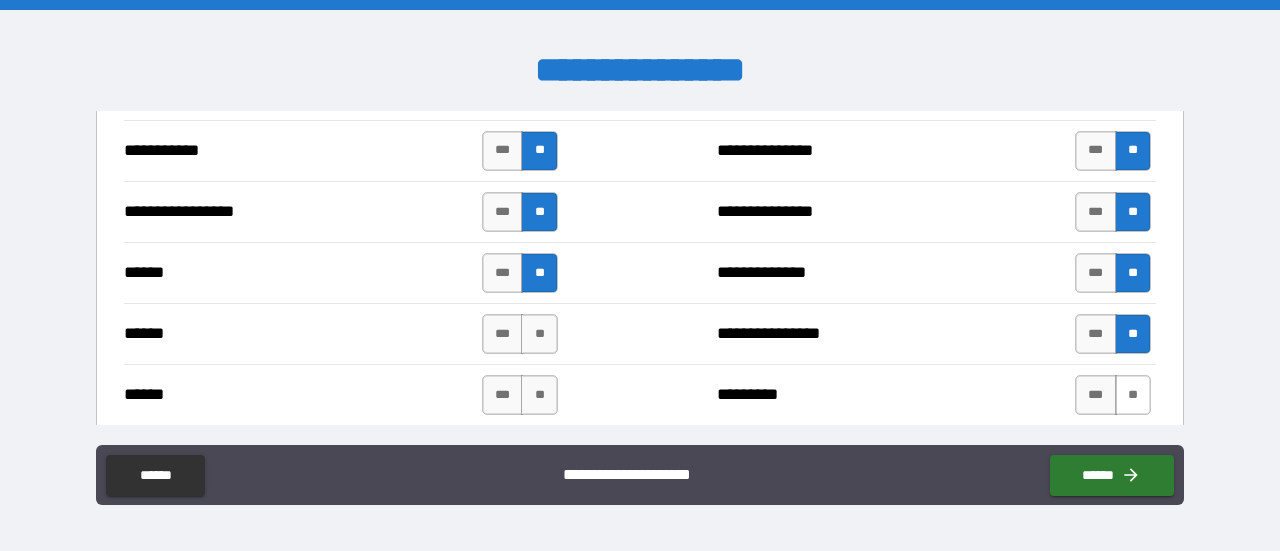 click on "**" at bounding box center (1133, 395) 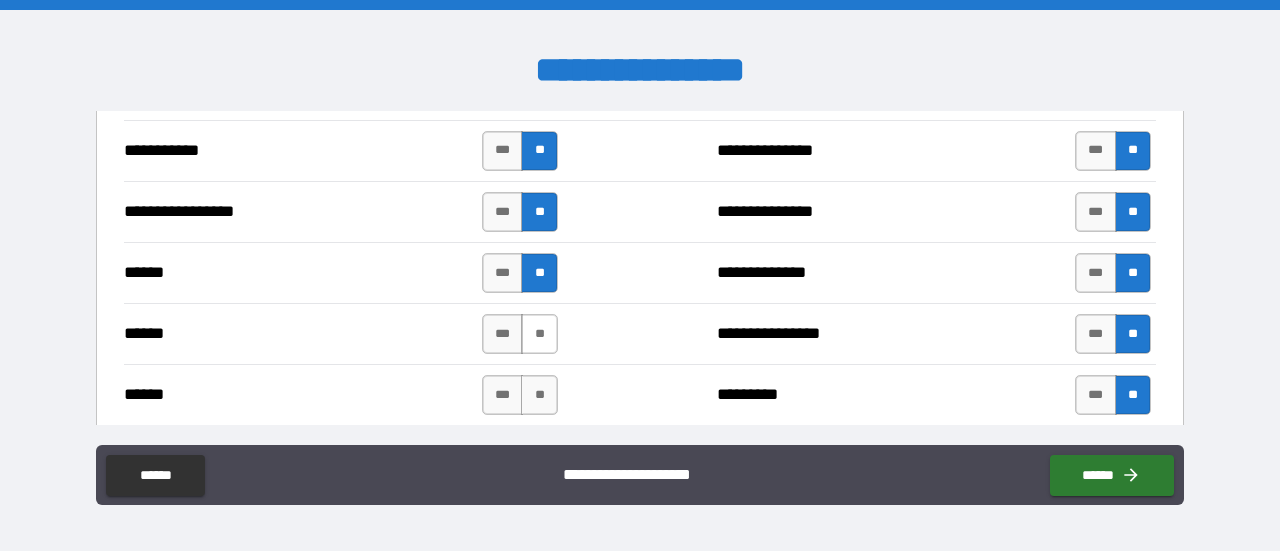 click on "**" at bounding box center (539, 334) 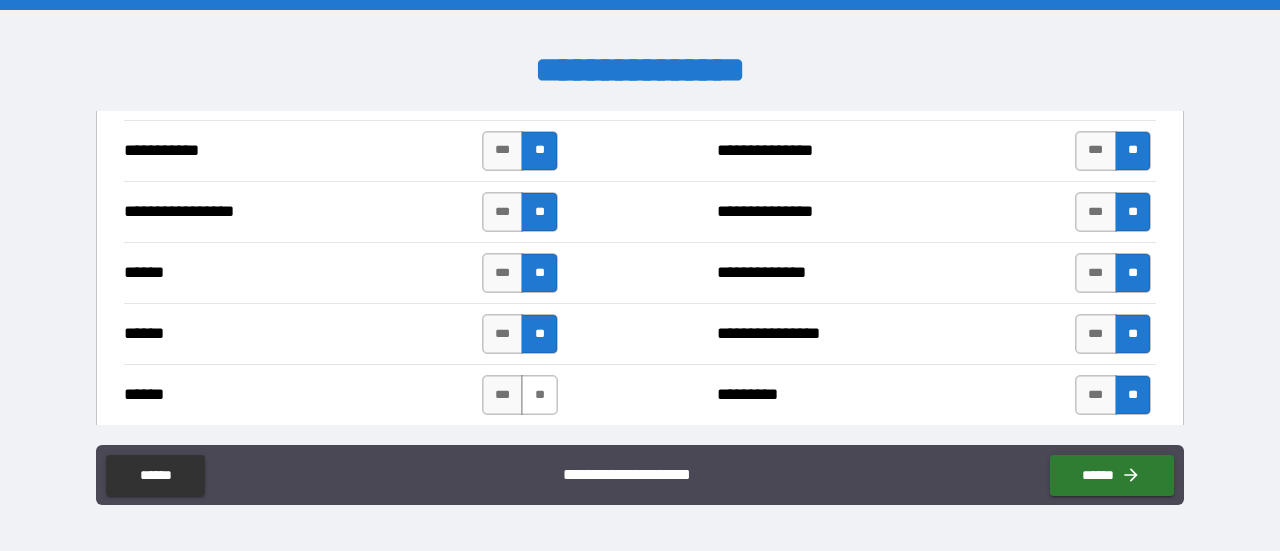 click on "**" at bounding box center [539, 395] 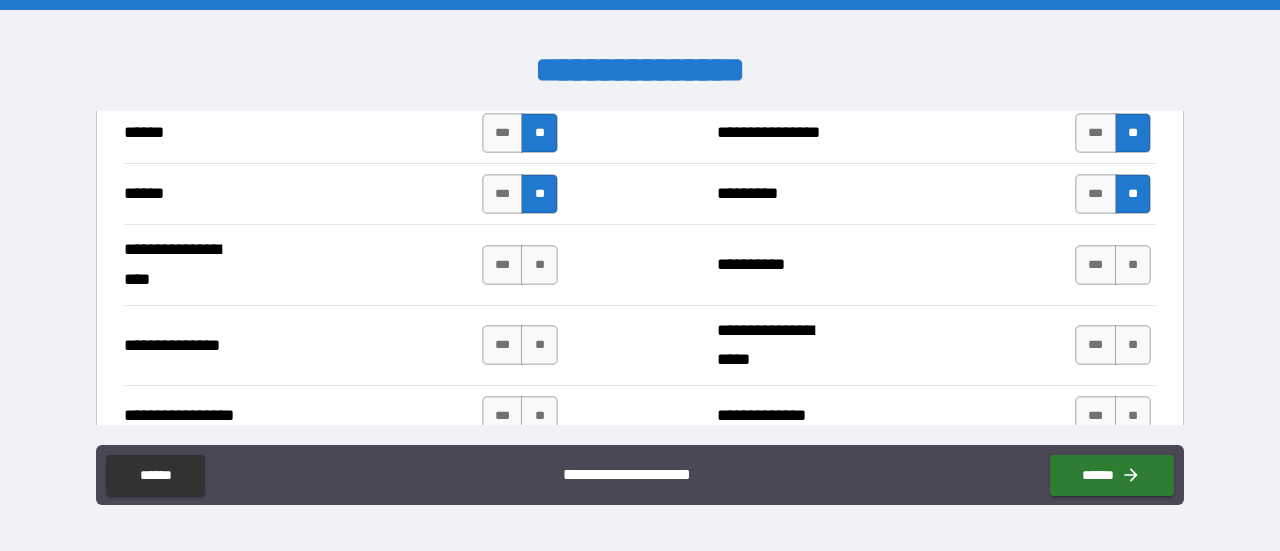 scroll, scrollTop: 2515, scrollLeft: 0, axis: vertical 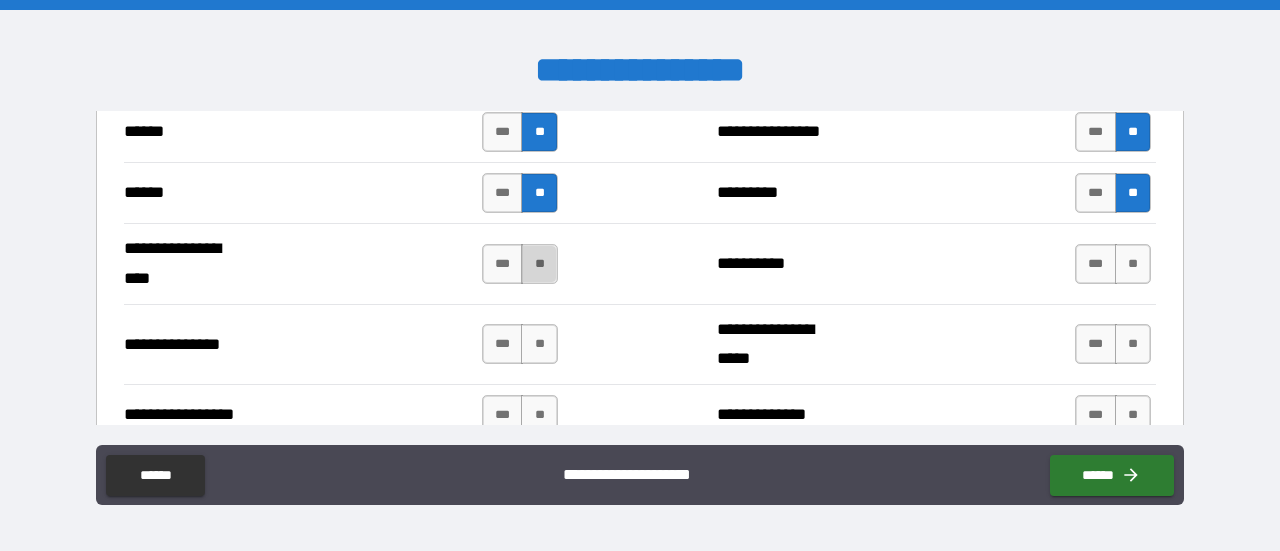 click on "**" at bounding box center [539, 264] 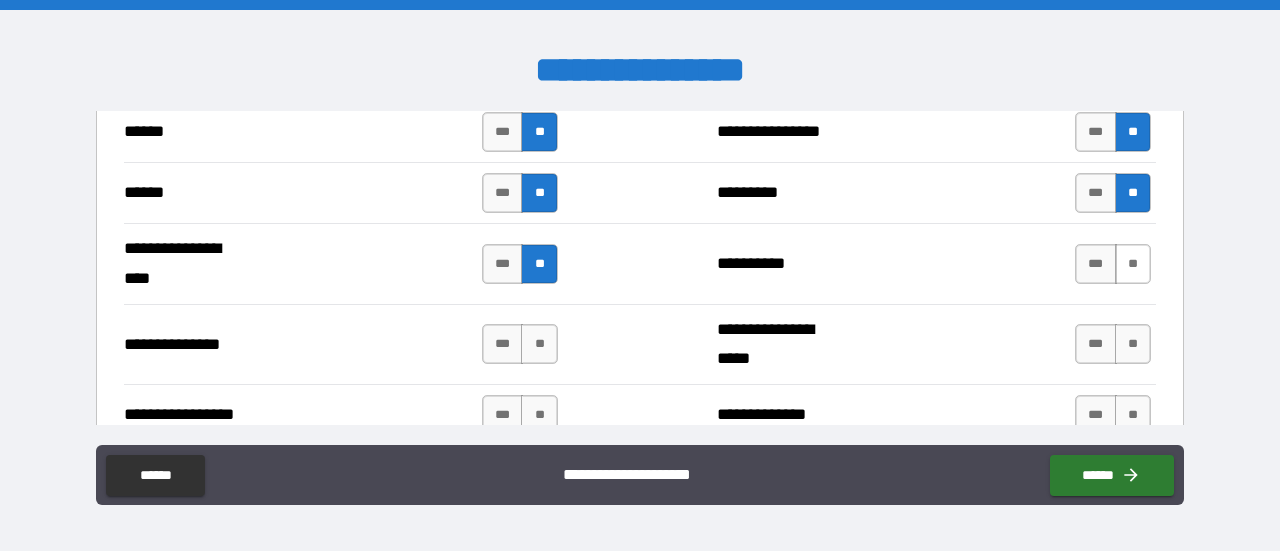 click on "**" at bounding box center [1133, 264] 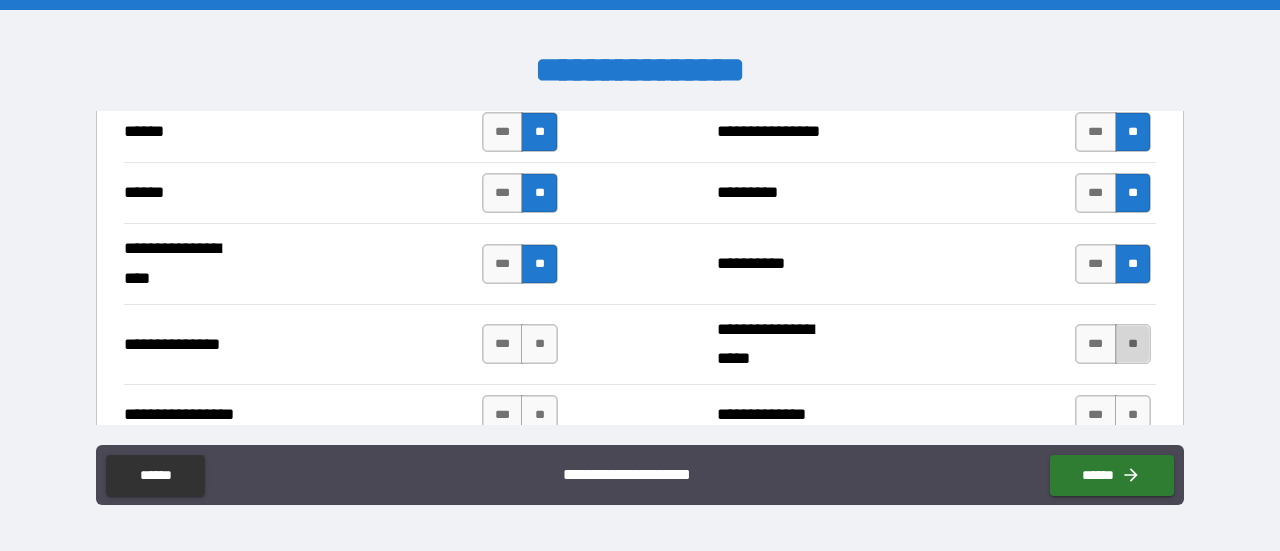 click on "**" at bounding box center [1133, 344] 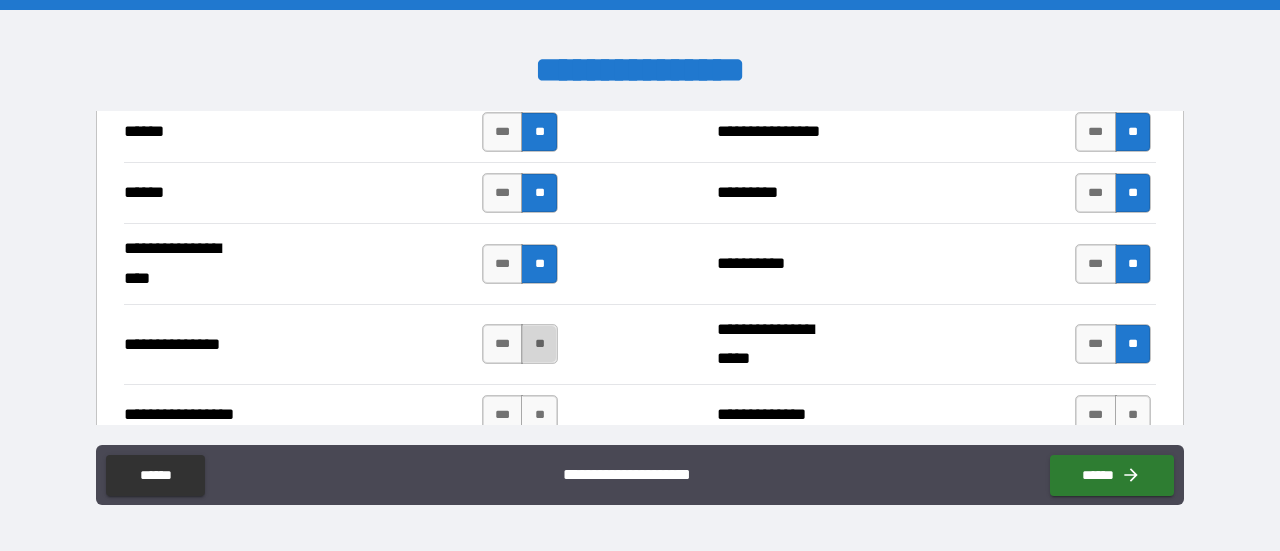 click on "**" at bounding box center (539, 344) 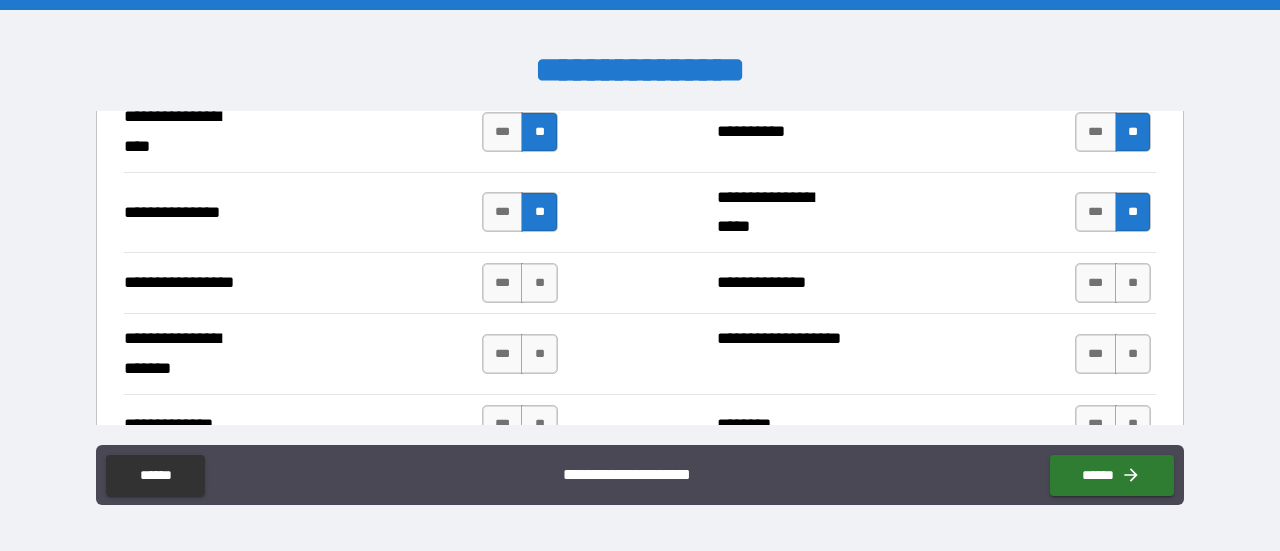 scroll, scrollTop: 2649, scrollLeft: 0, axis: vertical 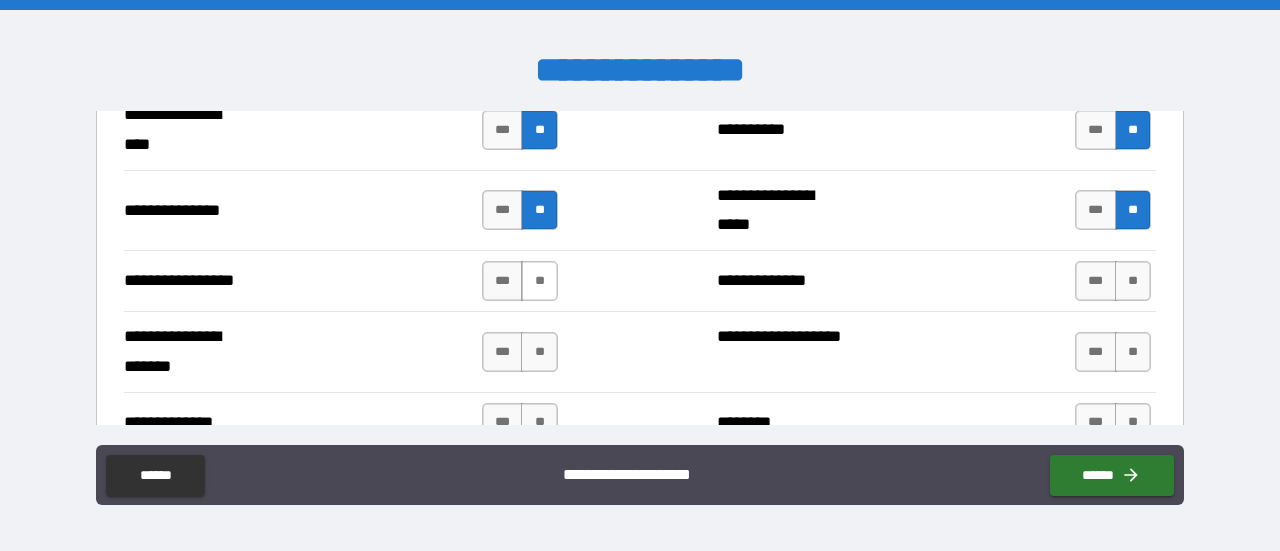 click on "**" at bounding box center (539, 281) 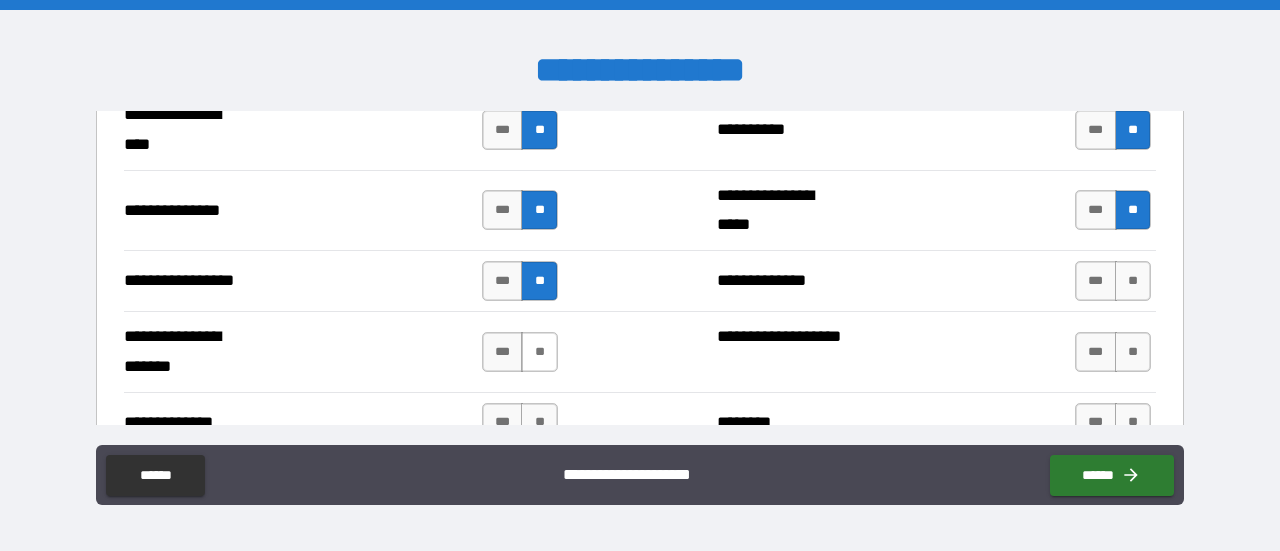 click on "**" at bounding box center (539, 352) 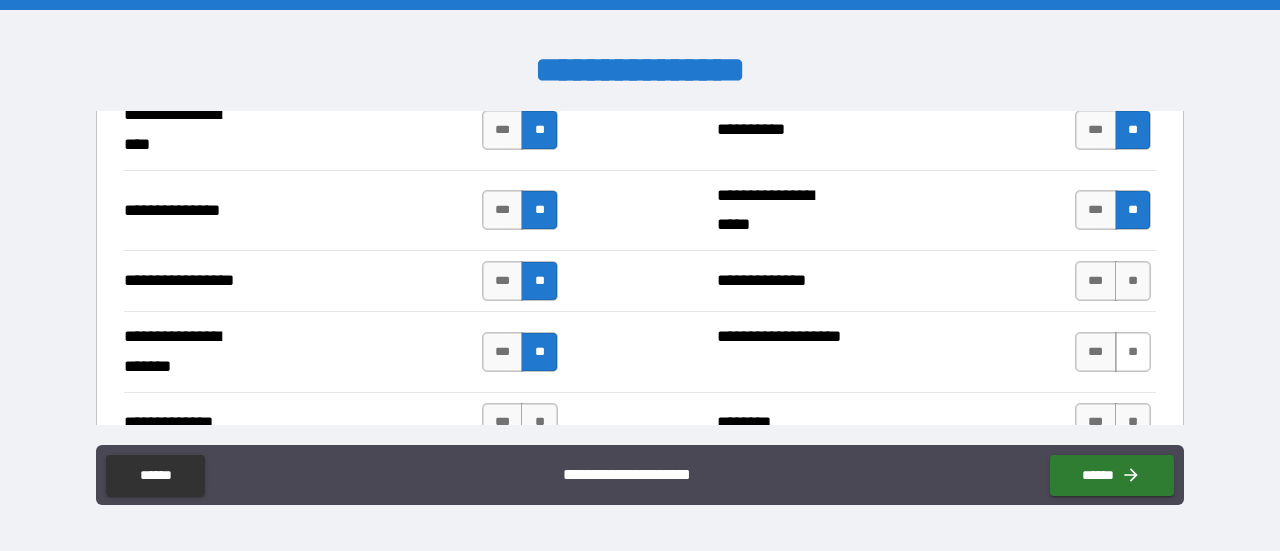 click on "**" at bounding box center [1133, 352] 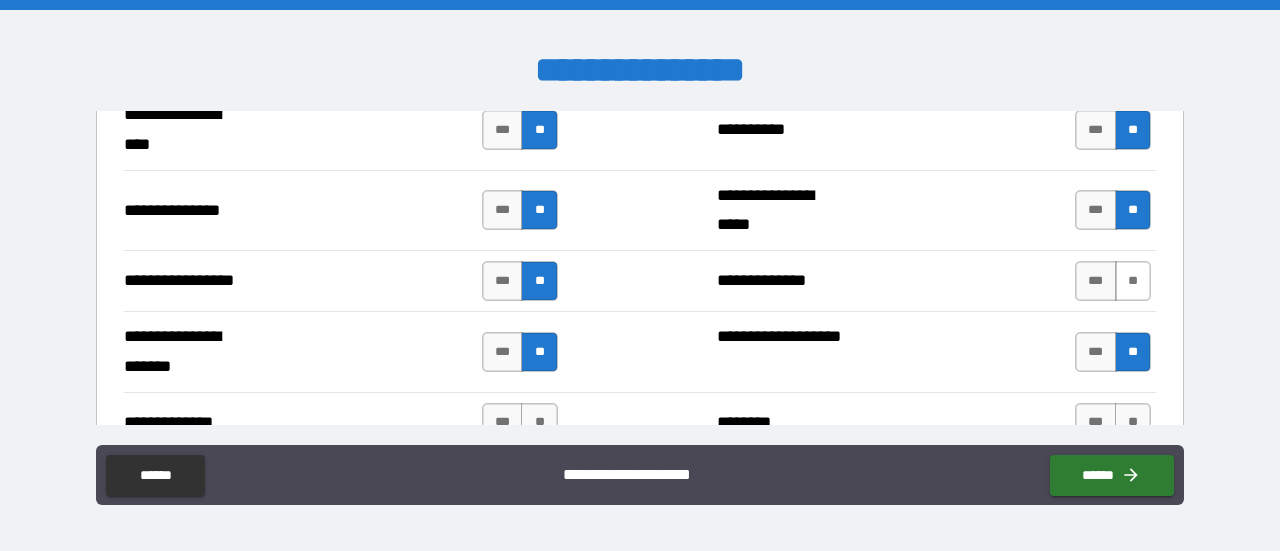 click on "**" at bounding box center [1133, 281] 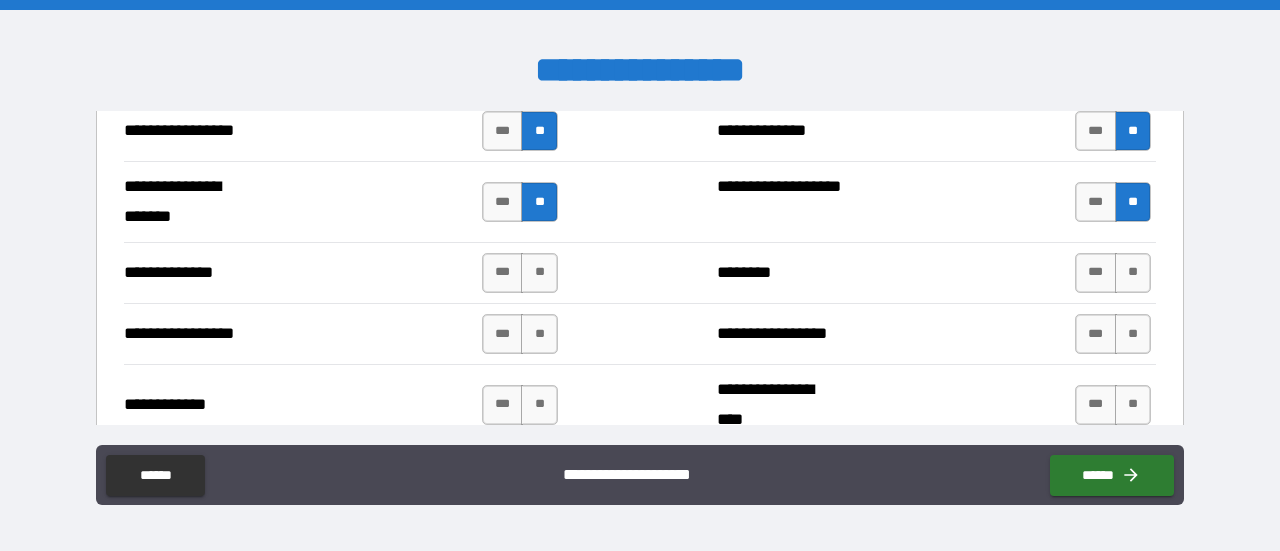 scroll, scrollTop: 2807, scrollLeft: 0, axis: vertical 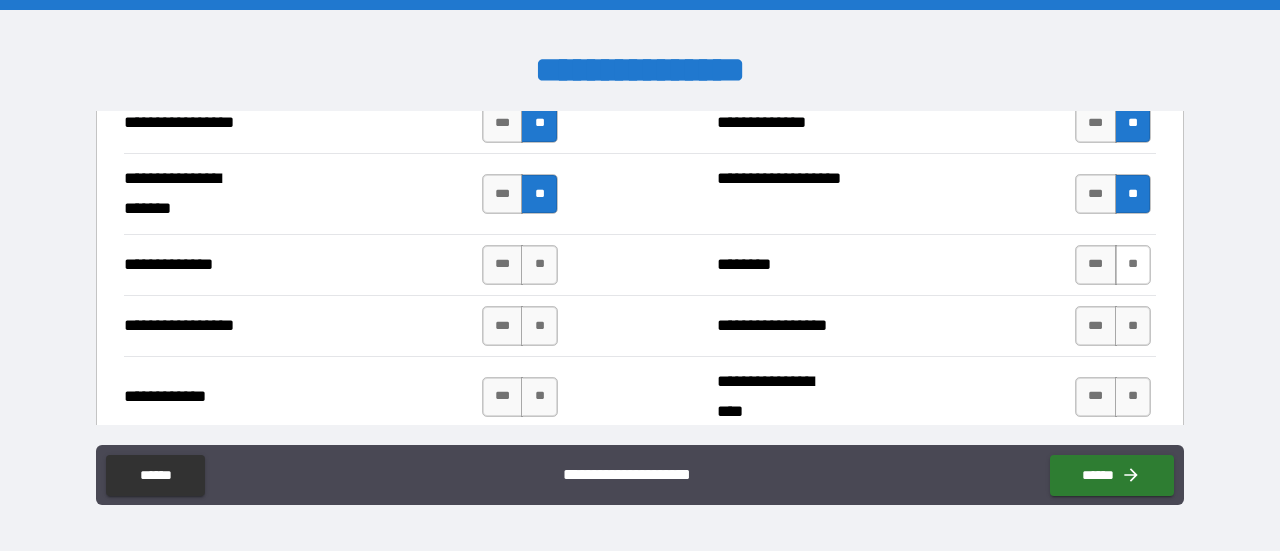 click on "**" at bounding box center [1133, 265] 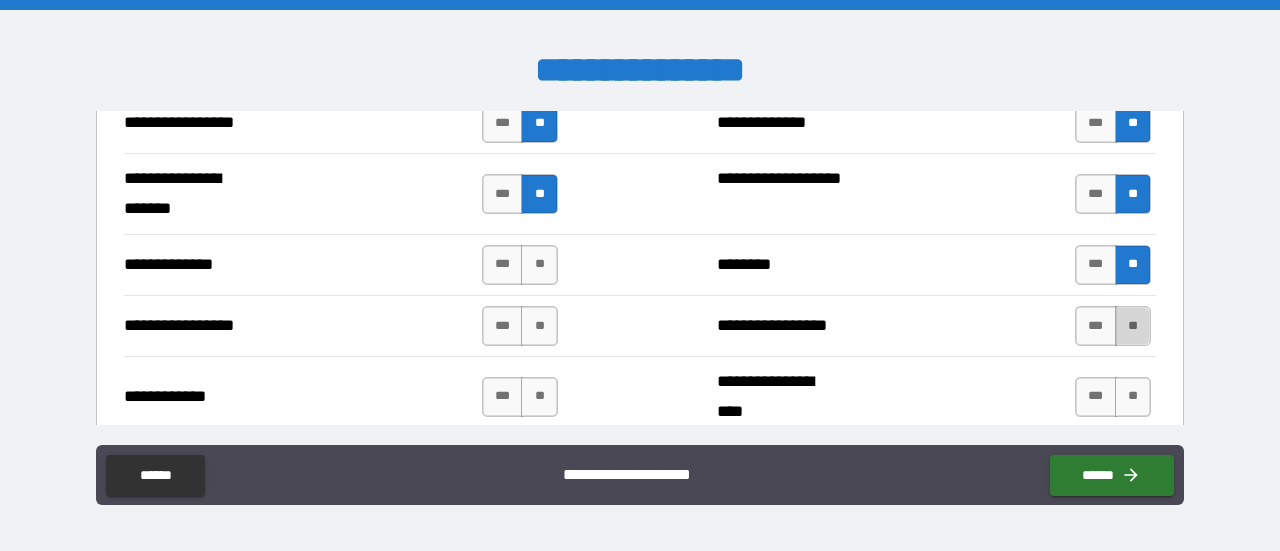 click on "**" at bounding box center (1133, 326) 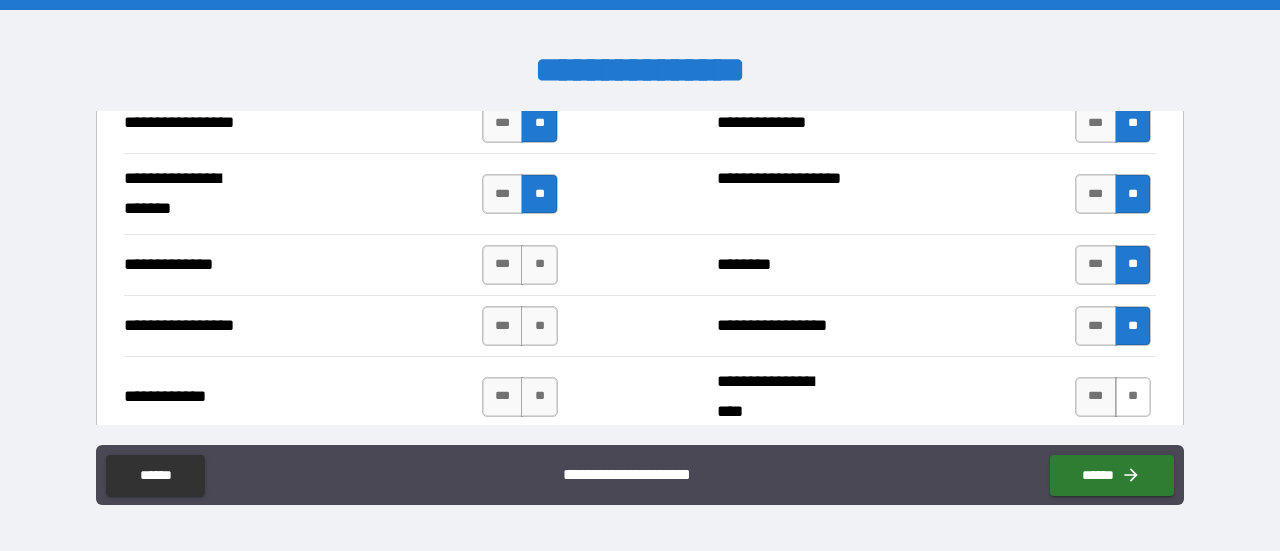 click on "**" at bounding box center (1133, 397) 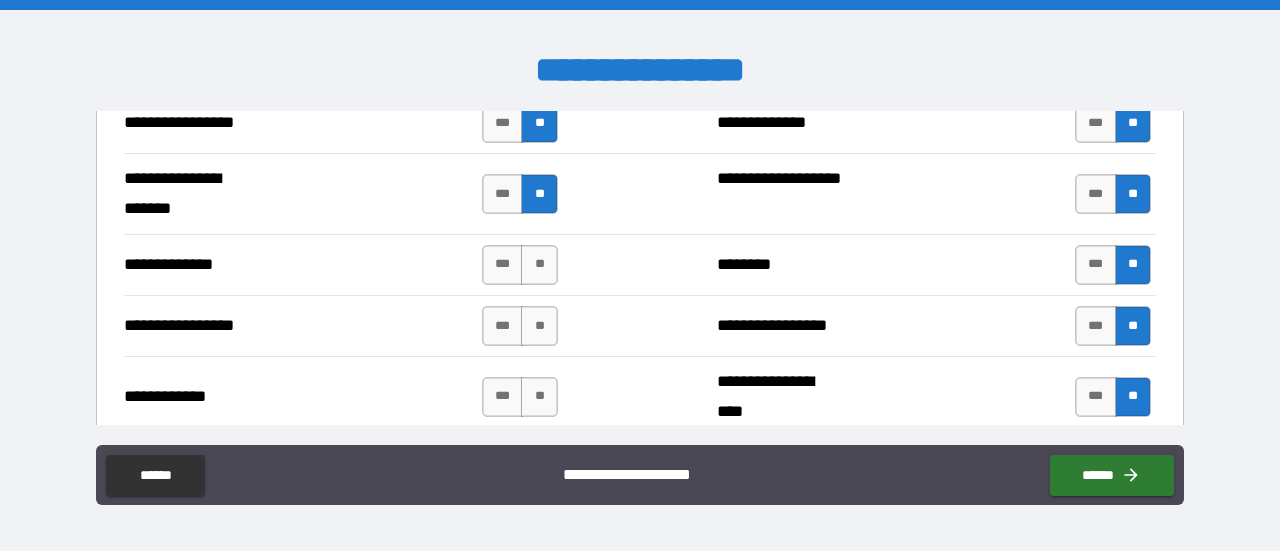 scroll, scrollTop: 2878, scrollLeft: 0, axis: vertical 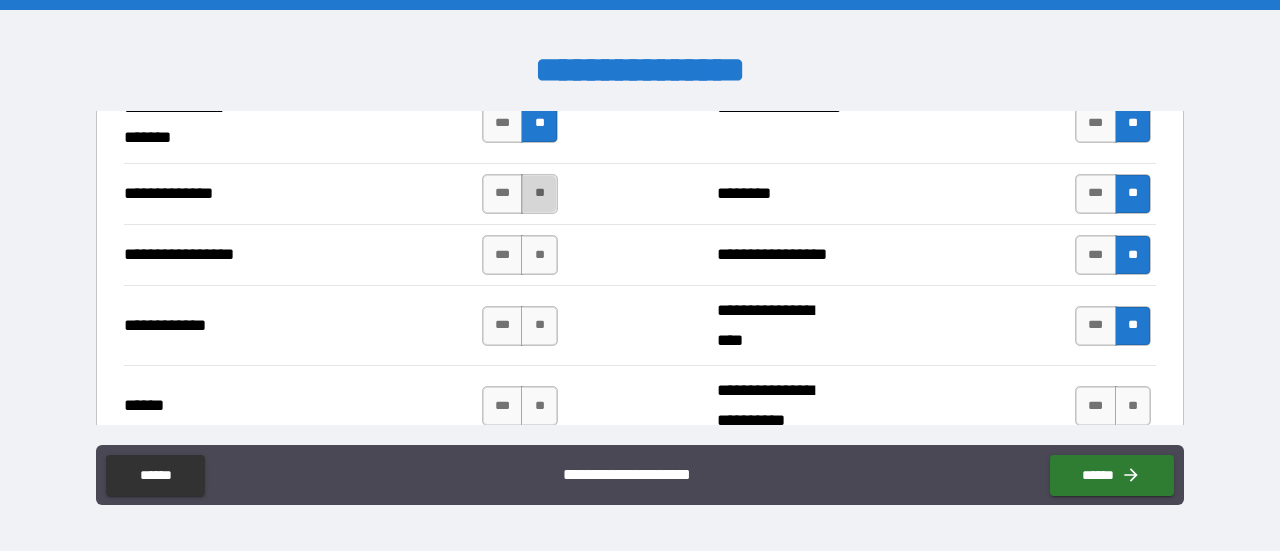 click on "**" at bounding box center [539, 194] 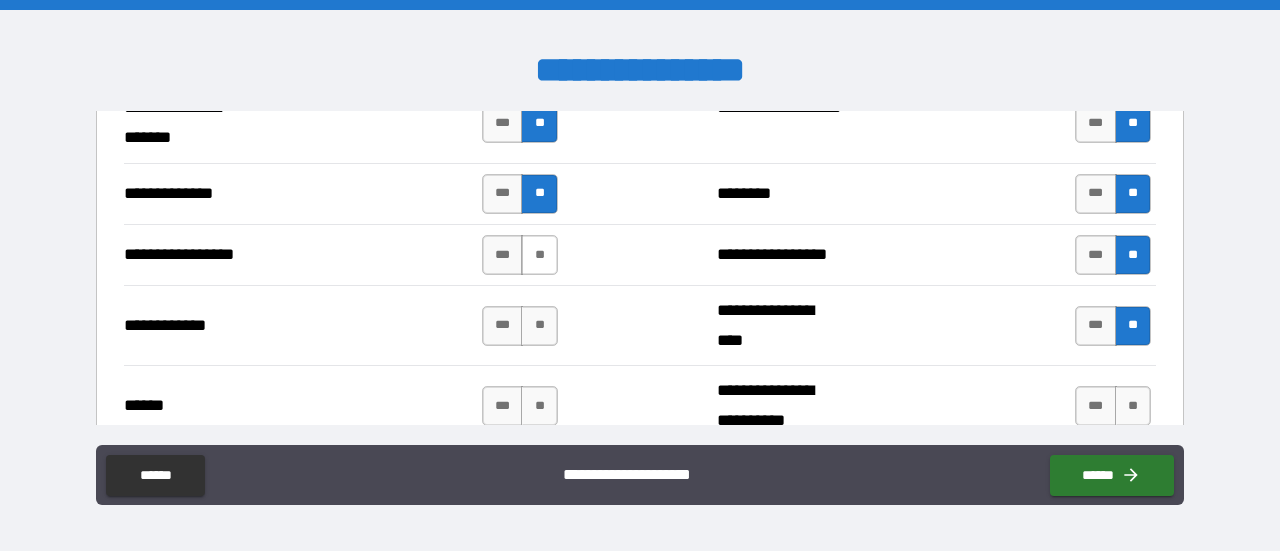 click on "**" at bounding box center (539, 255) 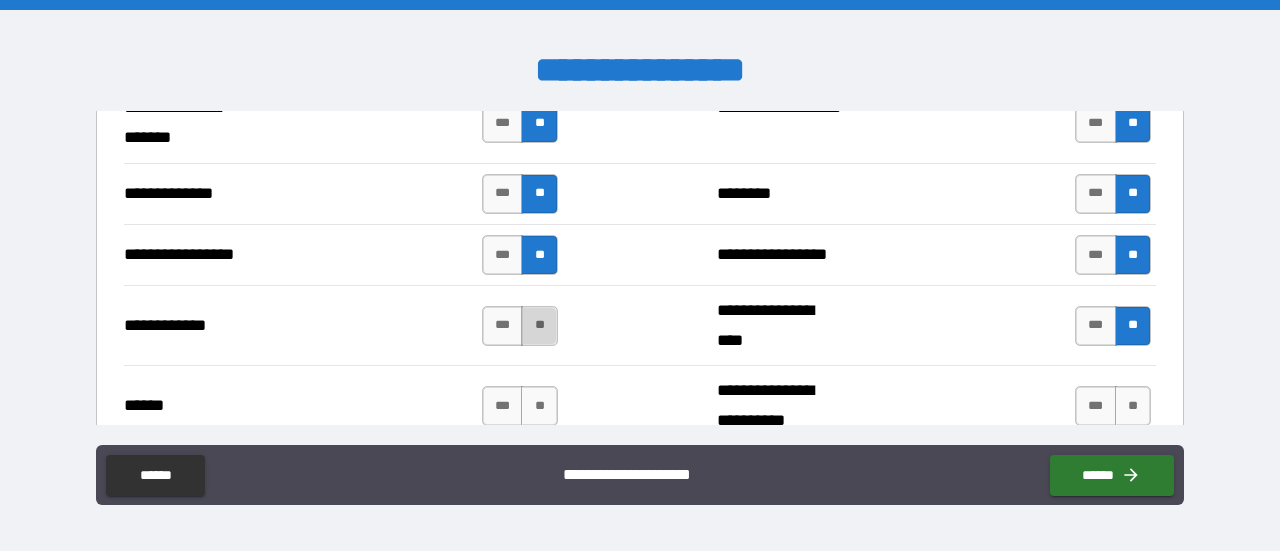 click on "**" at bounding box center (539, 326) 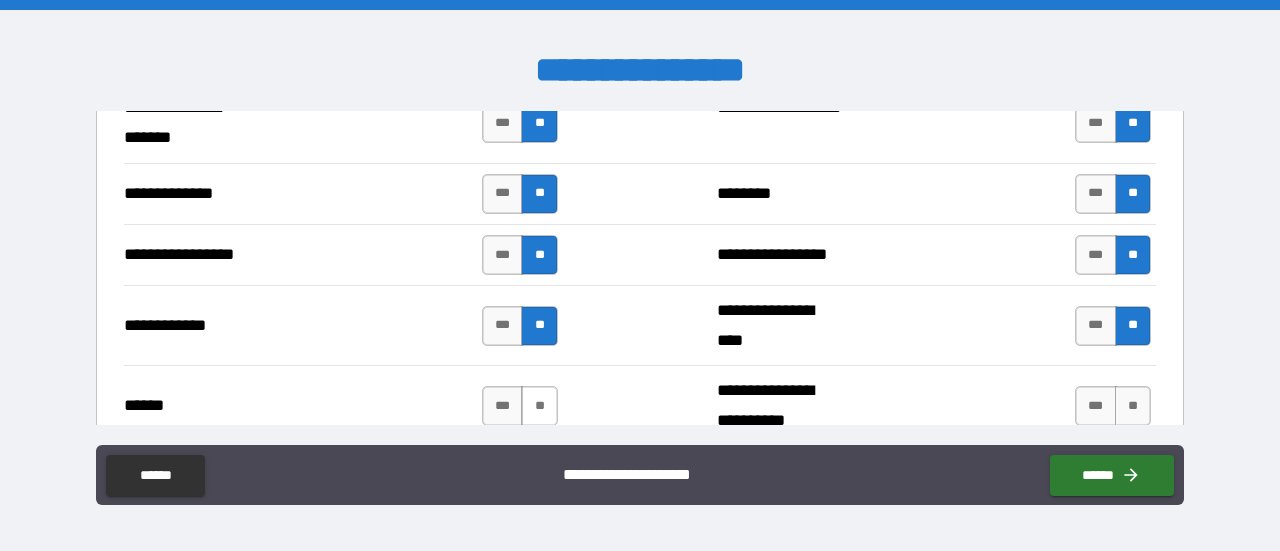click on "**" at bounding box center [539, 406] 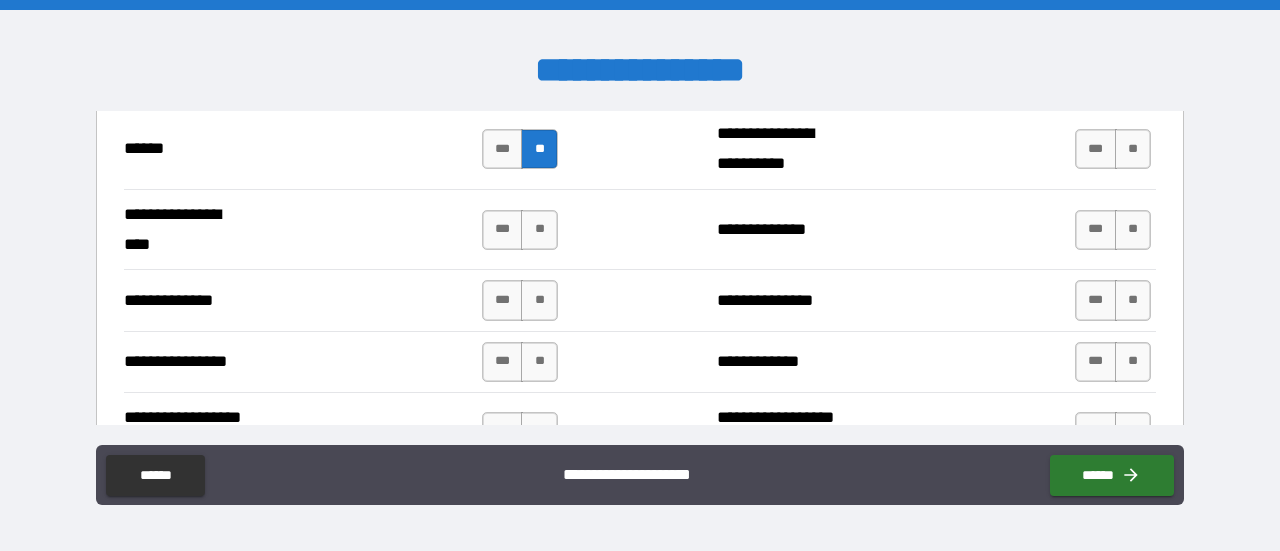 scroll, scrollTop: 3136, scrollLeft: 0, axis: vertical 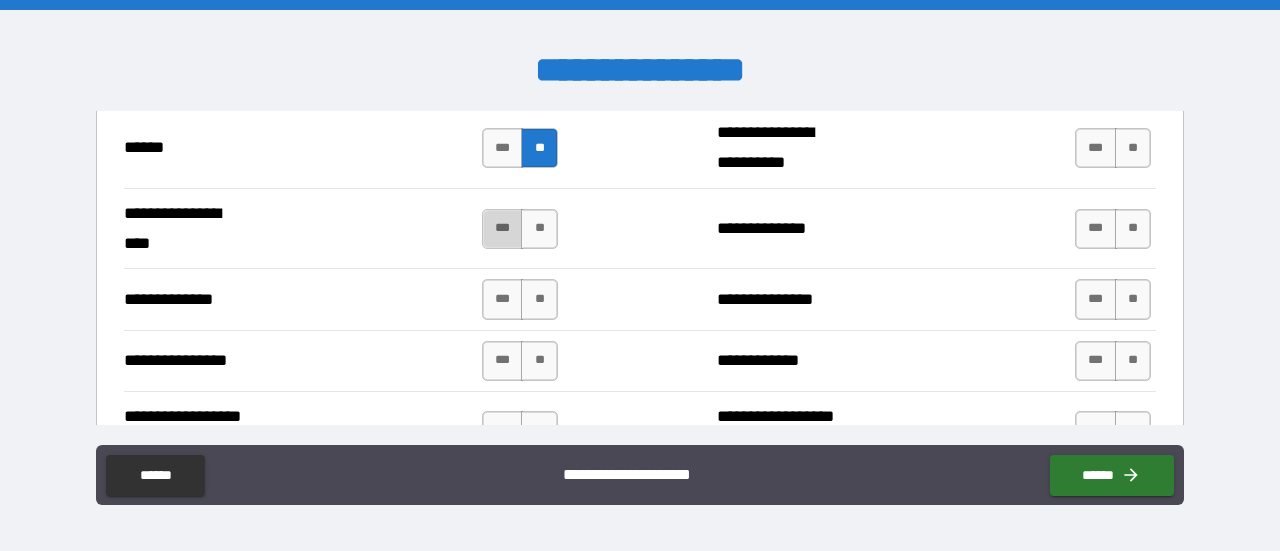 click on "***" at bounding box center (503, 229) 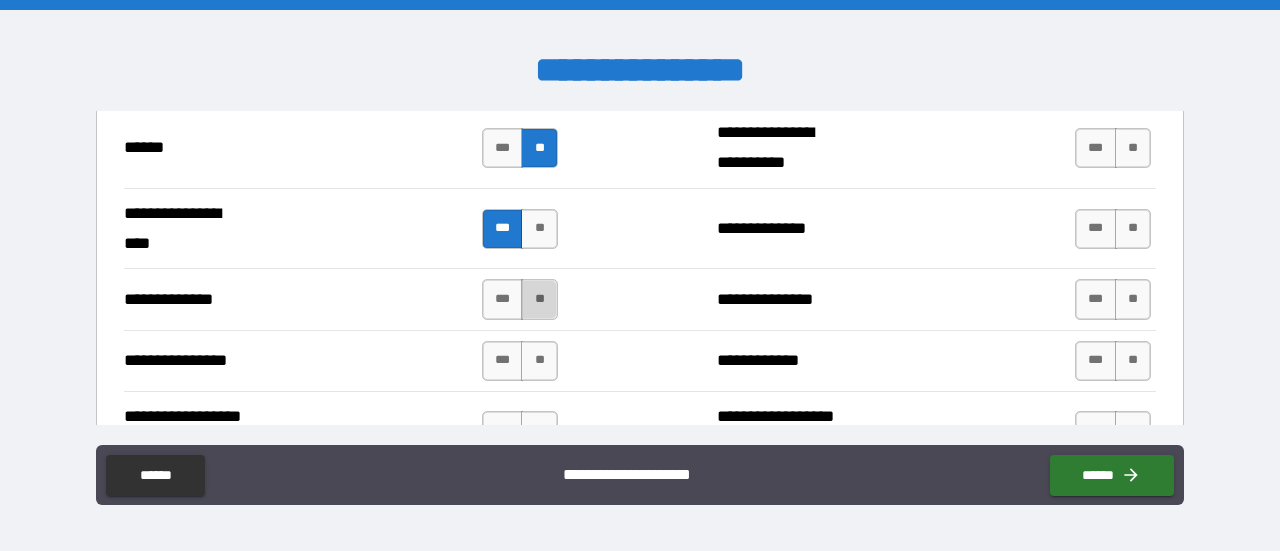 click on "**" at bounding box center [539, 299] 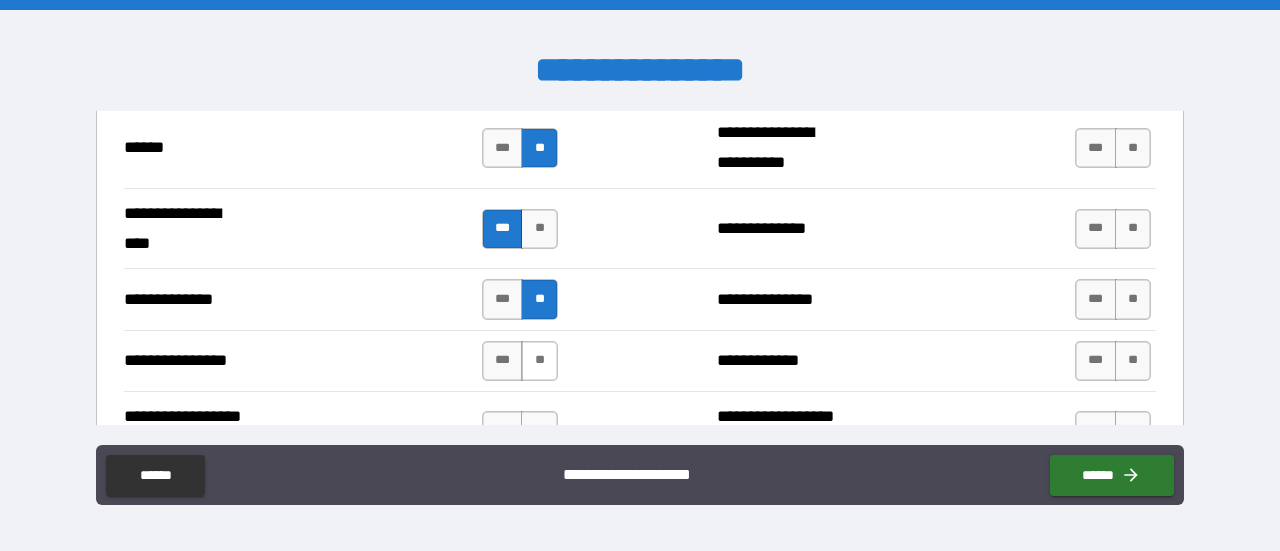 click on "**" at bounding box center (539, 361) 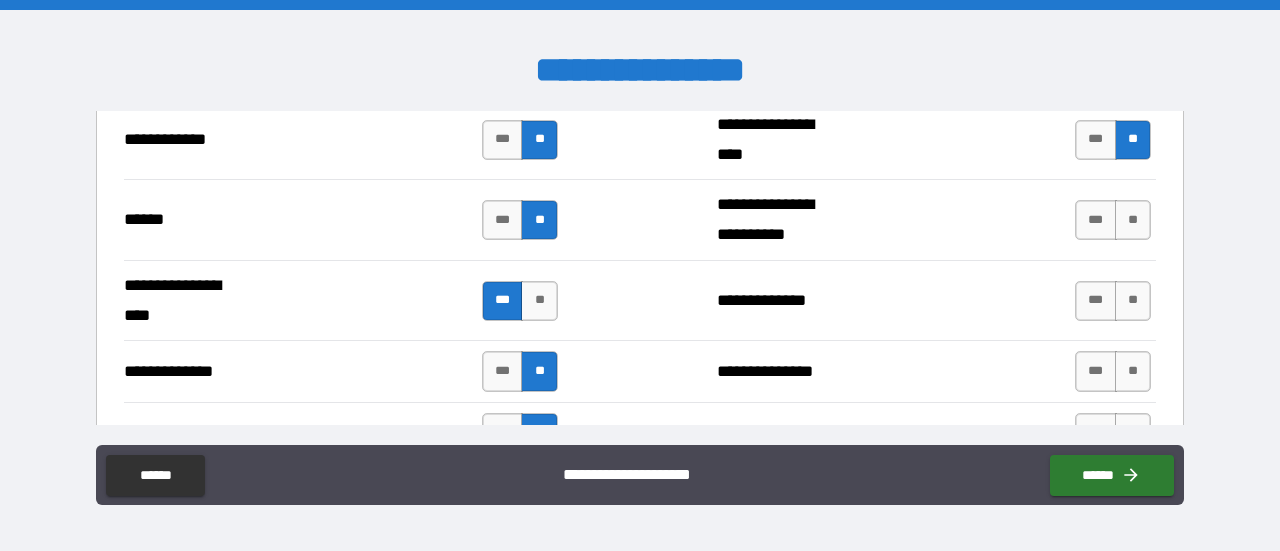 scroll, scrollTop: 3063, scrollLeft: 0, axis: vertical 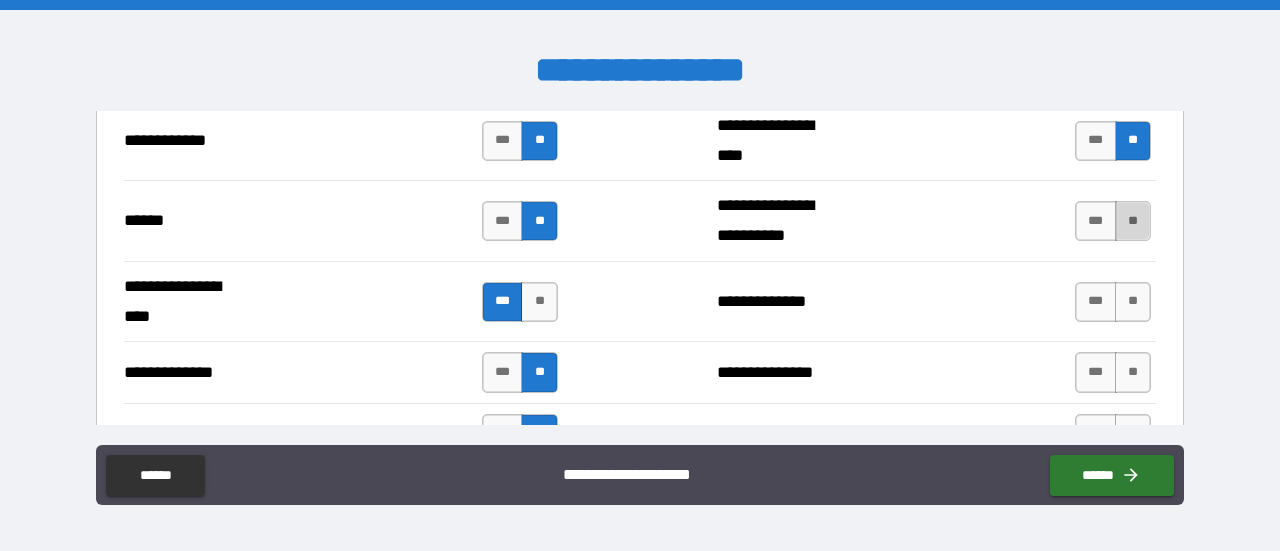 click on "**" at bounding box center (1133, 221) 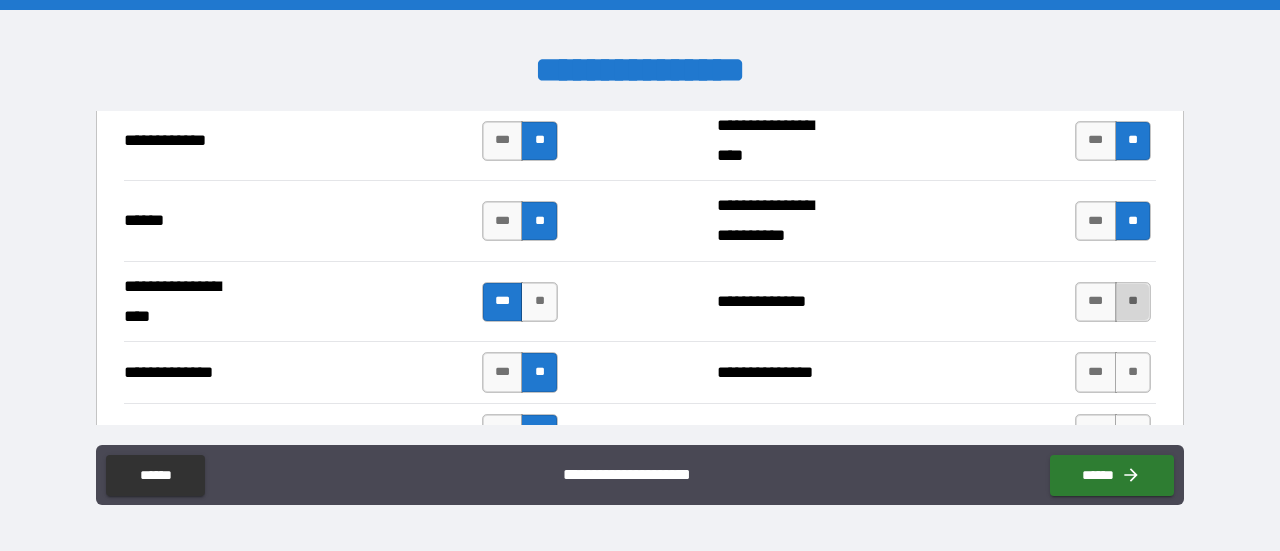 click on "**" at bounding box center (1133, 302) 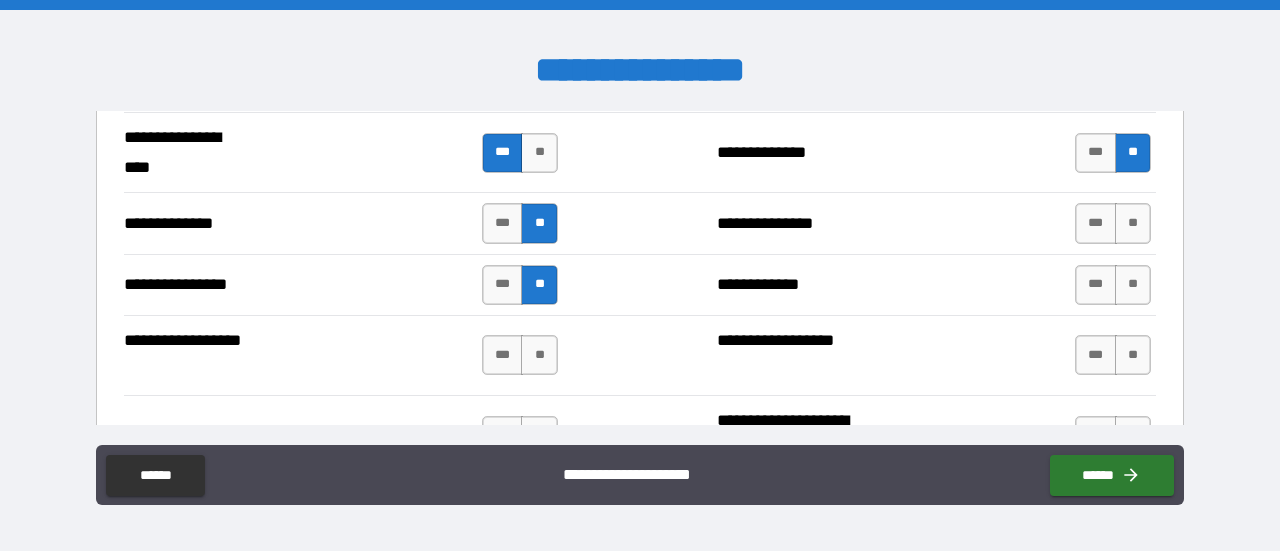 scroll, scrollTop: 3213, scrollLeft: 0, axis: vertical 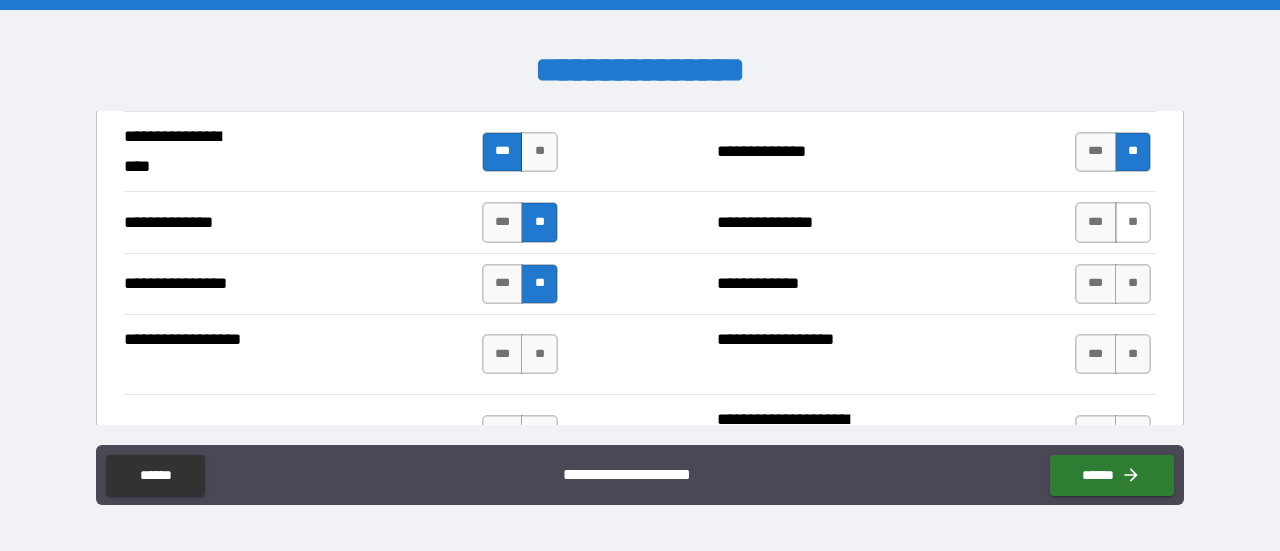 click on "**" at bounding box center (1133, 222) 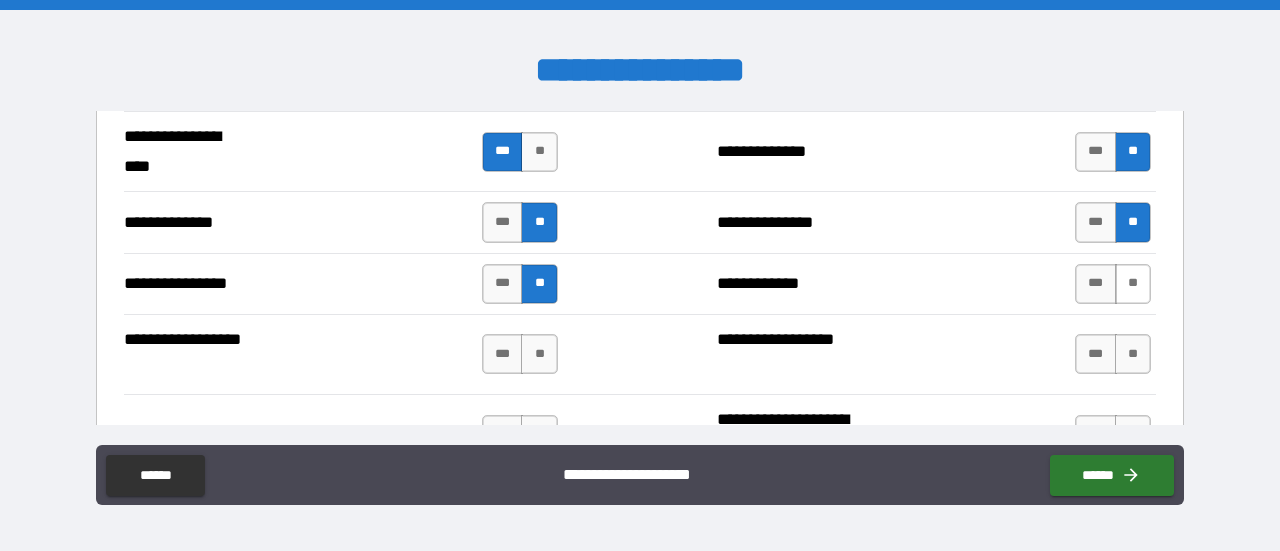 click on "**" at bounding box center [1133, 284] 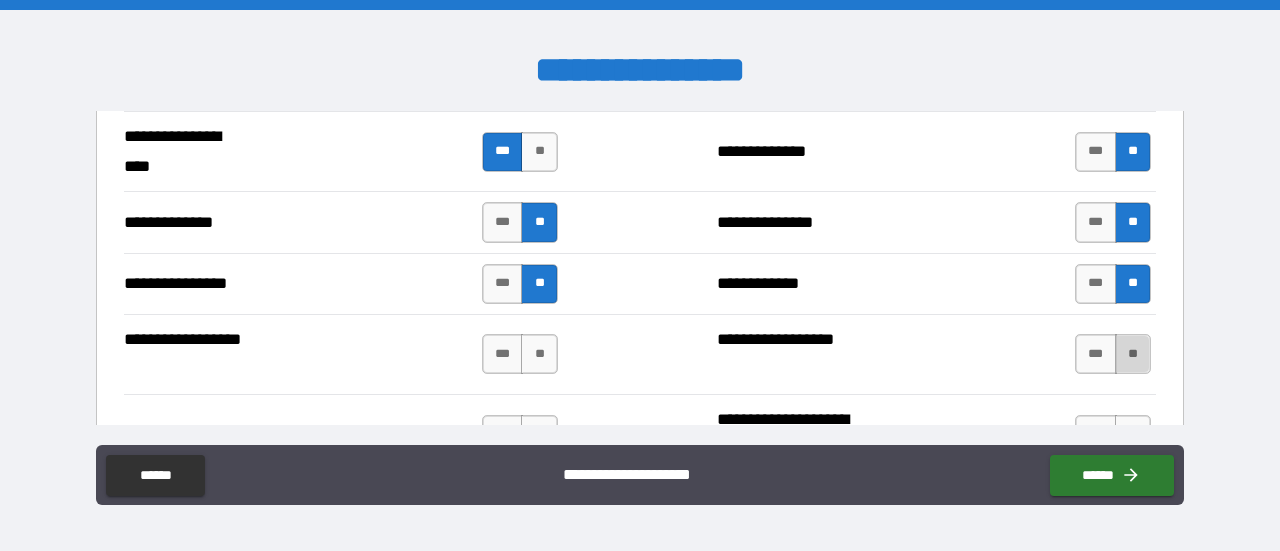 click on "**" at bounding box center [1133, 354] 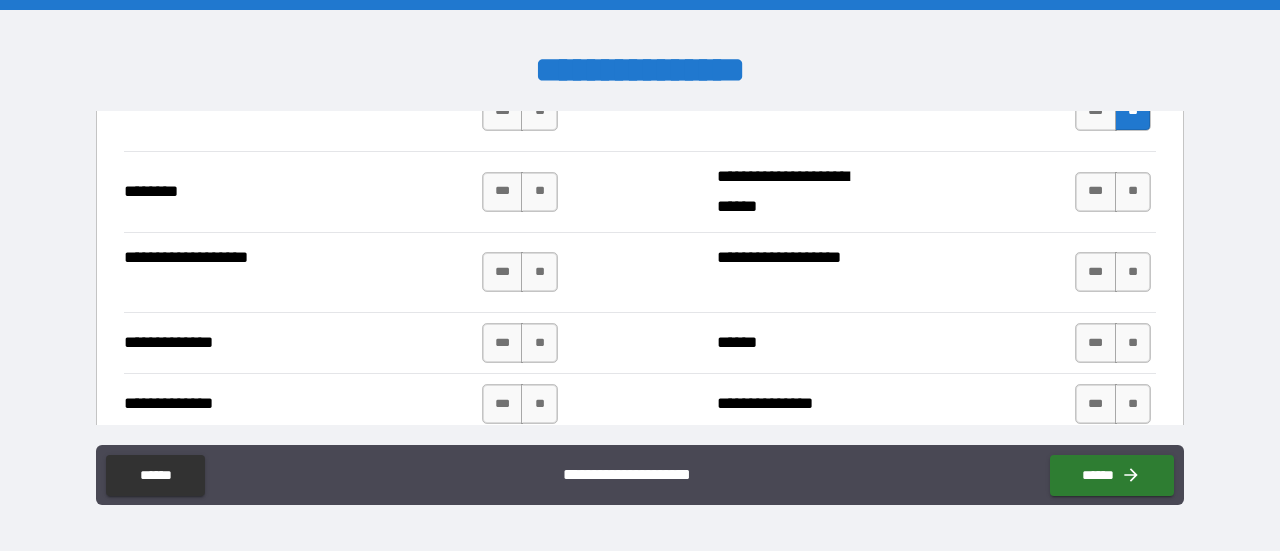scroll, scrollTop: 3457, scrollLeft: 0, axis: vertical 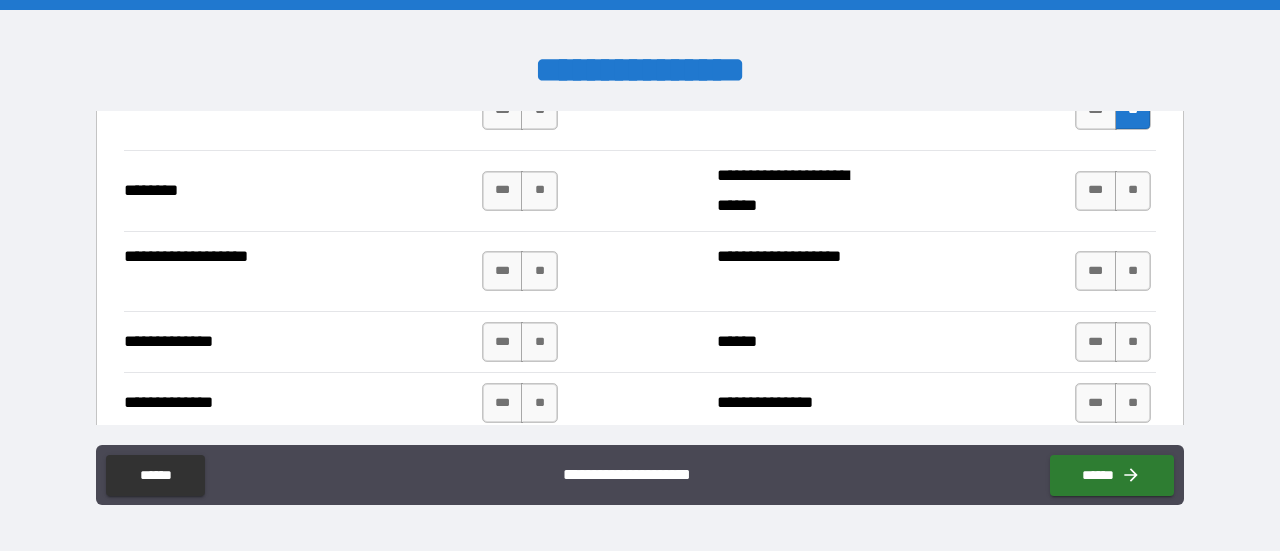 click on "*** **" at bounding box center (1115, 191) 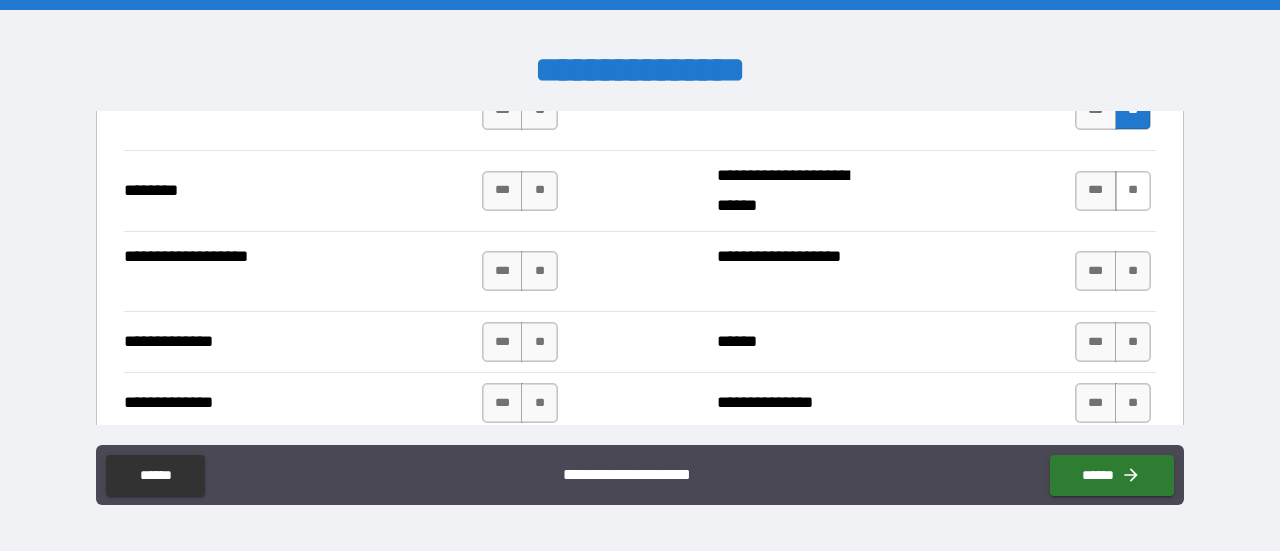 click on "**" at bounding box center (1133, 191) 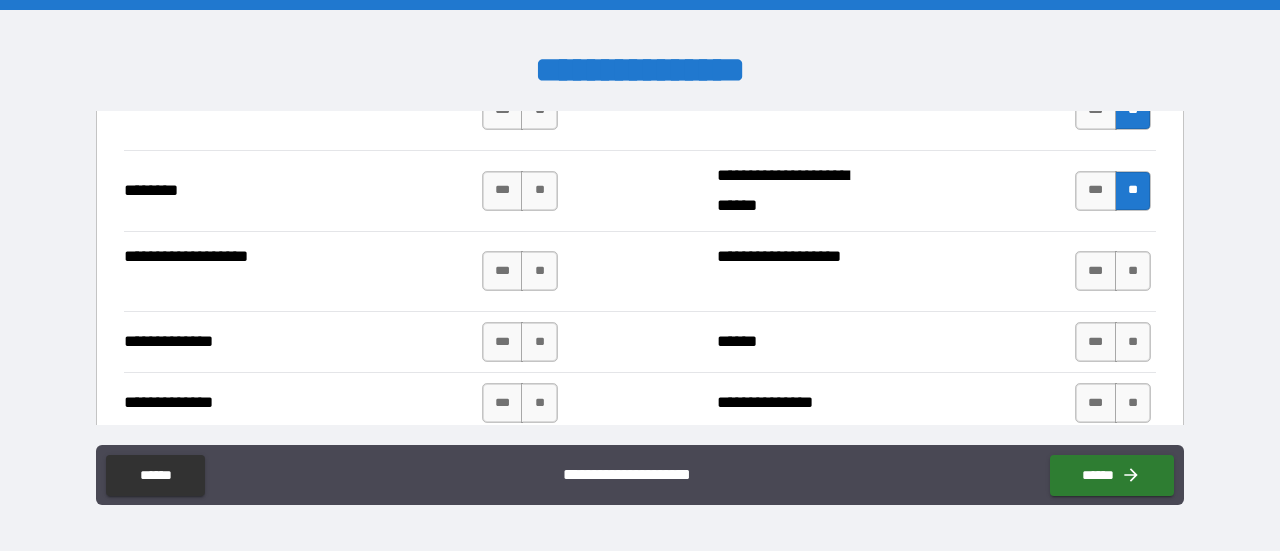 click on "**" at bounding box center (1133, 191) 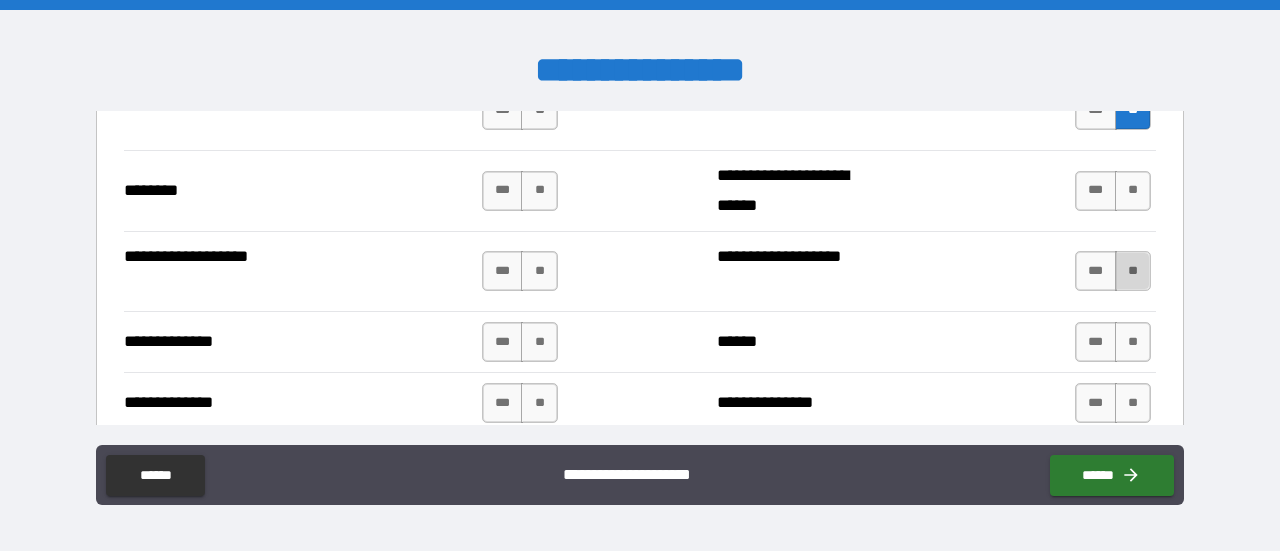 click on "**" at bounding box center [1133, 271] 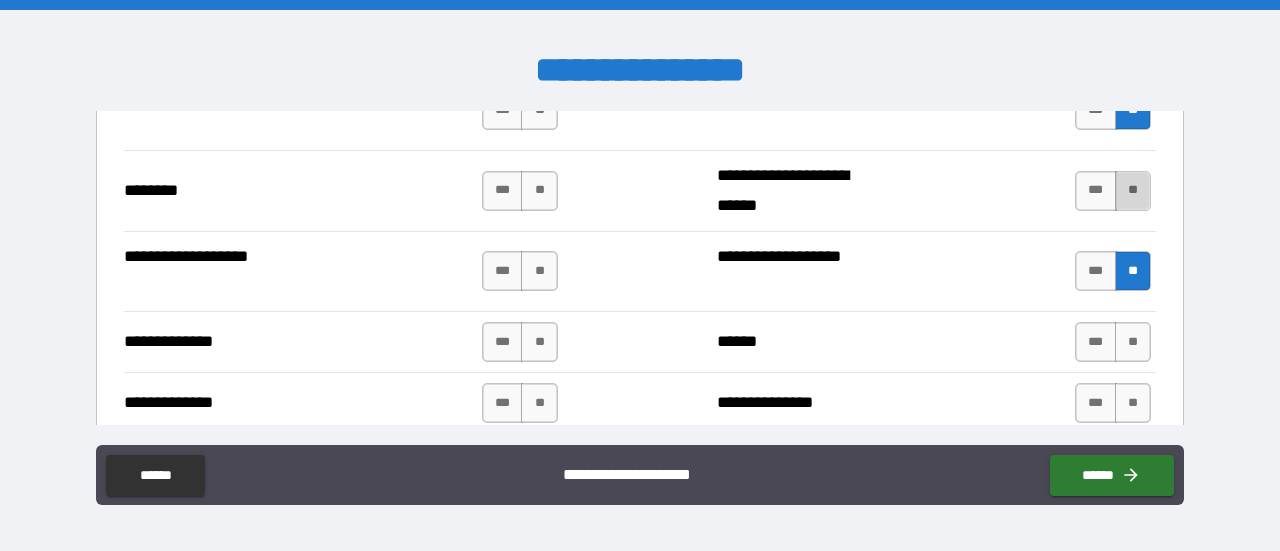 click on "**" at bounding box center [1133, 191] 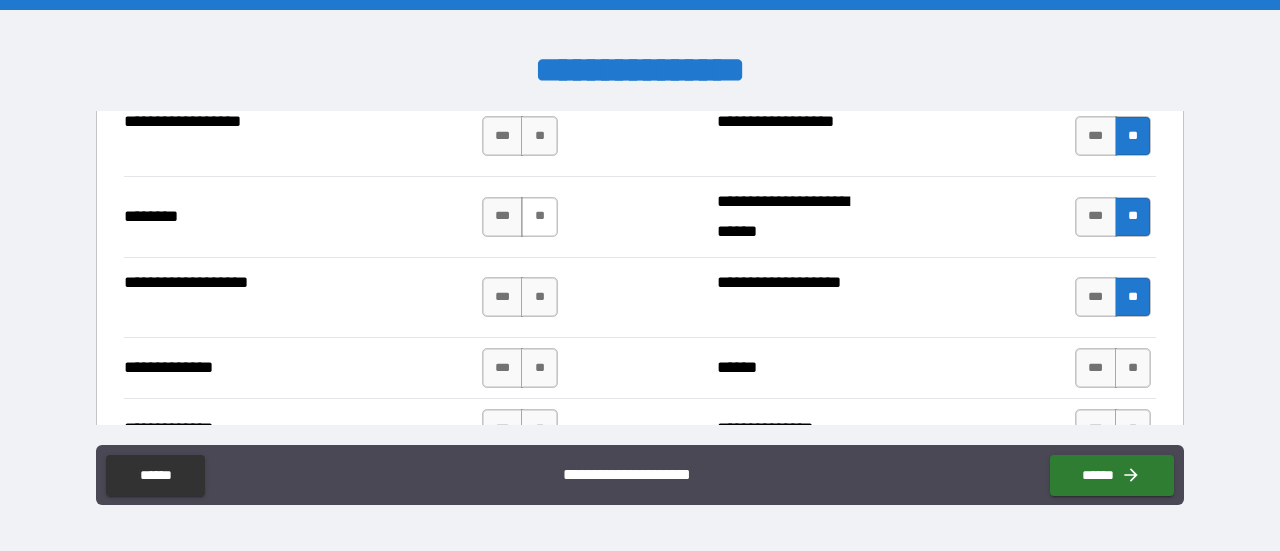 click on "**" at bounding box center [539, 217] 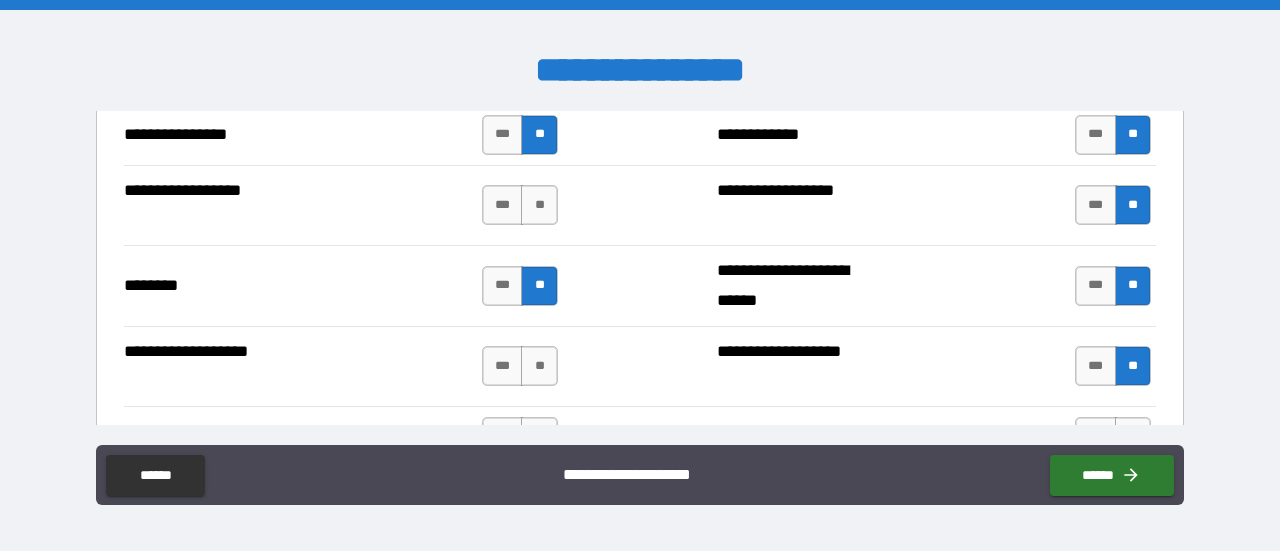 scroll, scrollTop: 3361, scrollLeft: 0, axis: vertical 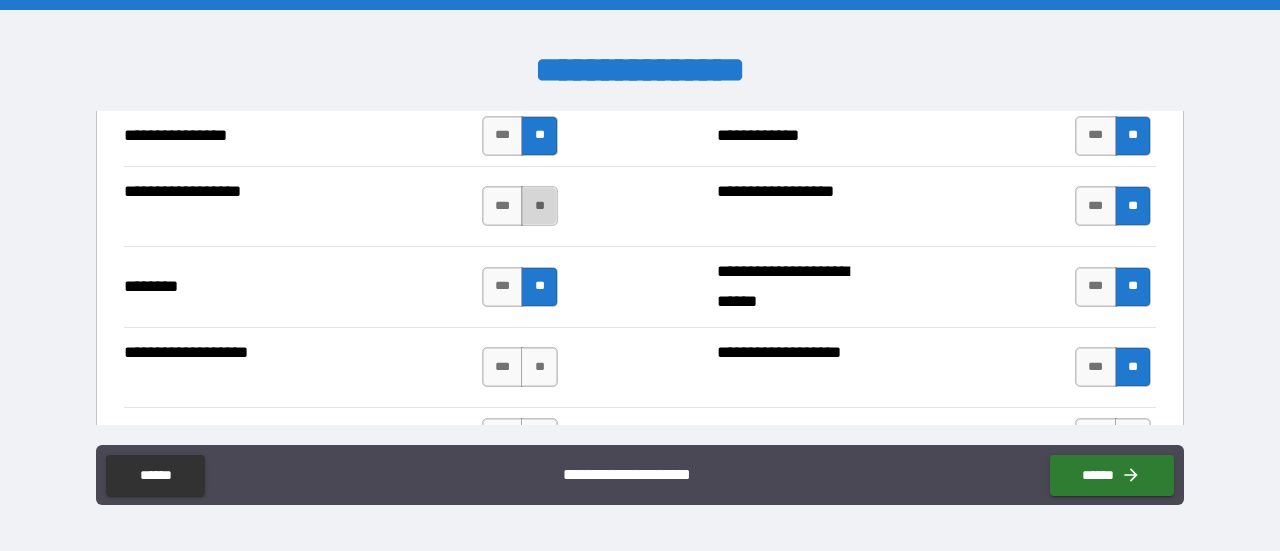 click on "**" at bounding box center [539, 206] 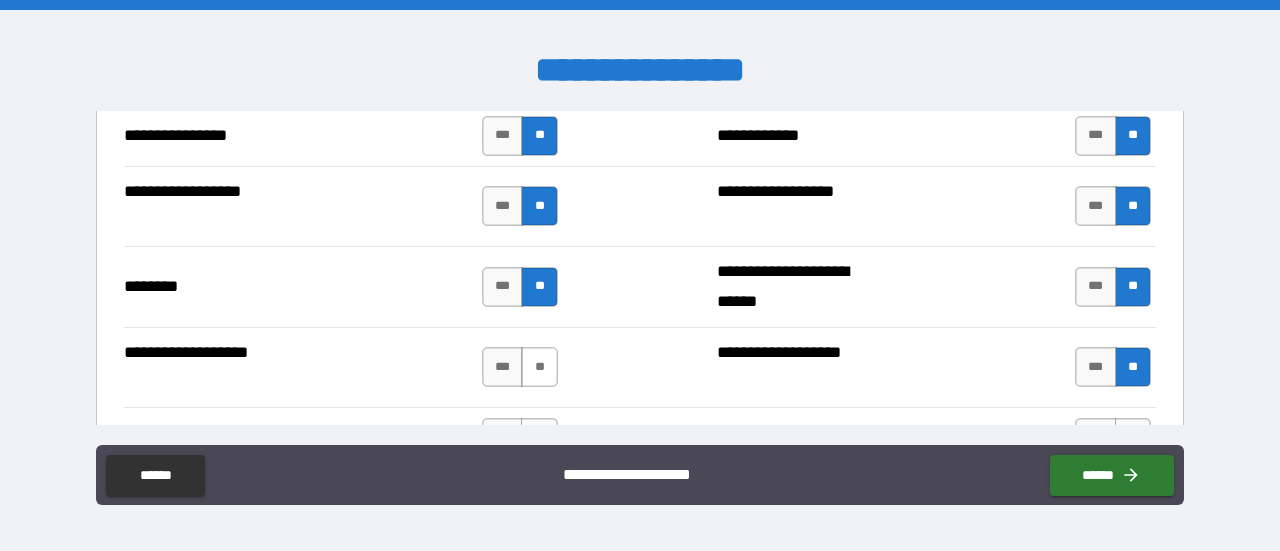 click on "**" at bounding box center [539, 367] 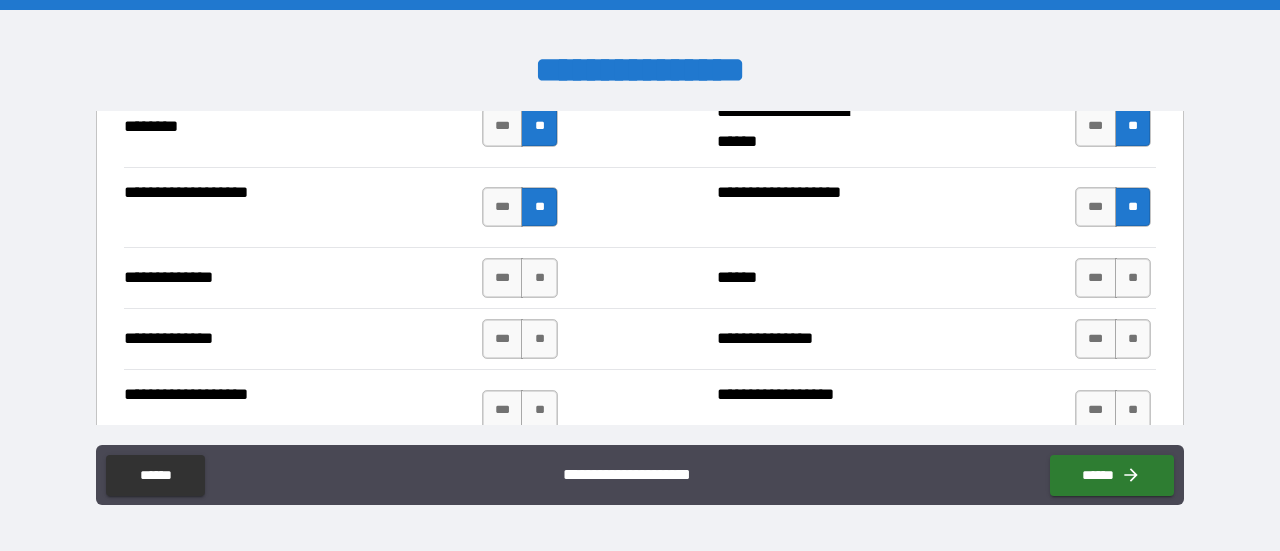 scroll, scrollTop: 3546, scrollLeft: 0, axis: vertical 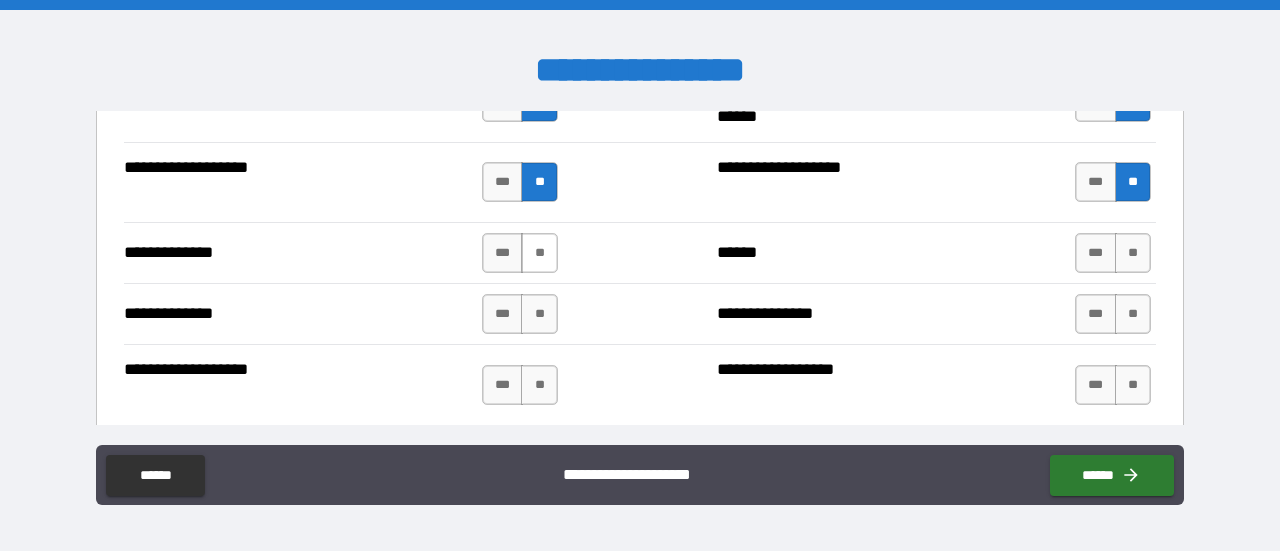 click on "**" at bounding box center (539, 253) 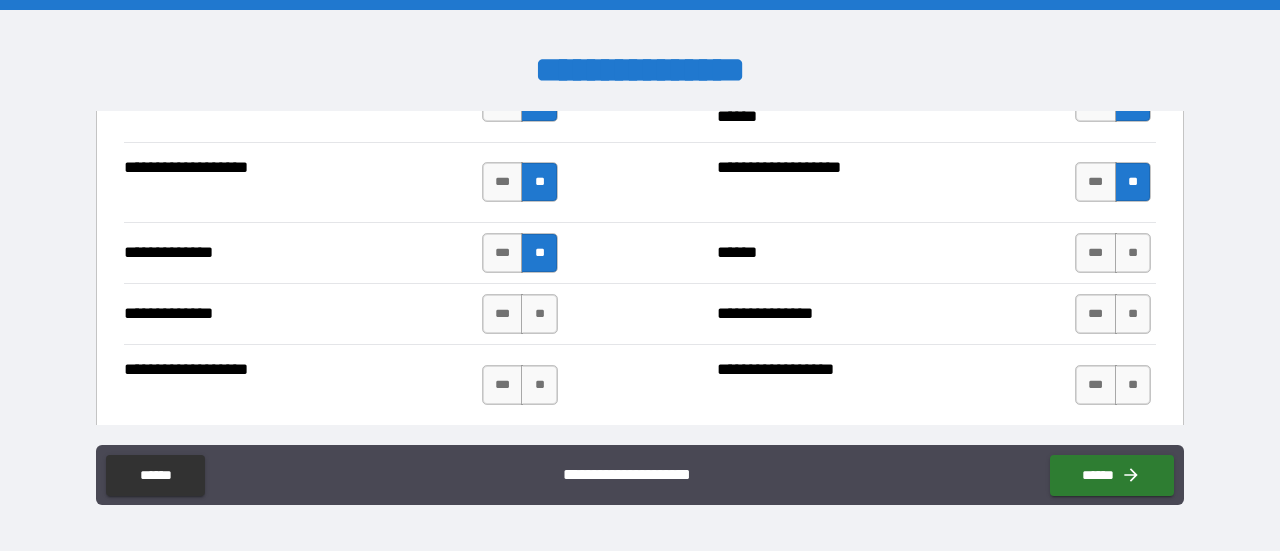 click on "**********" at bounding box center [640, 313] 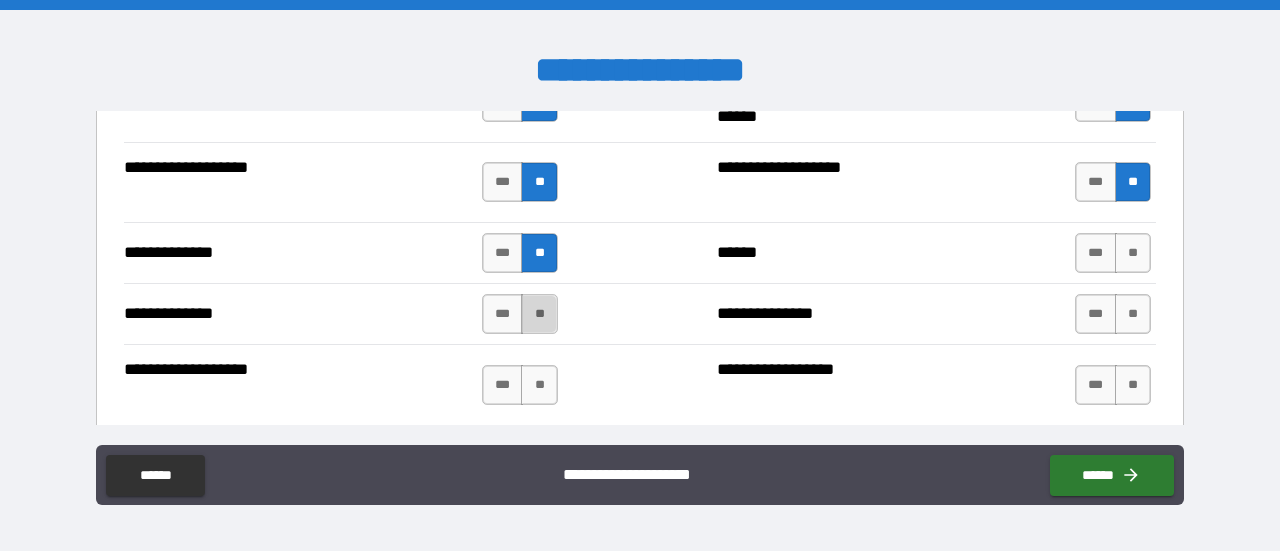 click on "**" at bounding box center [539, 314] 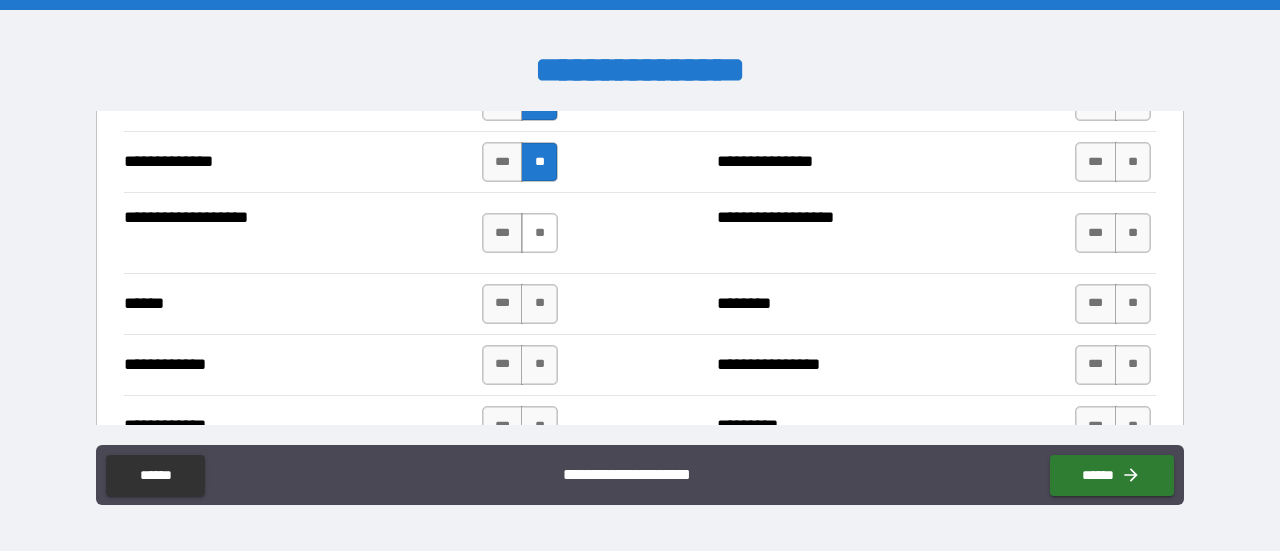 scroll, scrollTop: 3699, scrollLeft: 0, axis: vertical 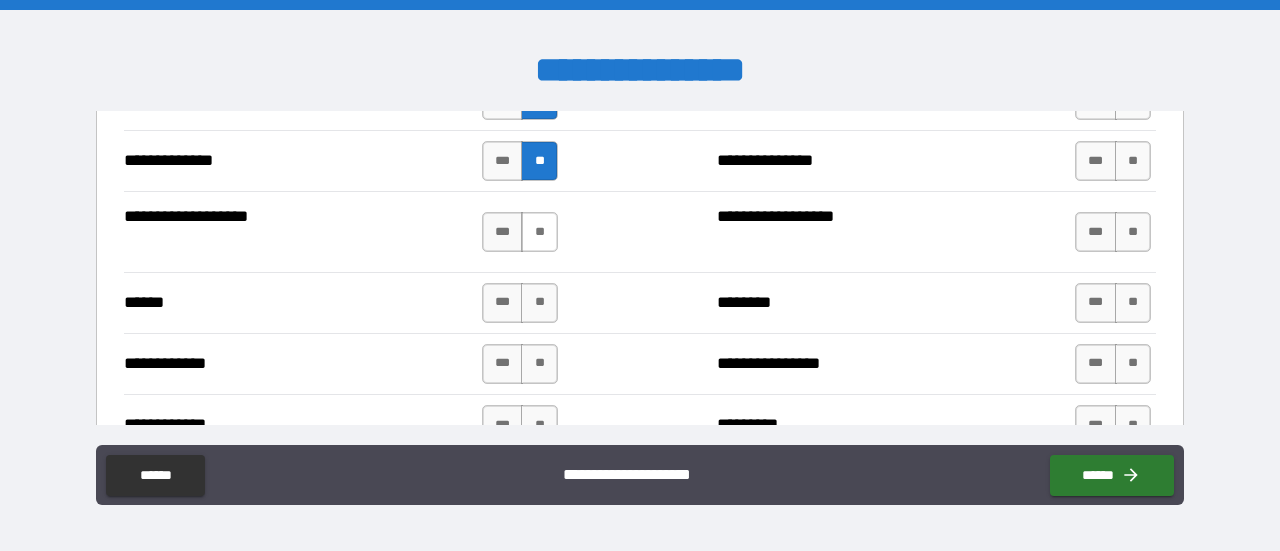 click on "**" at bounding box center [539, 232] 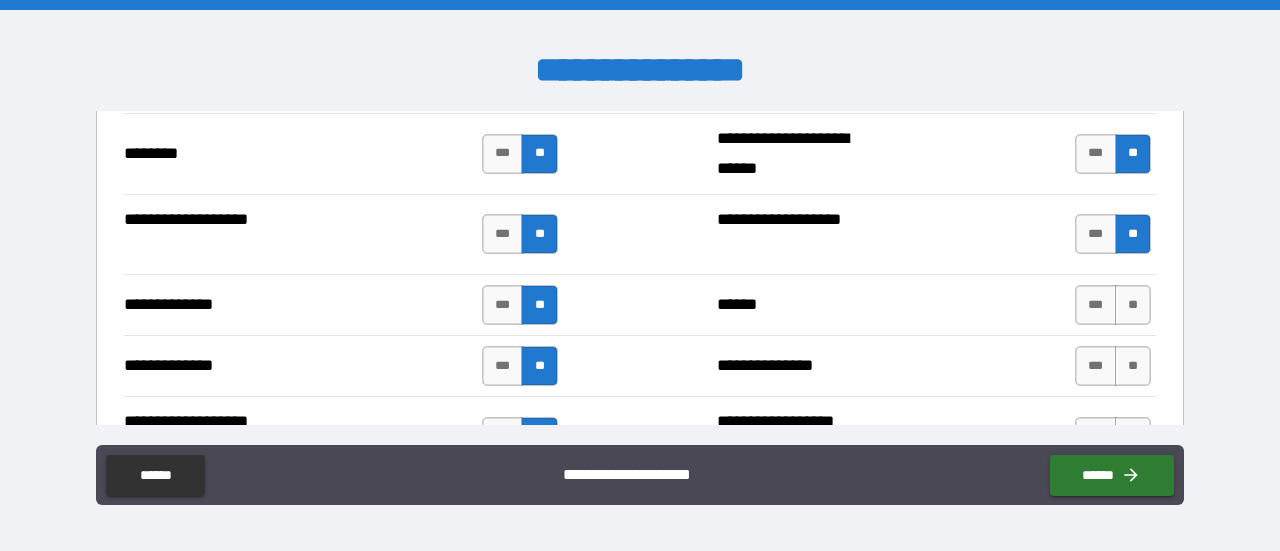 scroll, scrollTop: 3493, scrollLeft: 0, axis: vertical 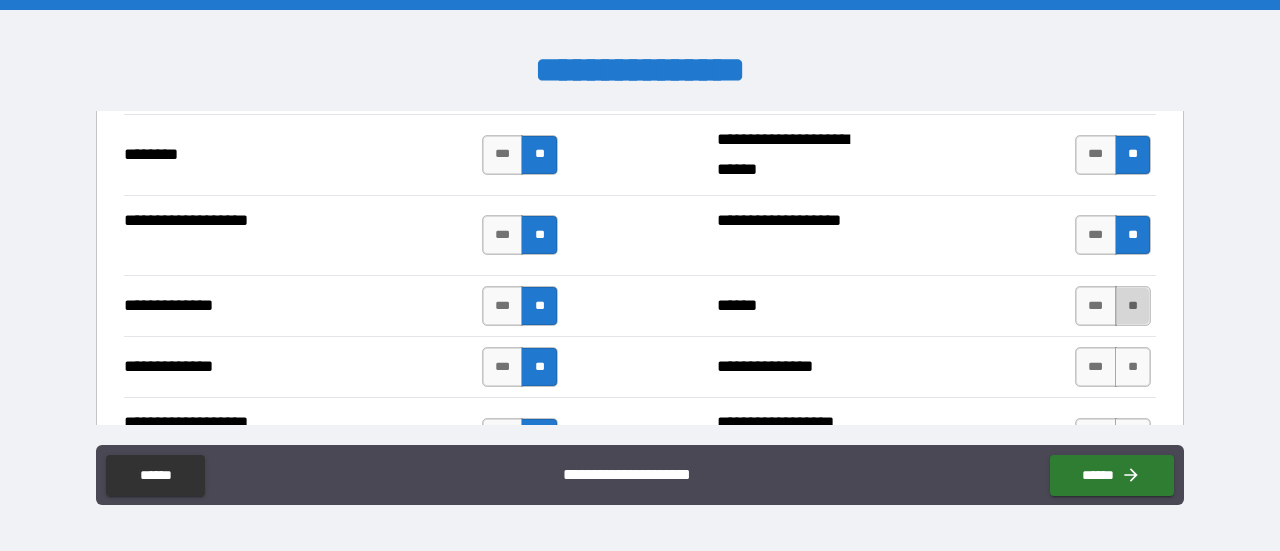 click on "**" at bounding box center (1133, 306) 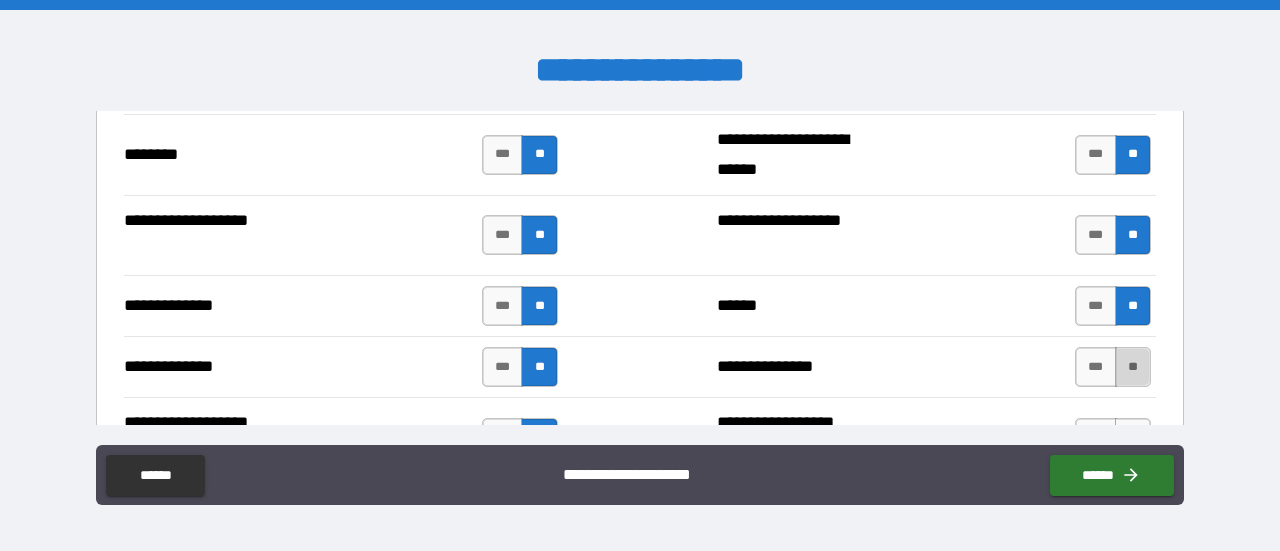 click on "**" at bounding box center (1133, 367) 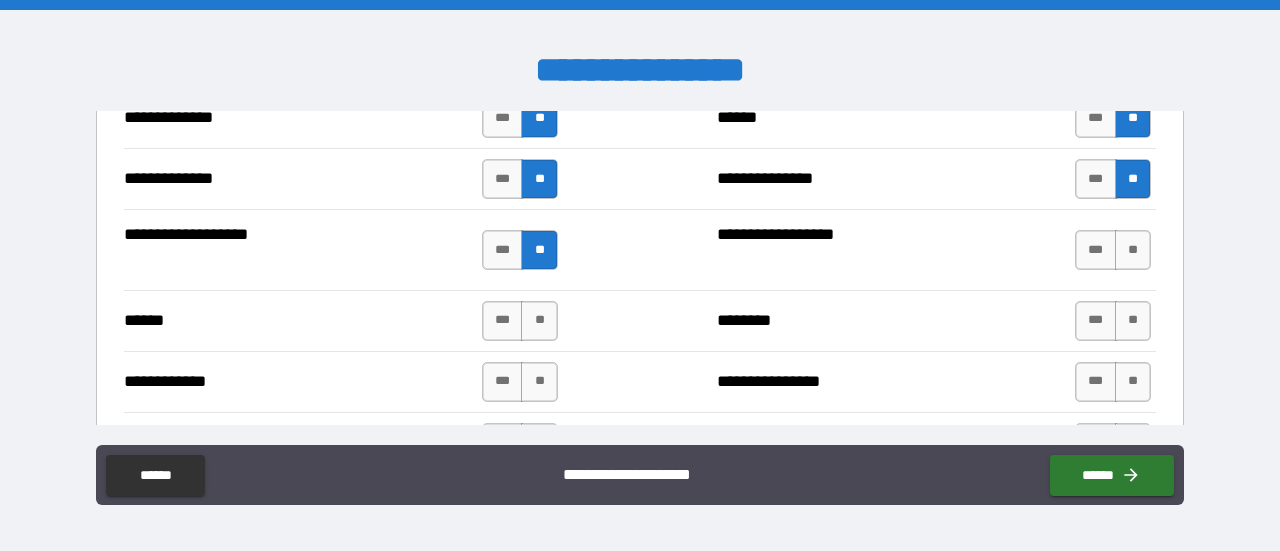 scroll, scrollTop: 3683, scrollLeft: 0, axis: vertical 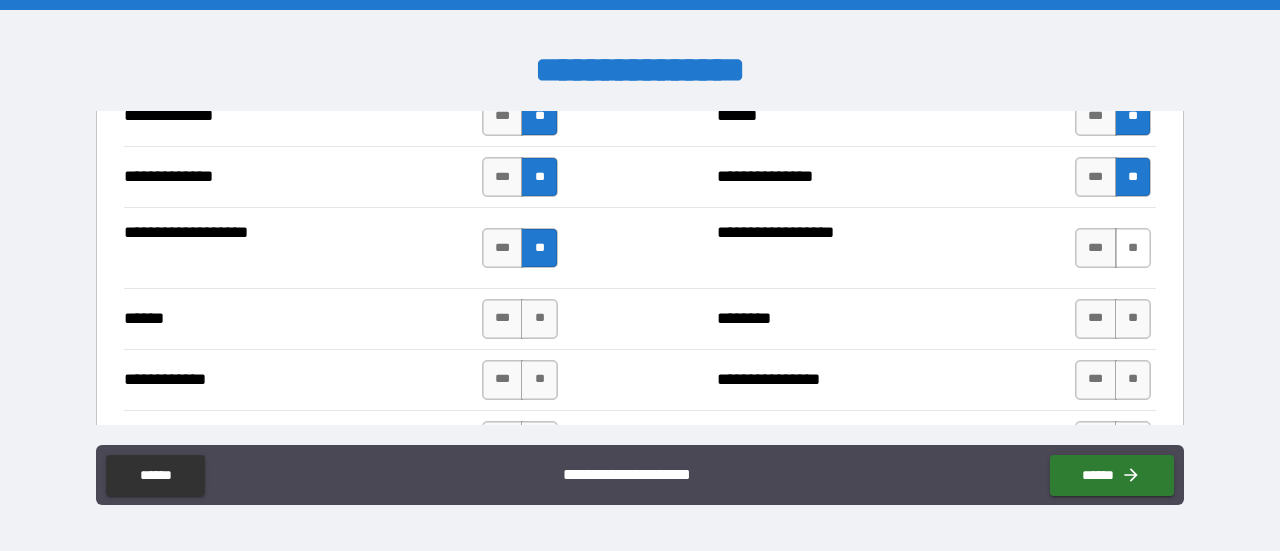 click on "**" at bounding box center (1133, 248) 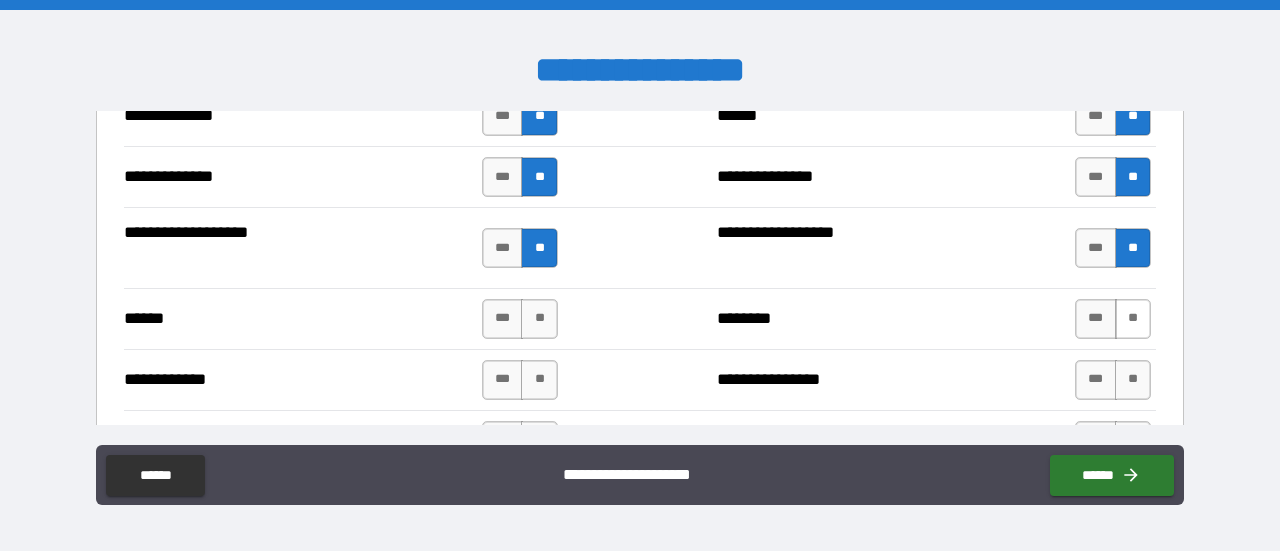 click on "**" at bounding box center [1133, 319] 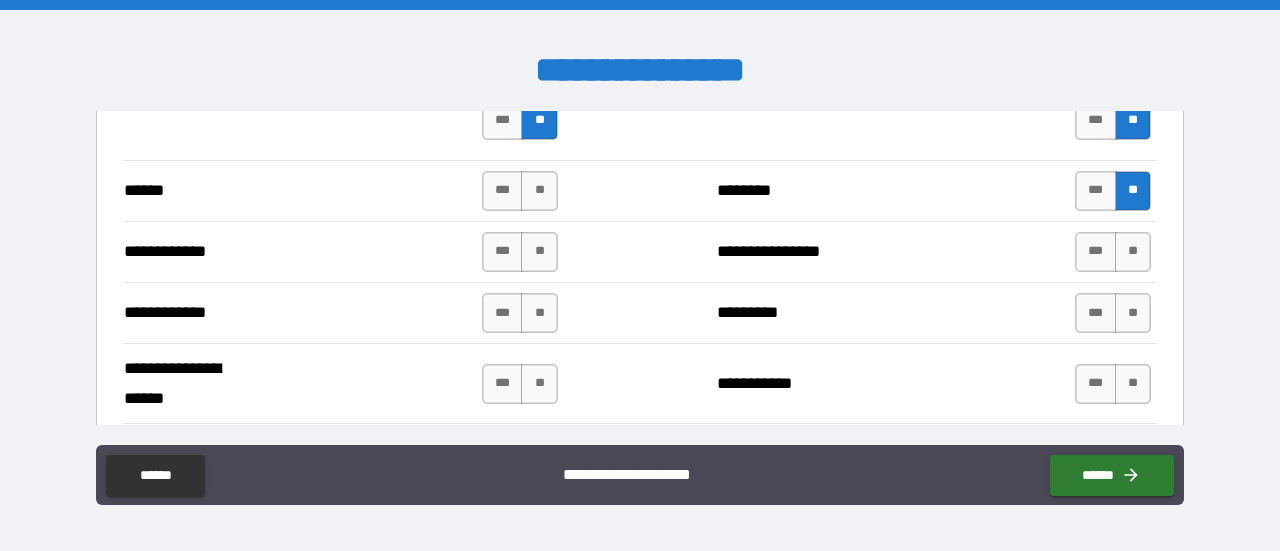 scroll, scrollTop: 3813, scrollLeft: 0, axis: vertical 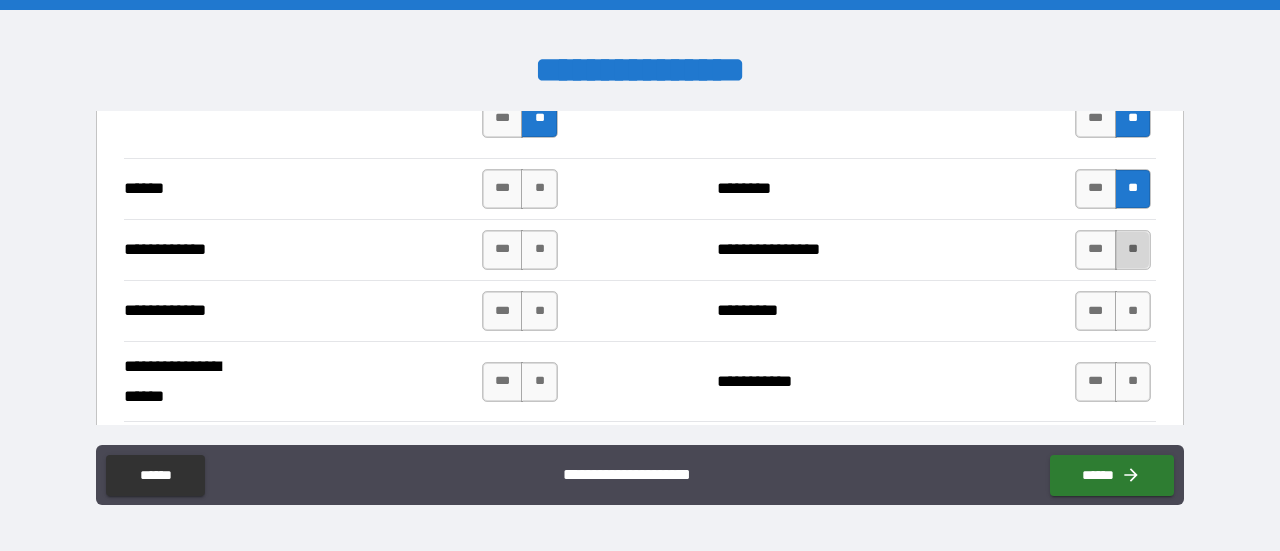 click on "**" at bounding box center [1133, 250] 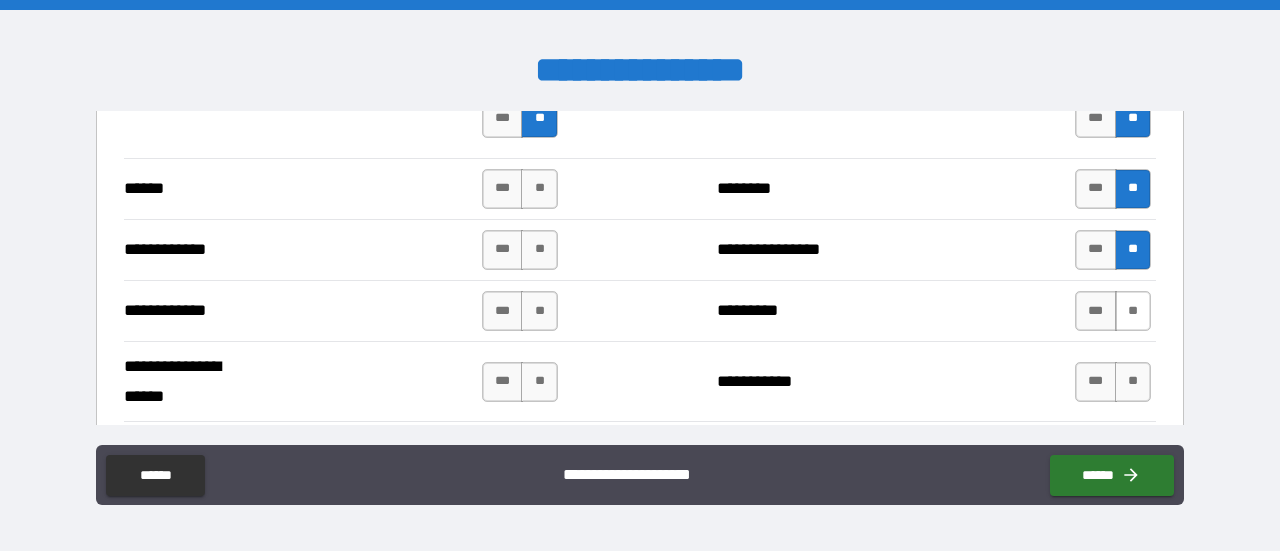 click on "**" at bounding box center [1133, 311] 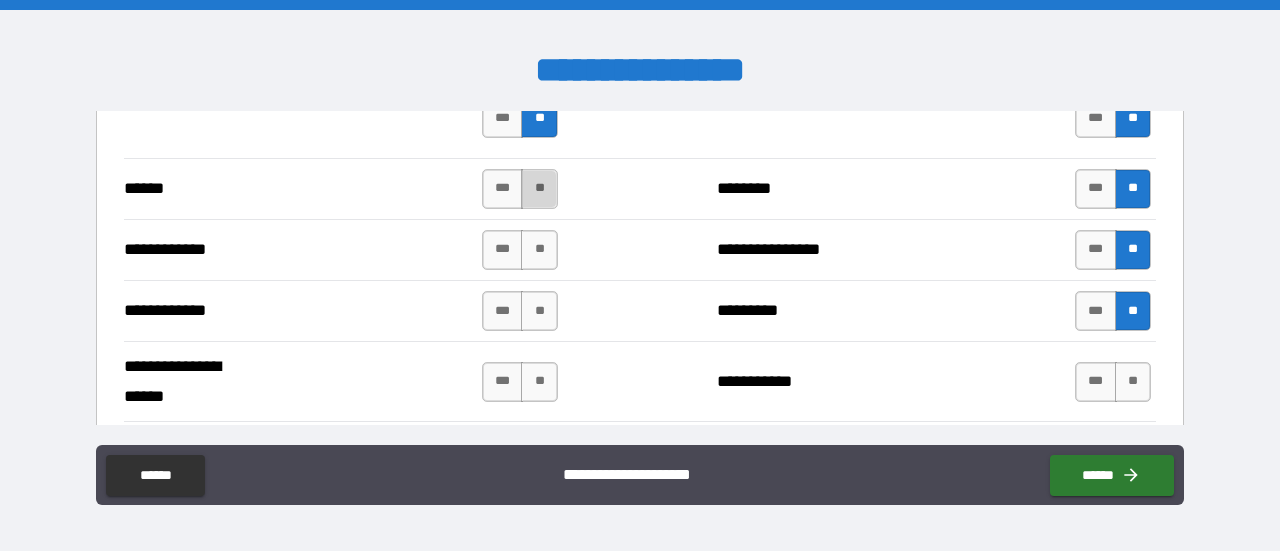 click on "**" at bounding box center (539, 189) 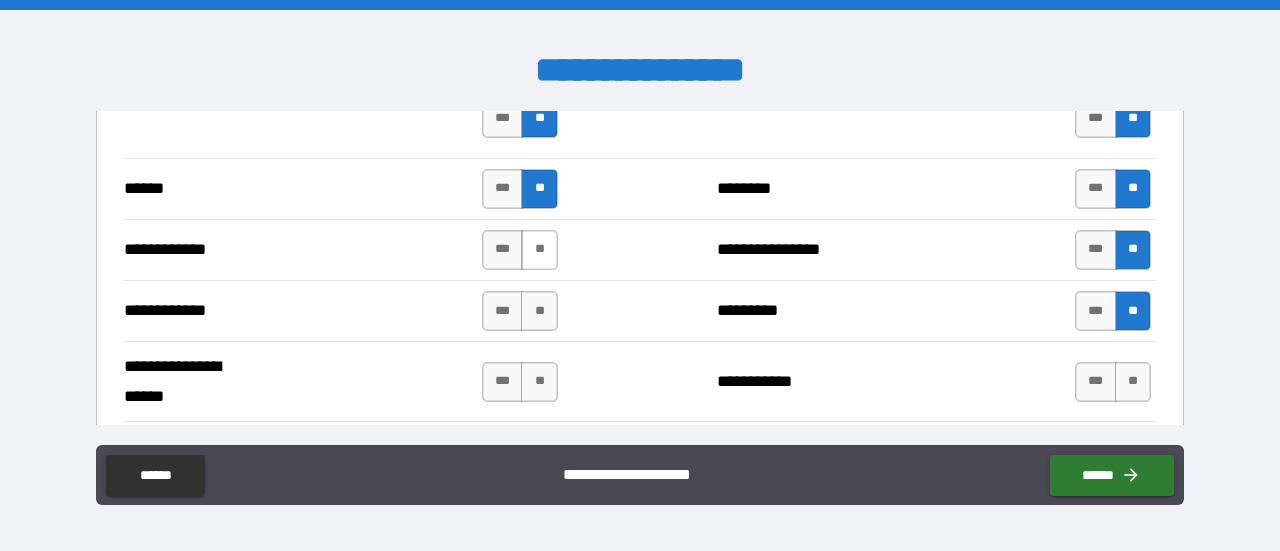 click on "**" at bounding box center (539, 250) 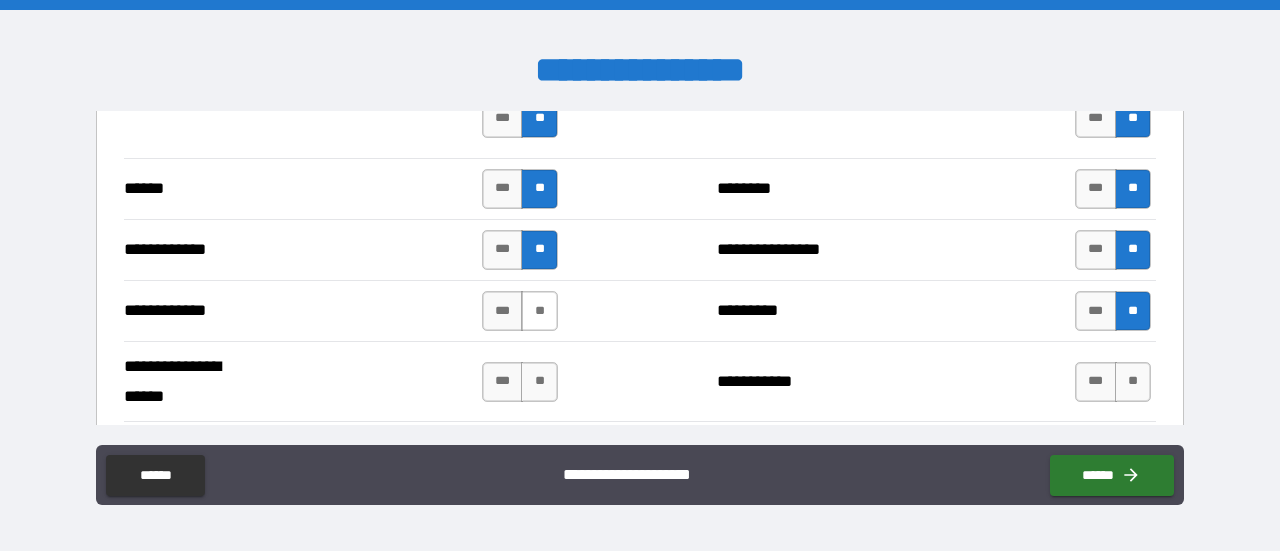 click on "**" at bounding box center (539, 311) 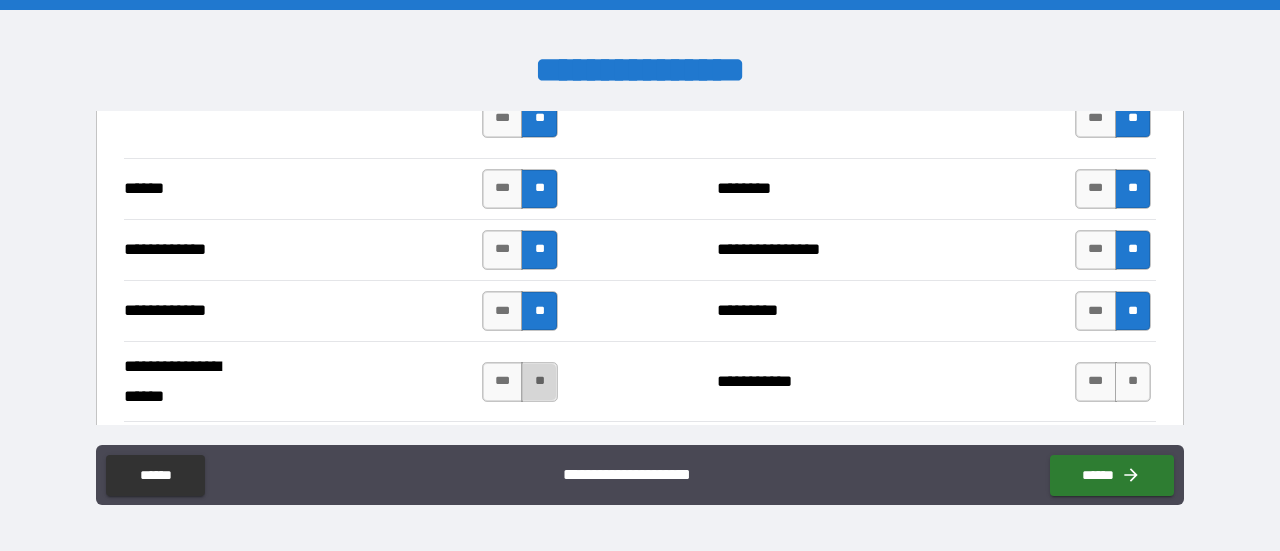 click on "**" at bounding box center [539, 382] 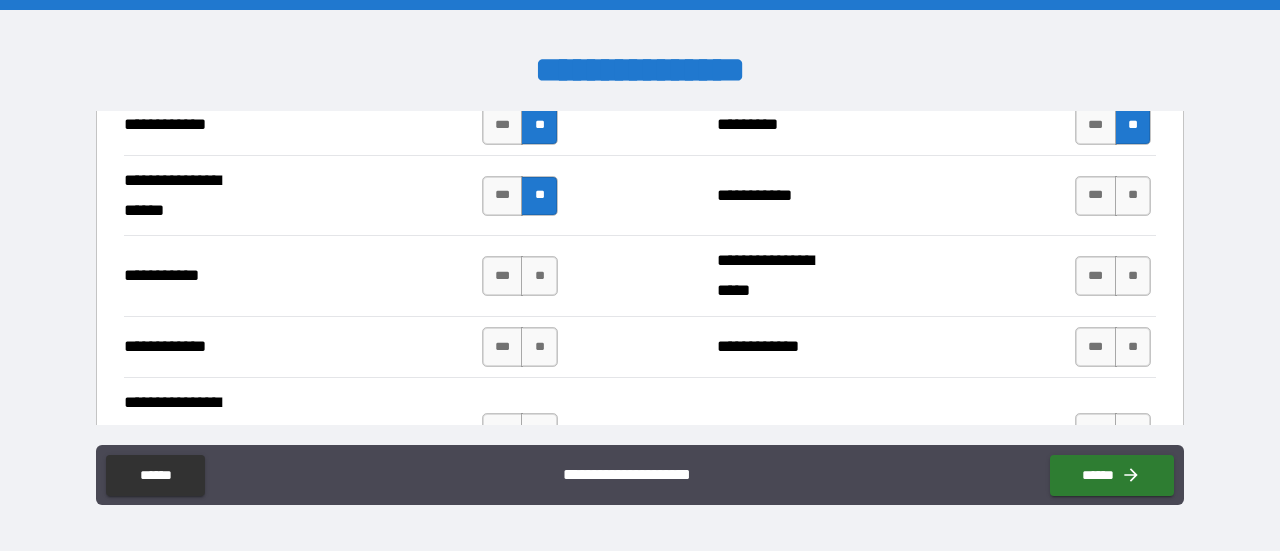 scroll, scrollTop: 4004, scrollLeft: 0, axis: vertical 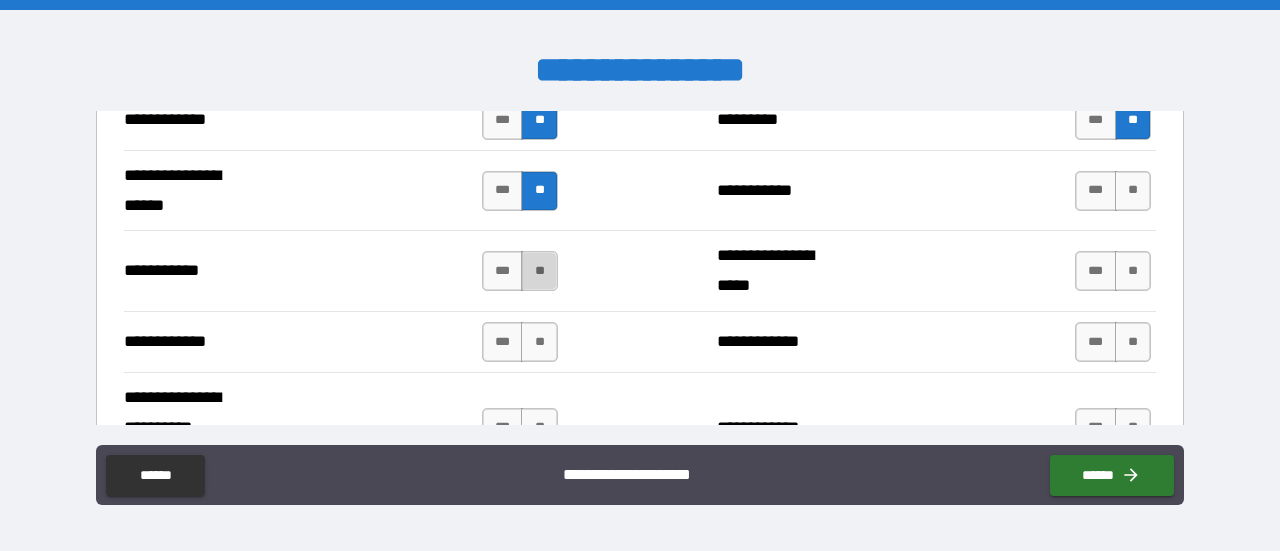 click on "**" at bounding box center [539, 271] 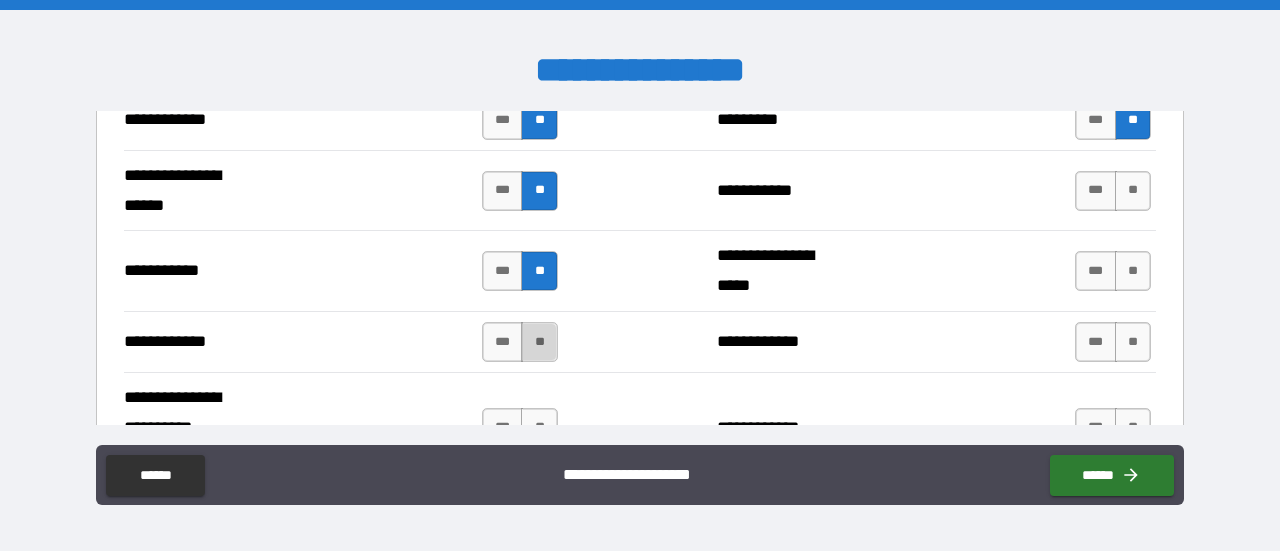 click on "**" at bounding box center [539, 342] 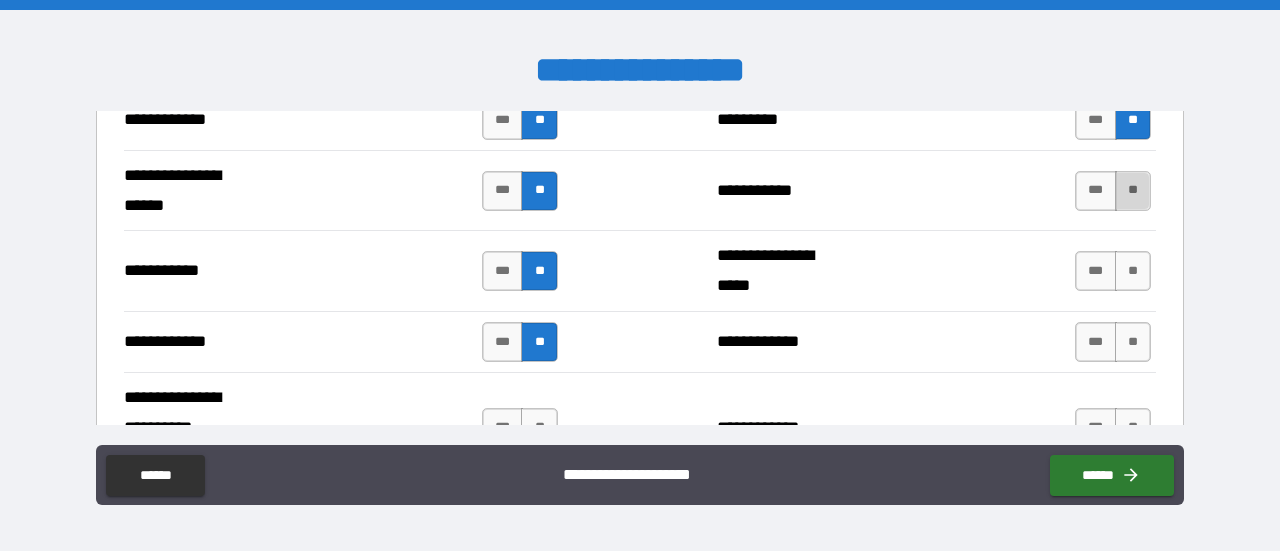 click on "**" at bounding box center (1133, 191) 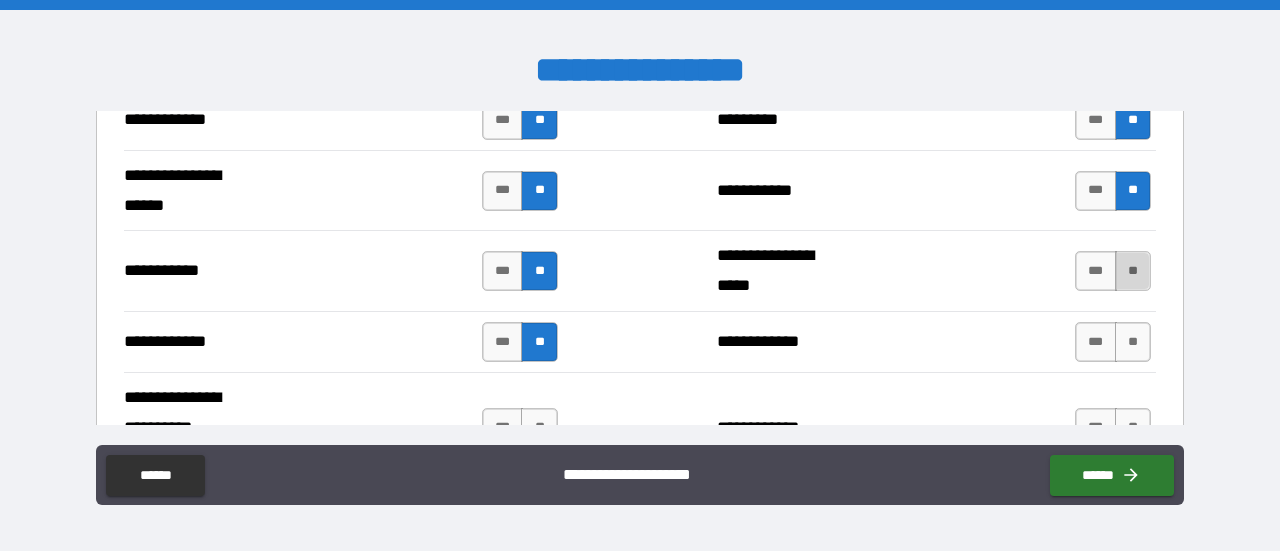 click on "**" at bounding box center (1133, 271) 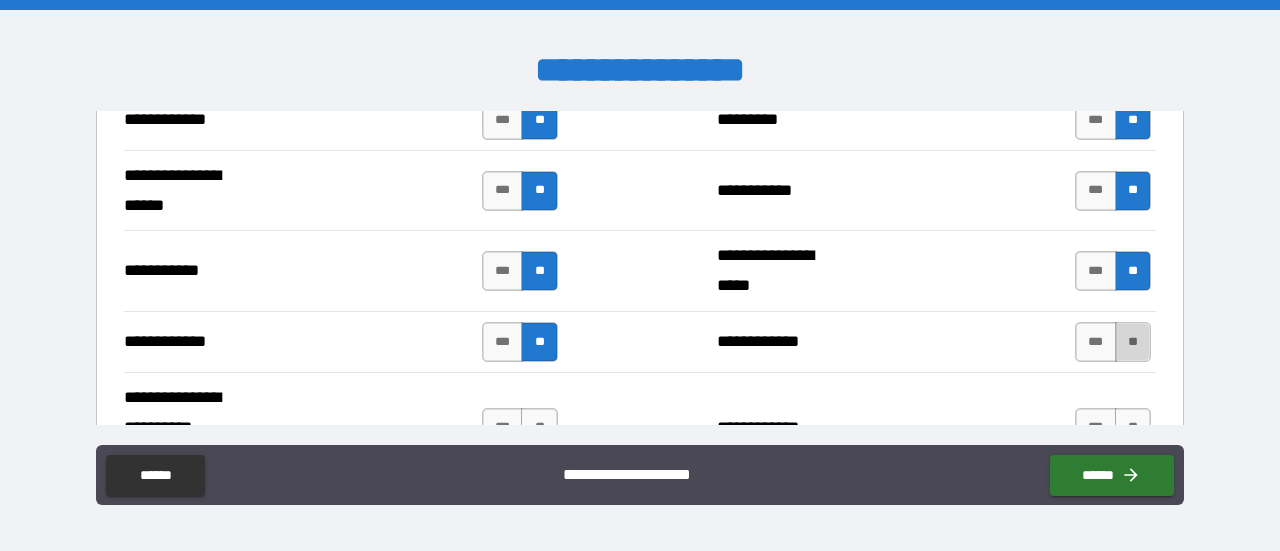 click on "**" at bounding box center (1133, 342) 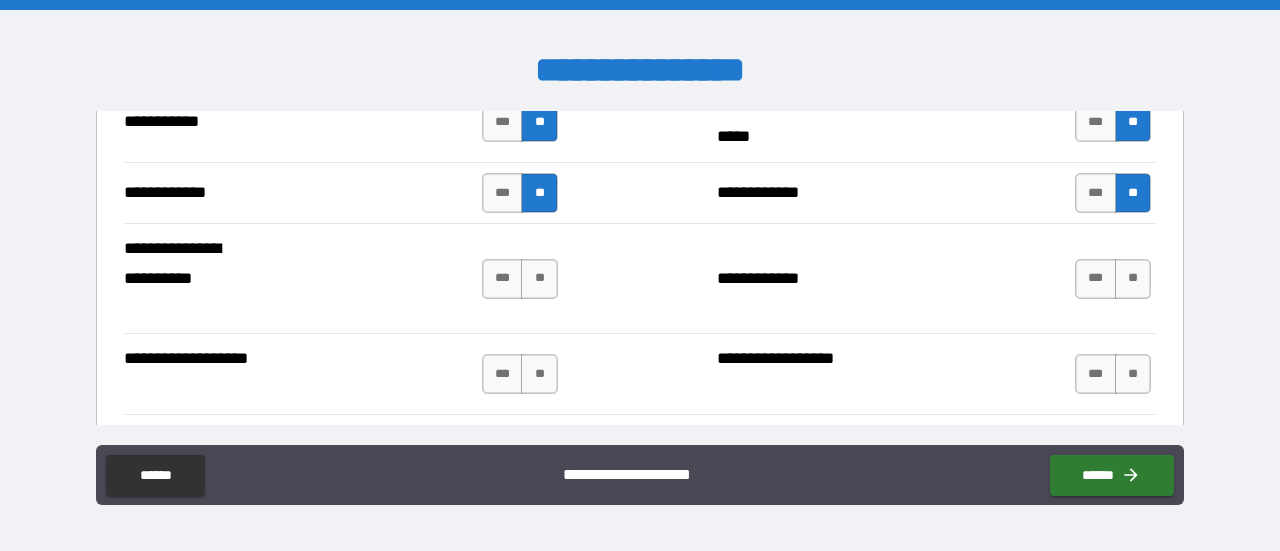 scroll, scrollTop: 4155, scrollLeft: 0, axis: vertical 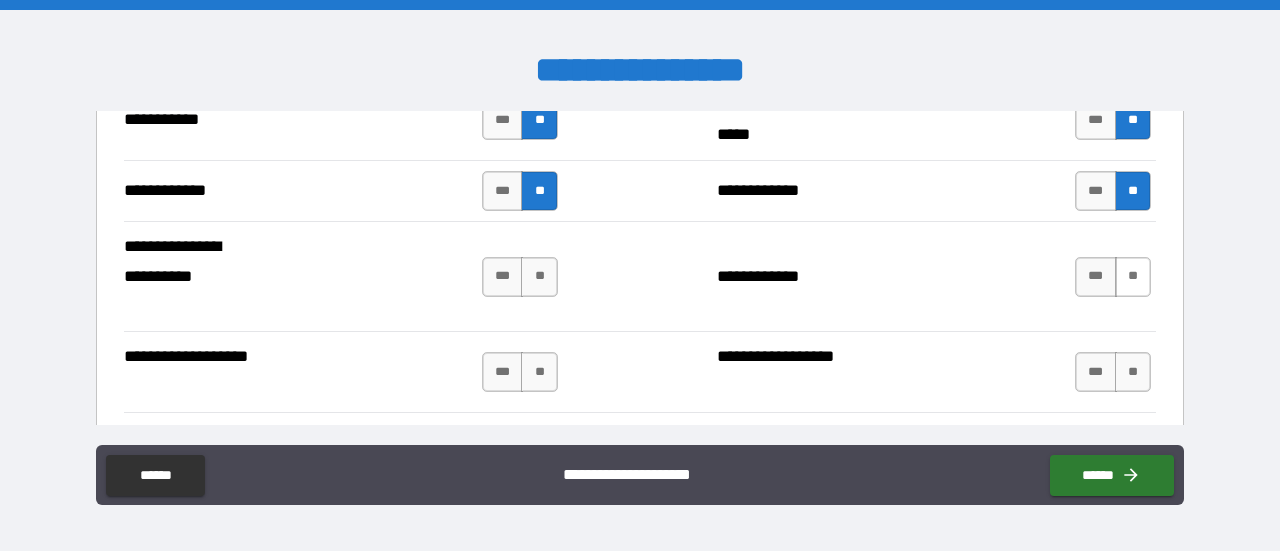 click on "**" at bounding box center [1133, 277] 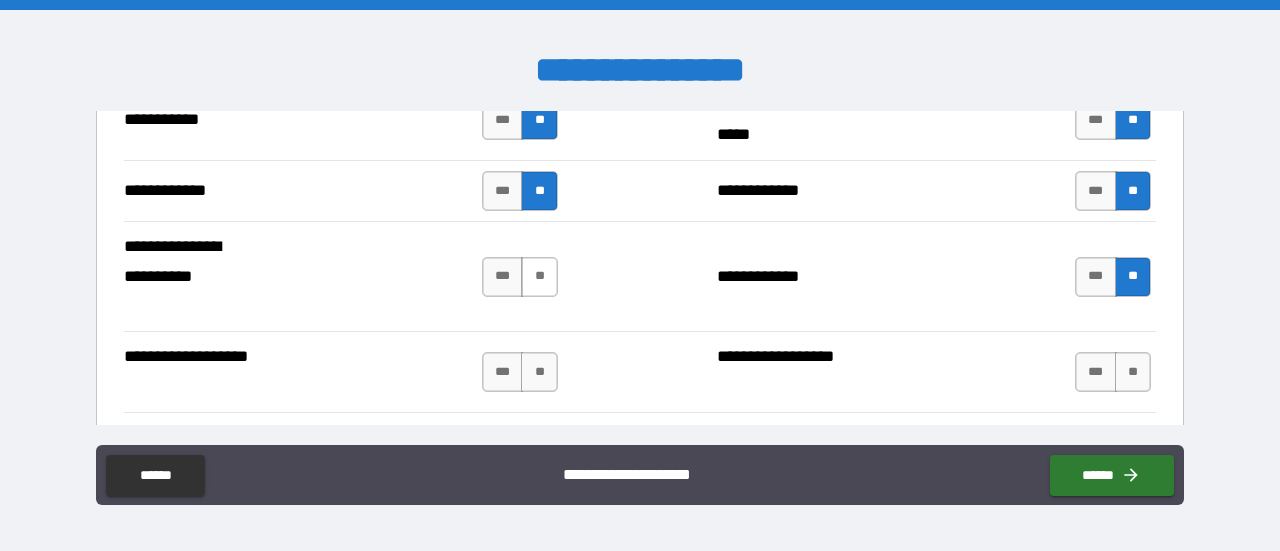 click on "**" at bounding box center [539, 277] 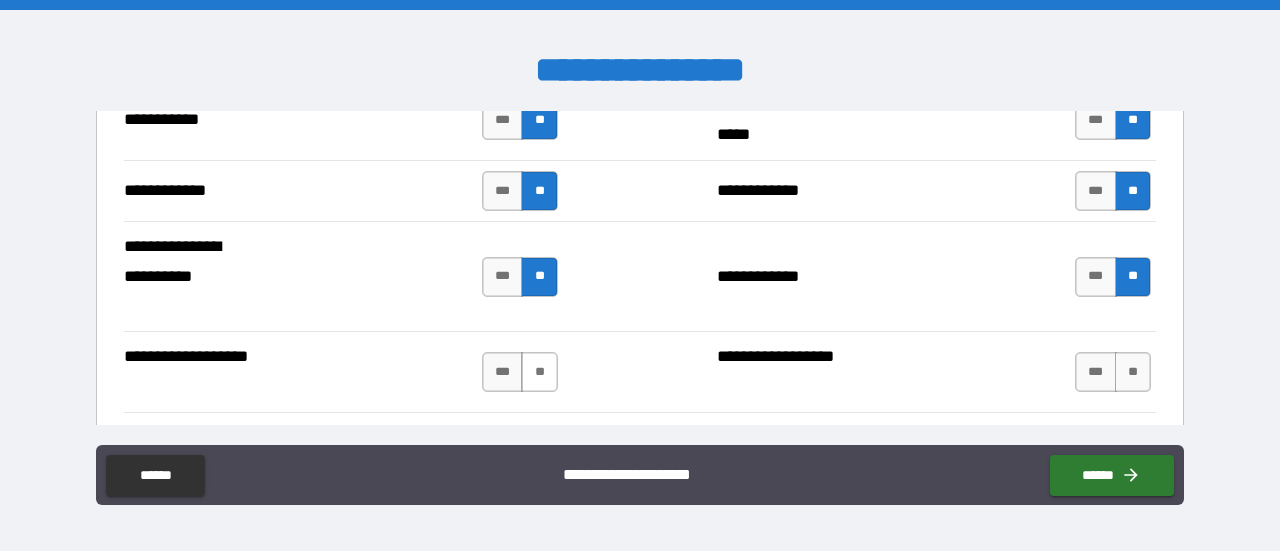 click on "**" at bounding box center (539, 372) 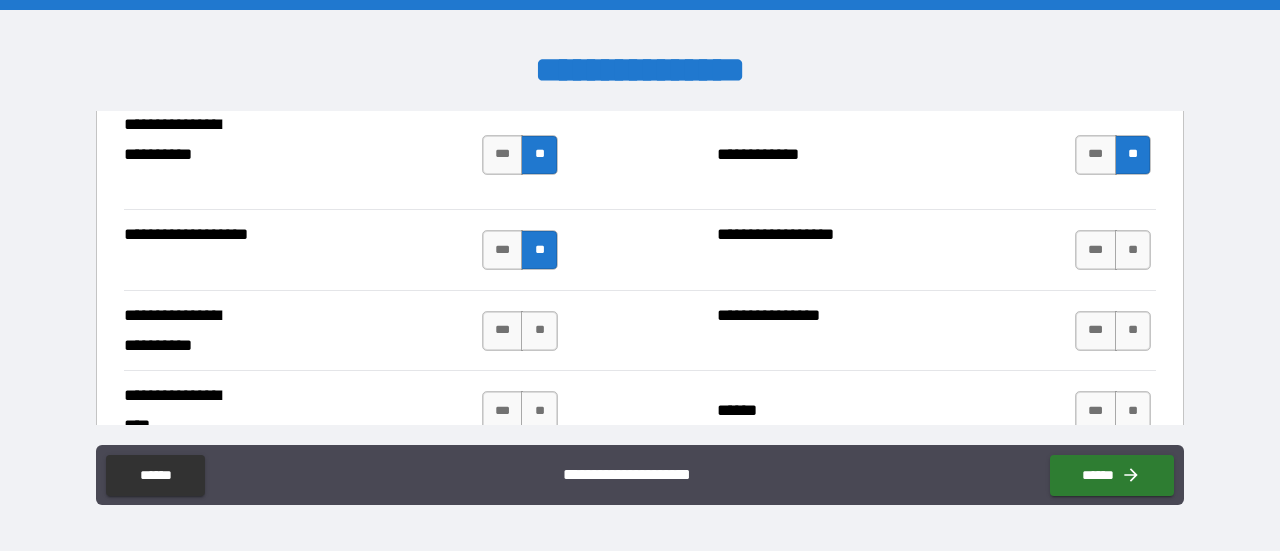 scroll, scrollTop: 4282, scrollLeft: 0, axis: vertical 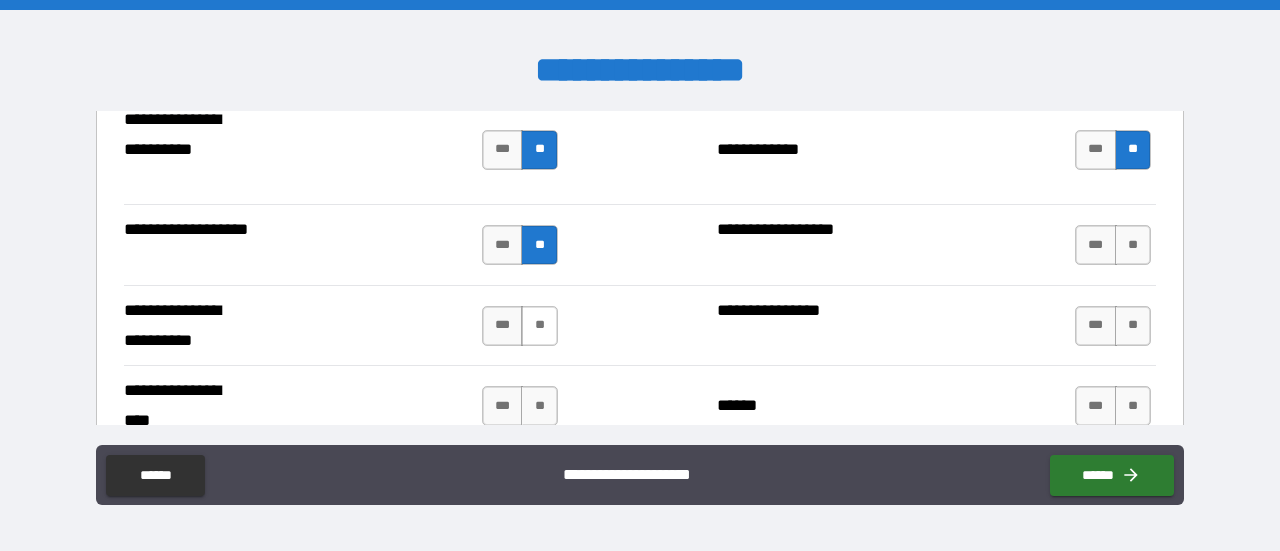 click on "**" at bounding box center [539, 326] 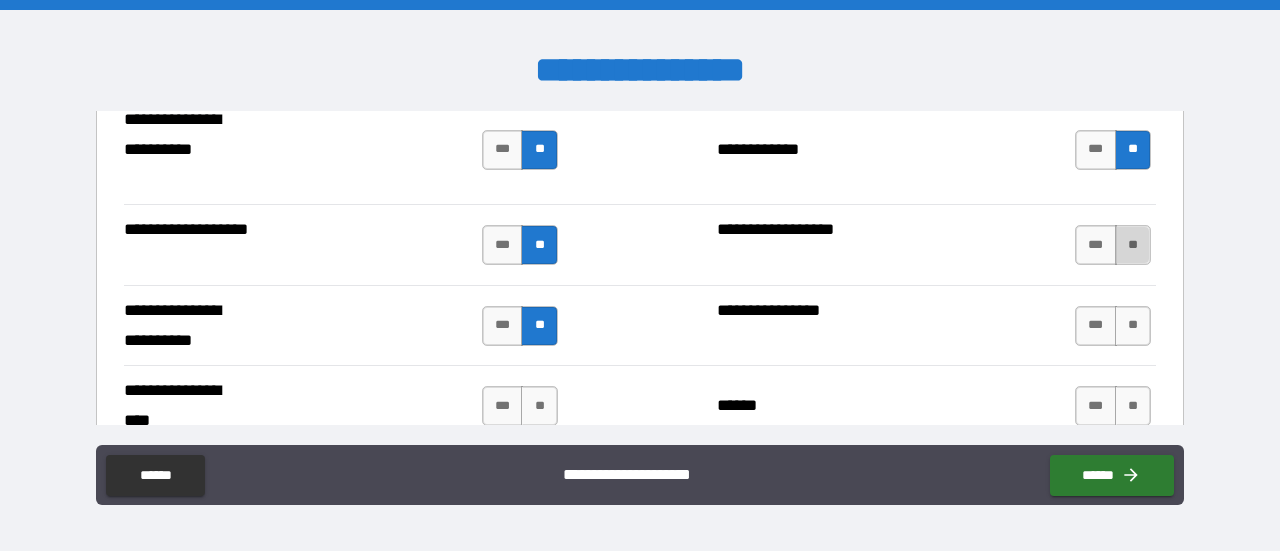 click on "**" at bounding box center [1133, 245] 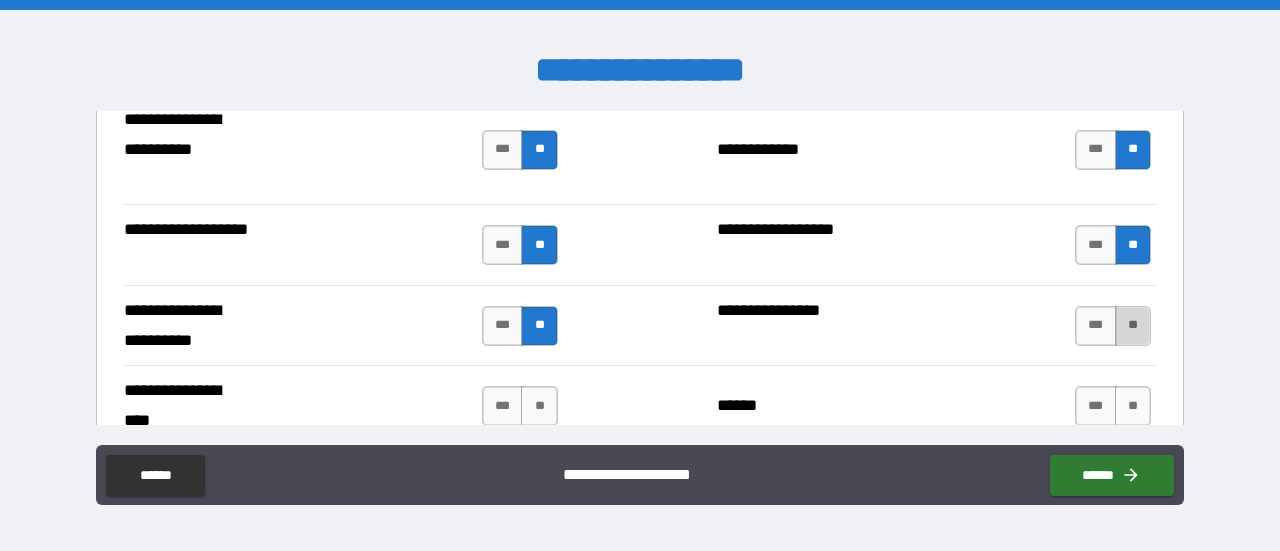 click on "**" at bounding box center [1133, 326] 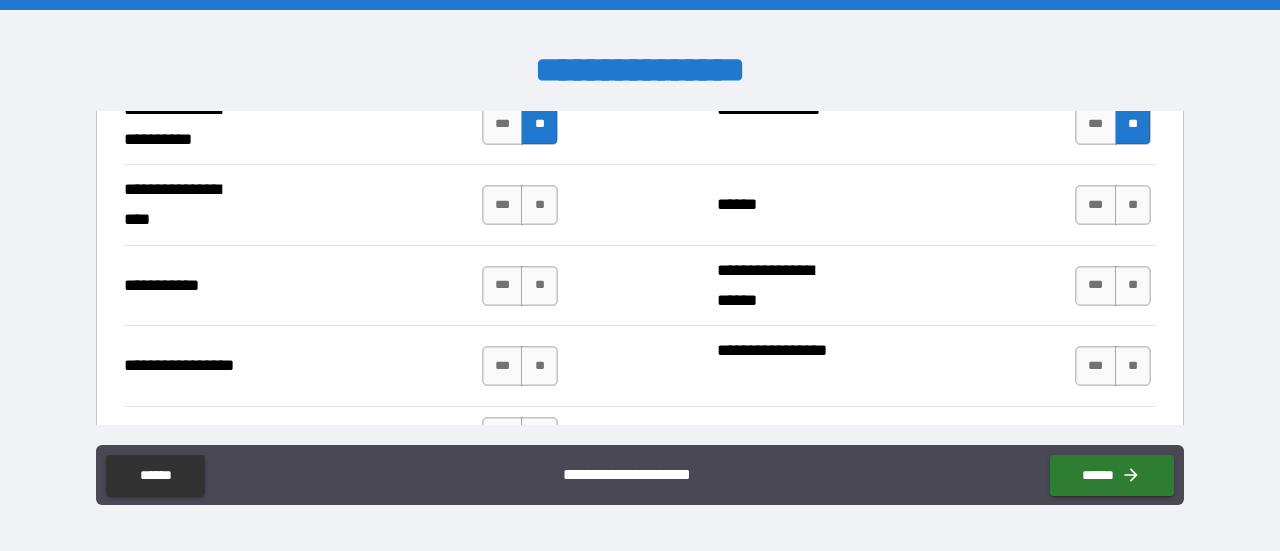 scroll, scrollTop: 4484, scrollLeft: 0, axis: vertical 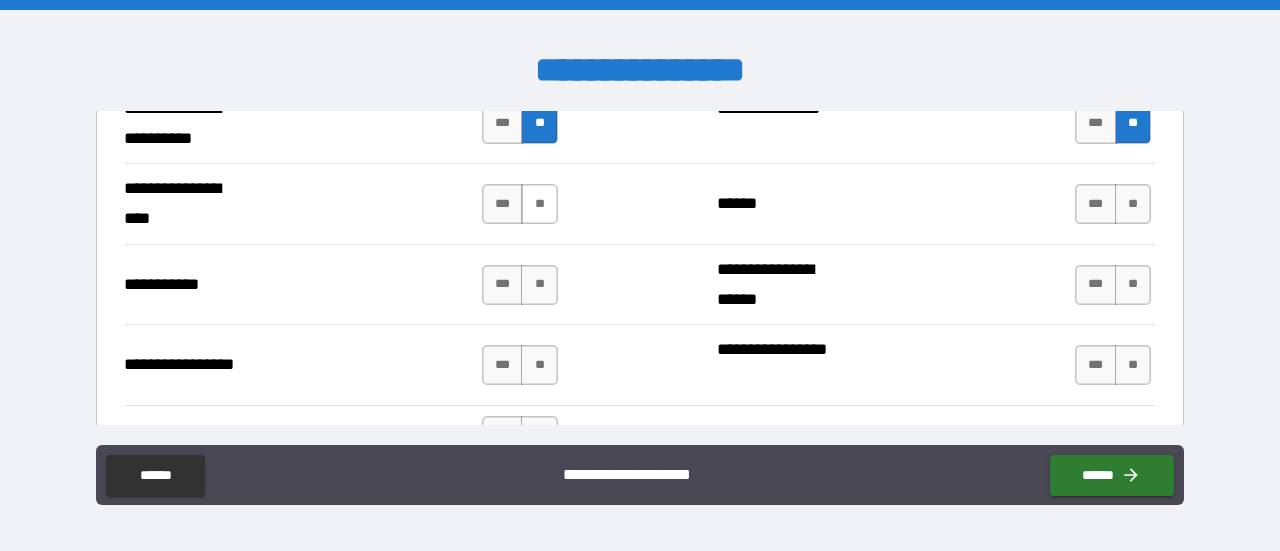 click on "**" at bounding box center (539, 204) 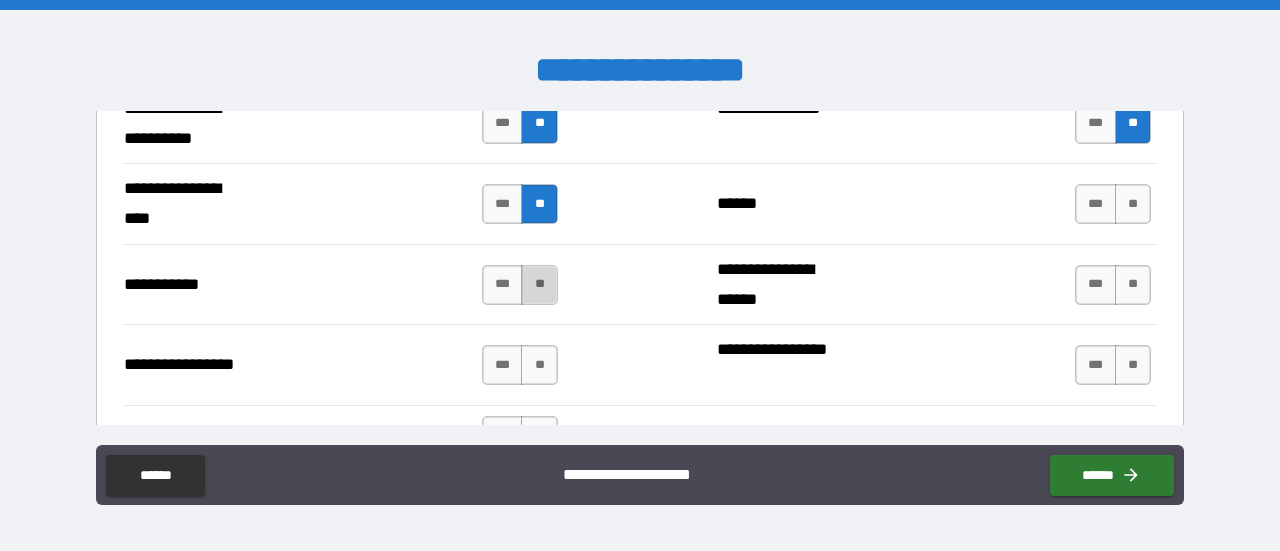 click on "**" at bounding box center (539, 285) 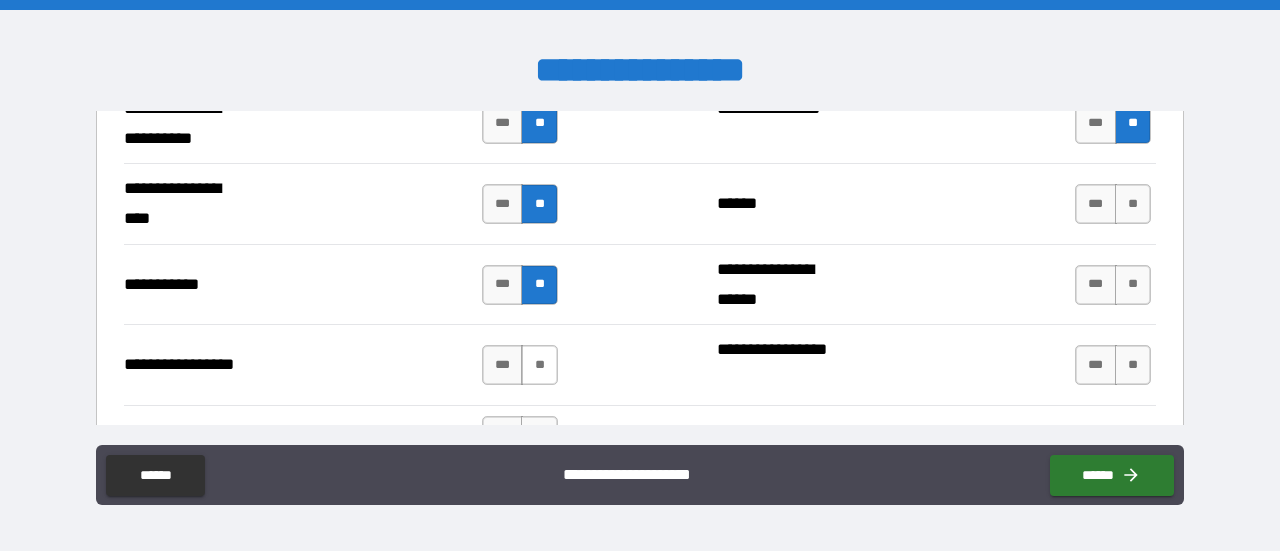 click on "**" at bounding box center (539, 365) 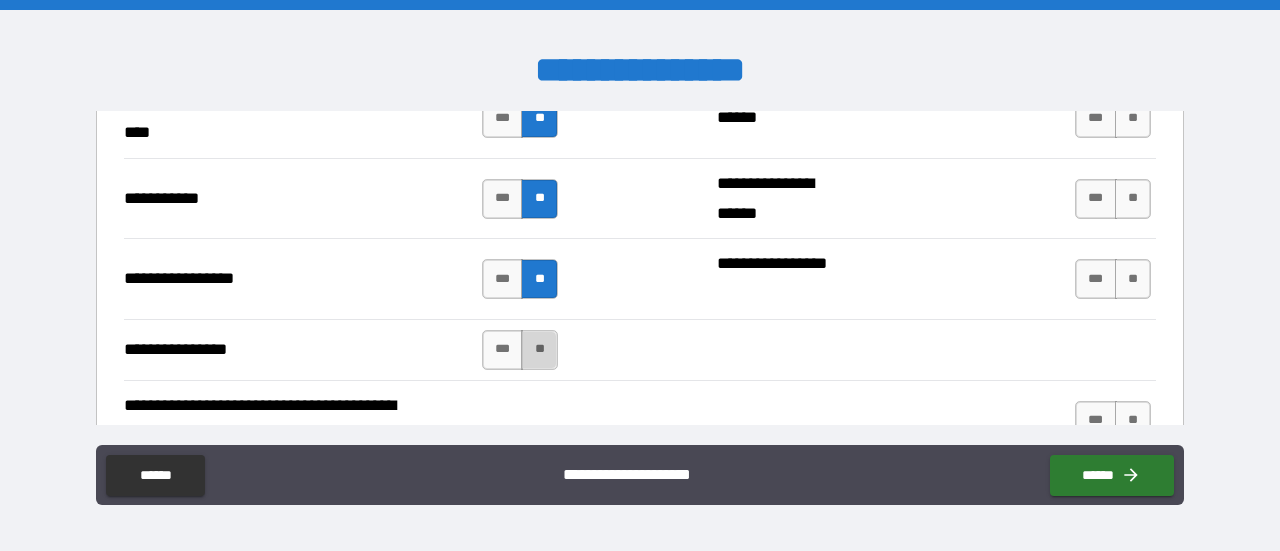 click on "**" at bounding box center [539, 350] 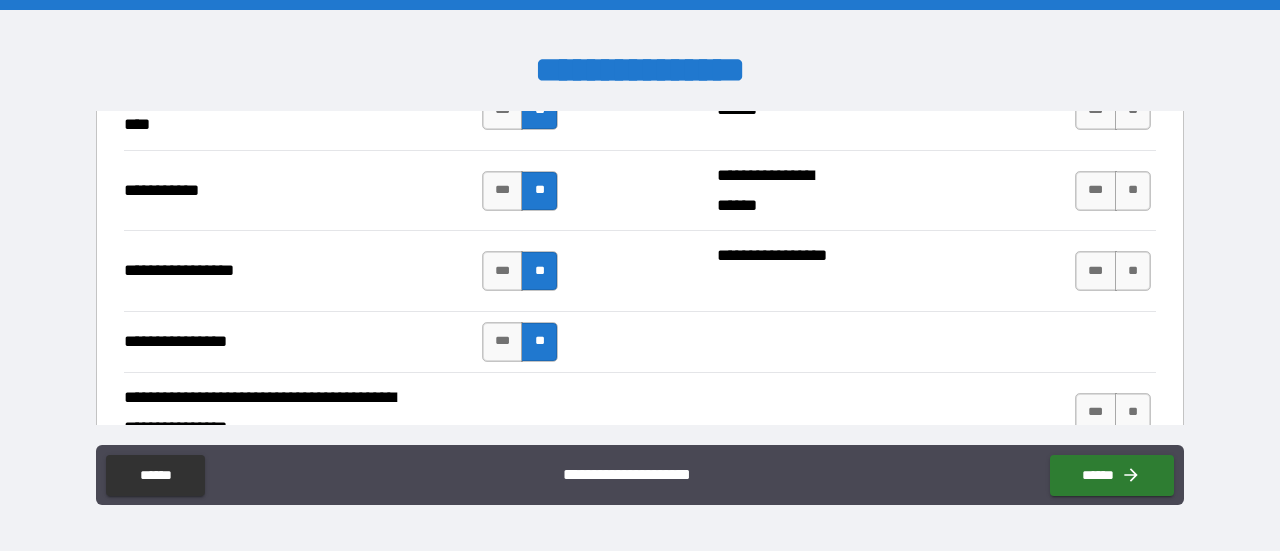 scroll, scrollTop: 4460, scrollLeft: 0, axis: vertical 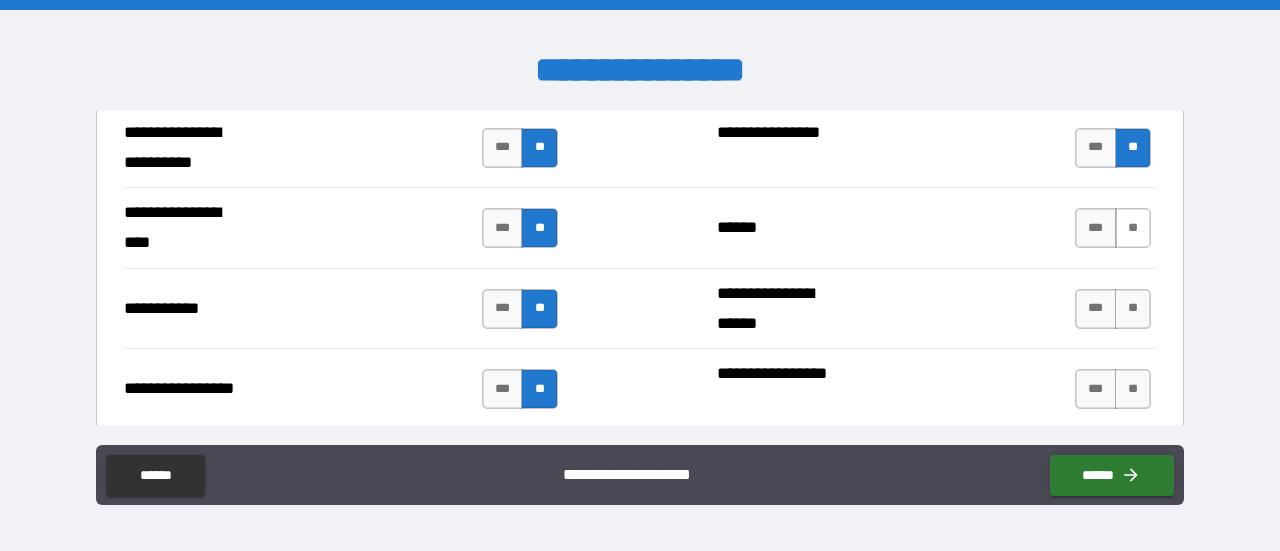 click on "**" at bounding box center [1133, 228] 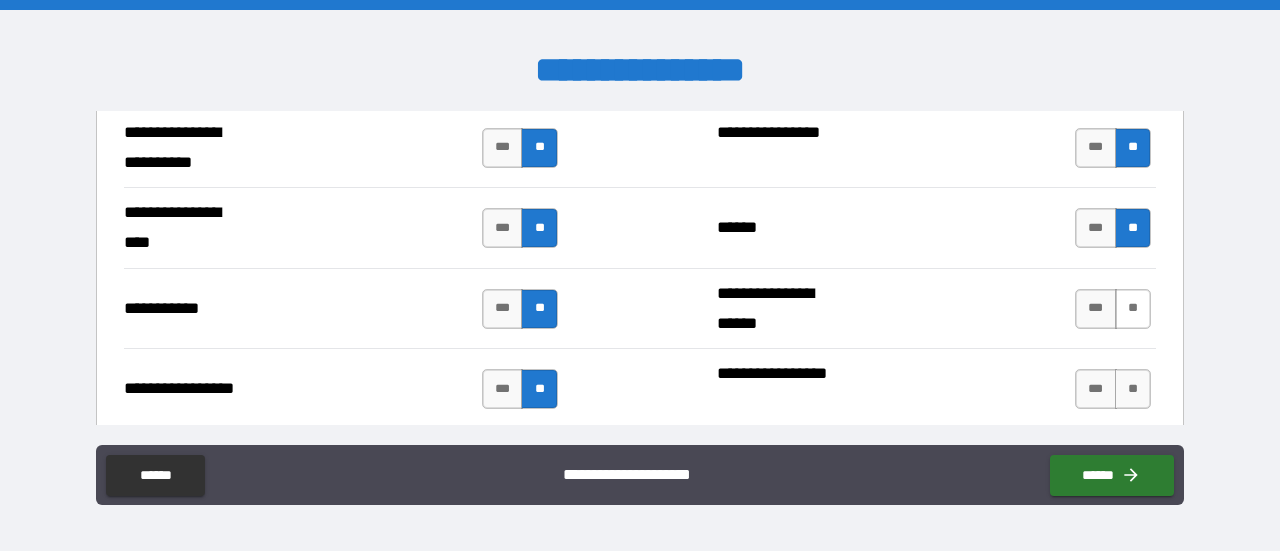 click on "**" at bounding box center [1133, 309] 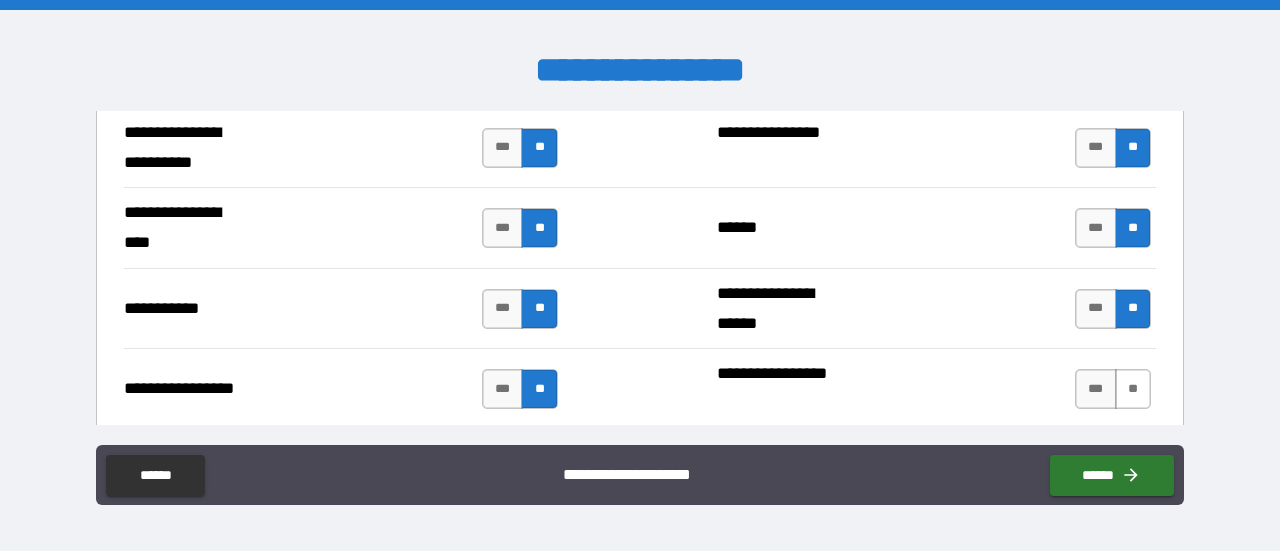 click on "**" at bounding box center [1133, 389] 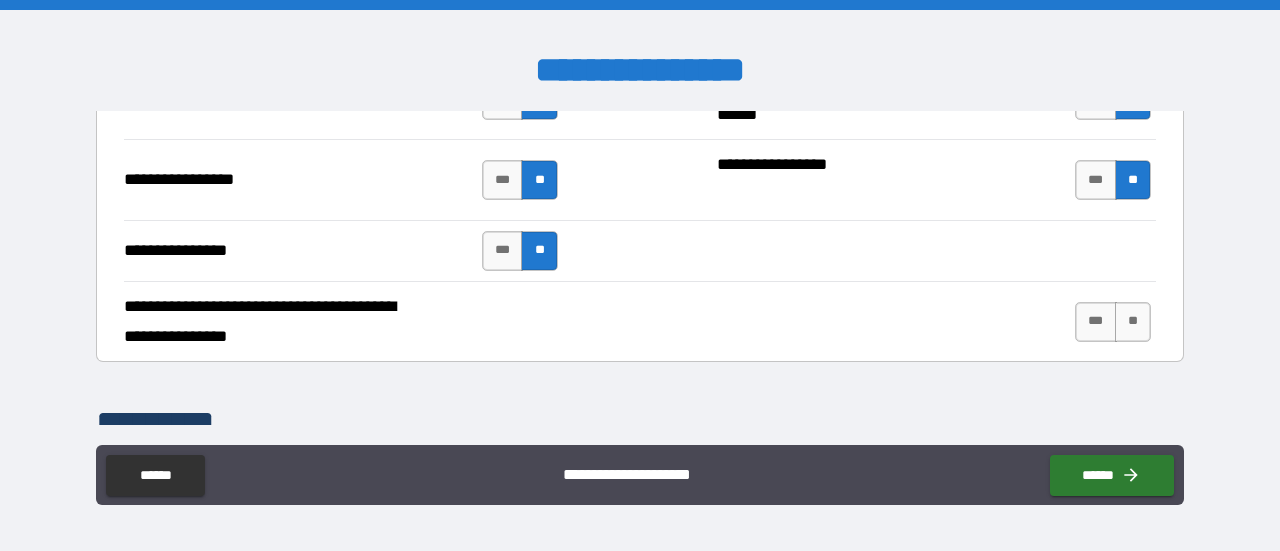 scroll, scrollTop: 4674, scrollLeft: 0, axis: vertical 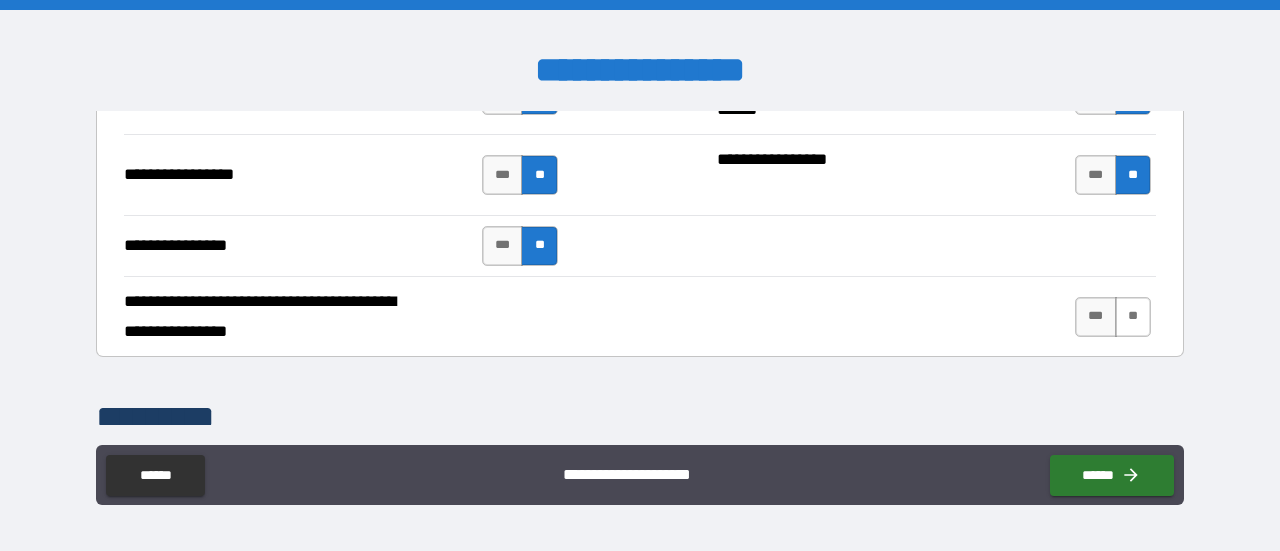 click on "**" at bounding box center [1133, 317] 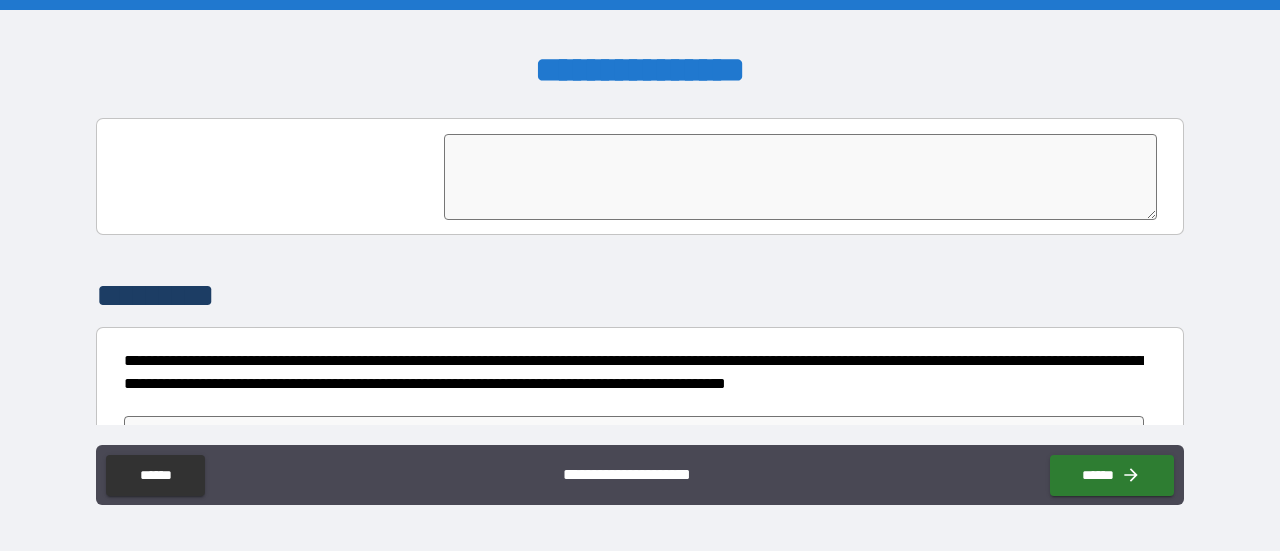 scroll, scrollTop: 5042, scrollLeft: 0, axis: vertical 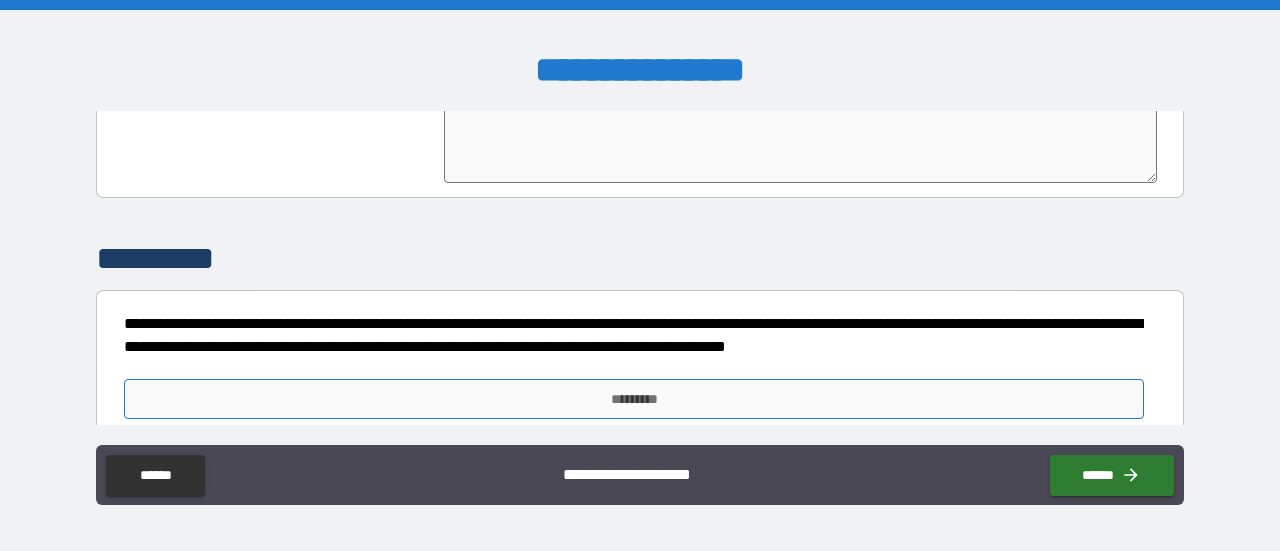 click on "*********" at bounding box center (634, 399) 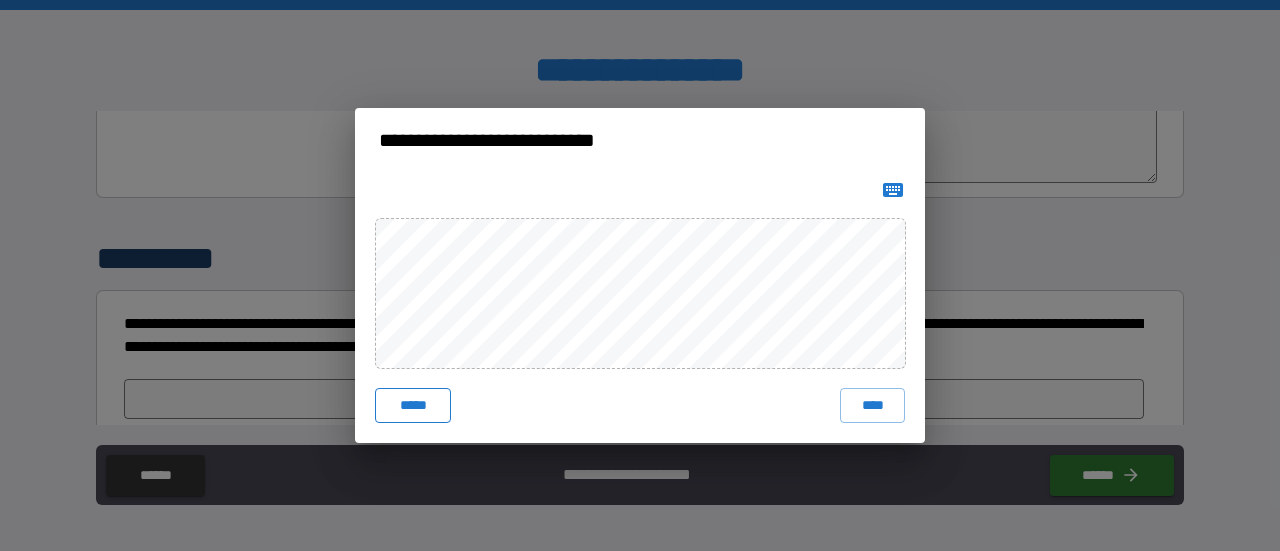 click on "*****" at bounding box center (413, 406) 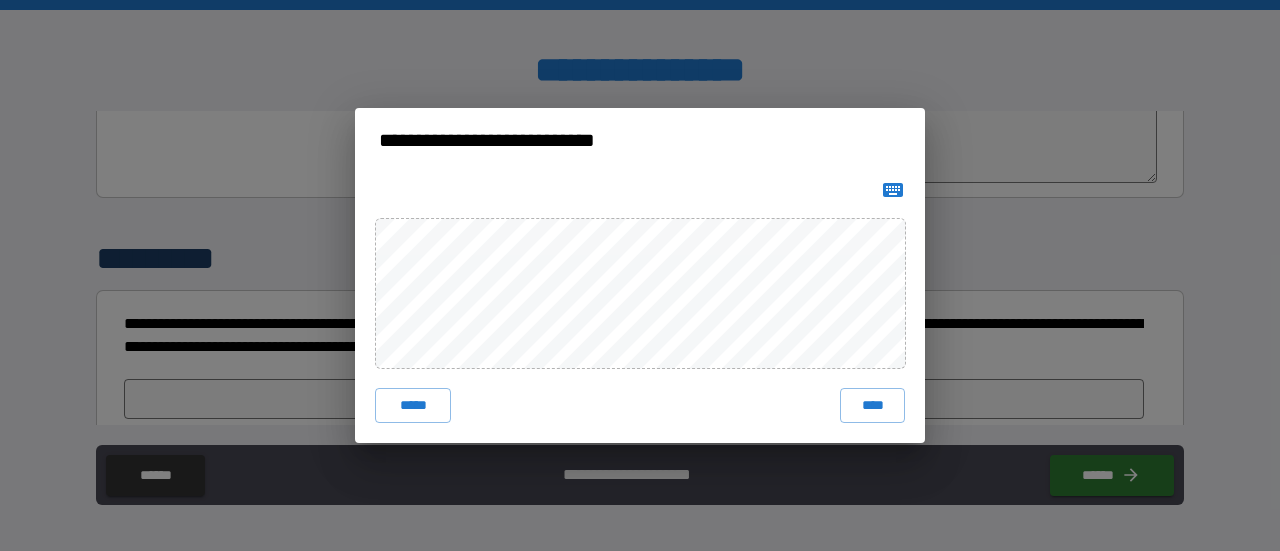 click on "***** ****" at bounding box center [640, 308] 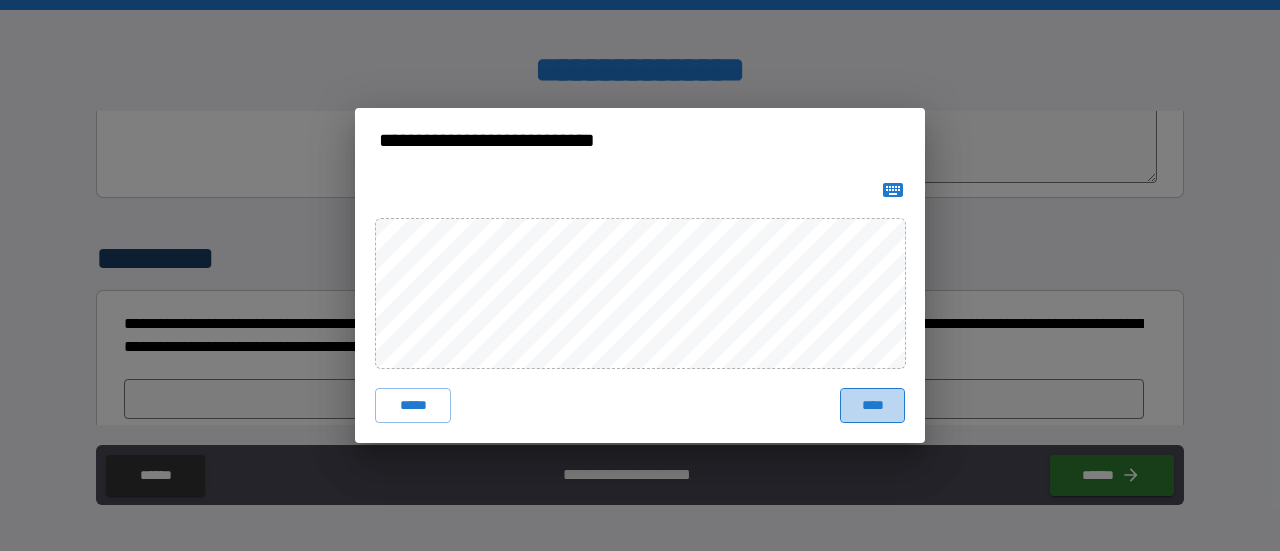 click on "****" at bounding box center [872, 406] 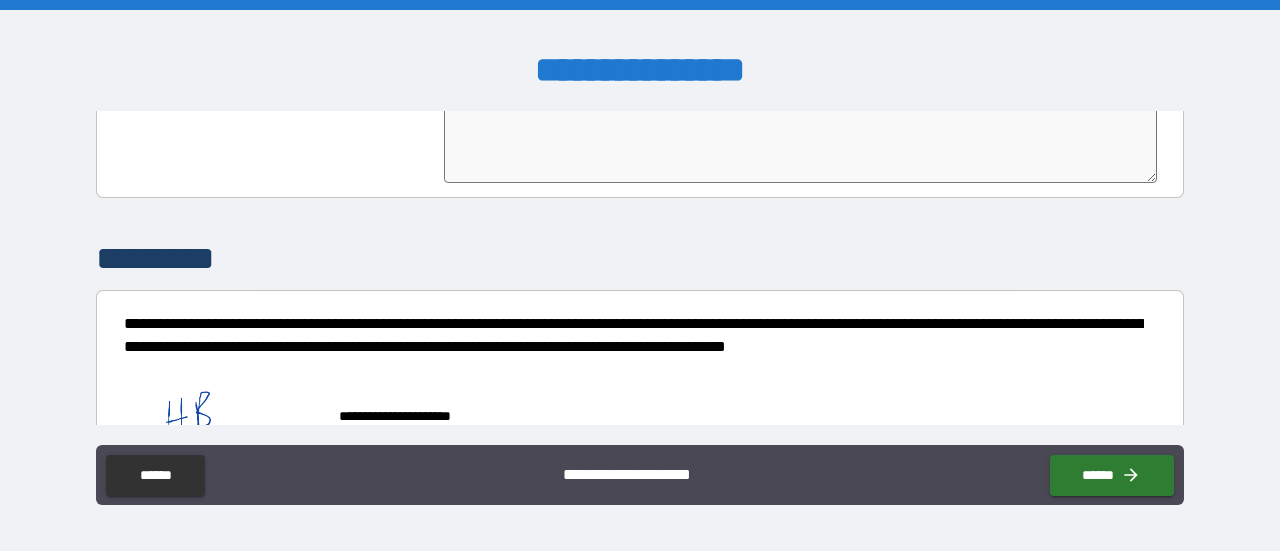 scroll, scrollTop: 5058, scrollLeft: 0, axis: vertical 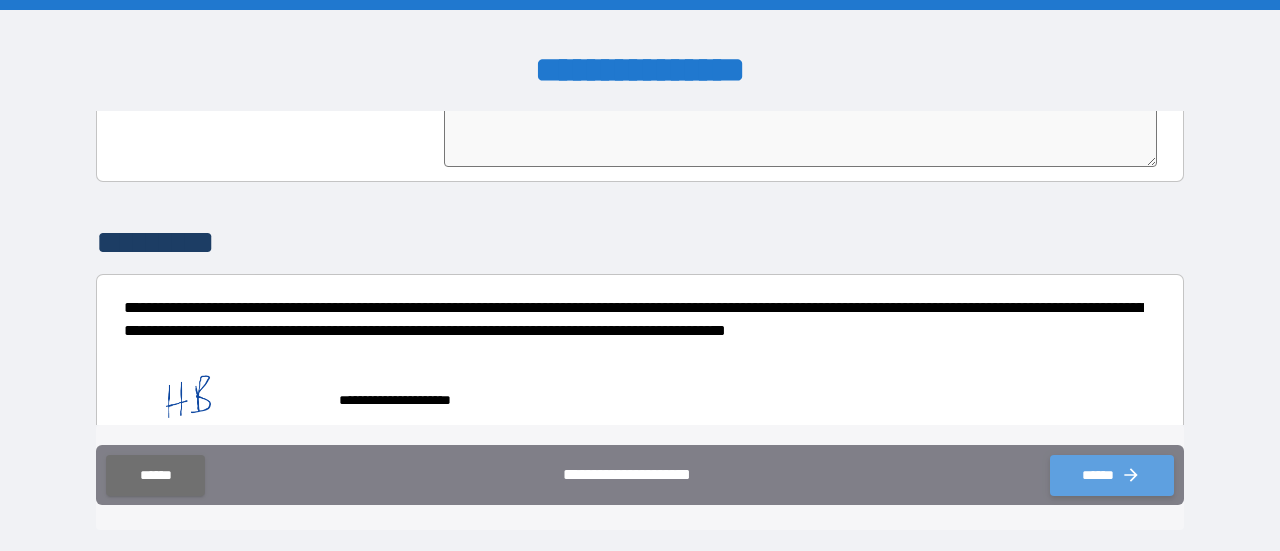 click on "******" at bounding box center [1112, 475] 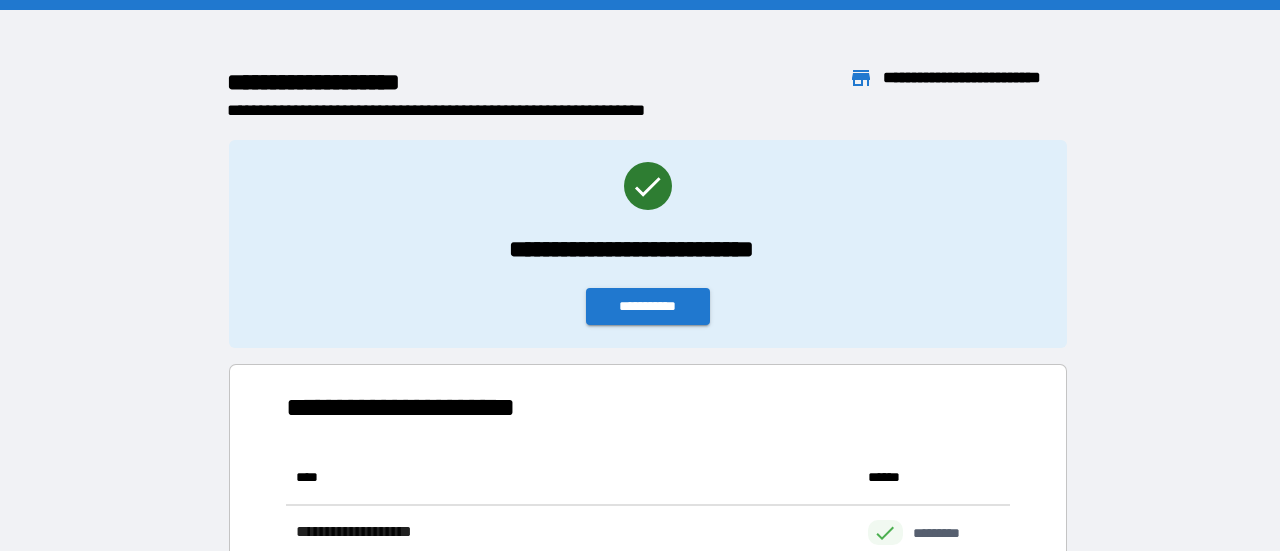 scroll, scrollTop: 16, scrollLeft: 16, axis: both 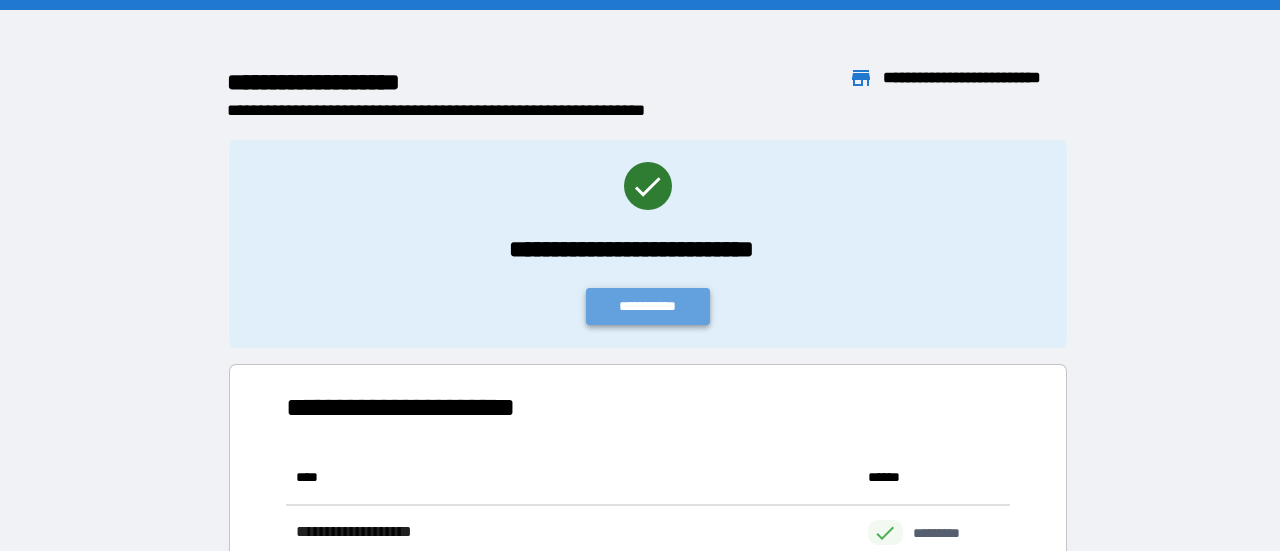 click on "**********" at bounding box center [648, 306] 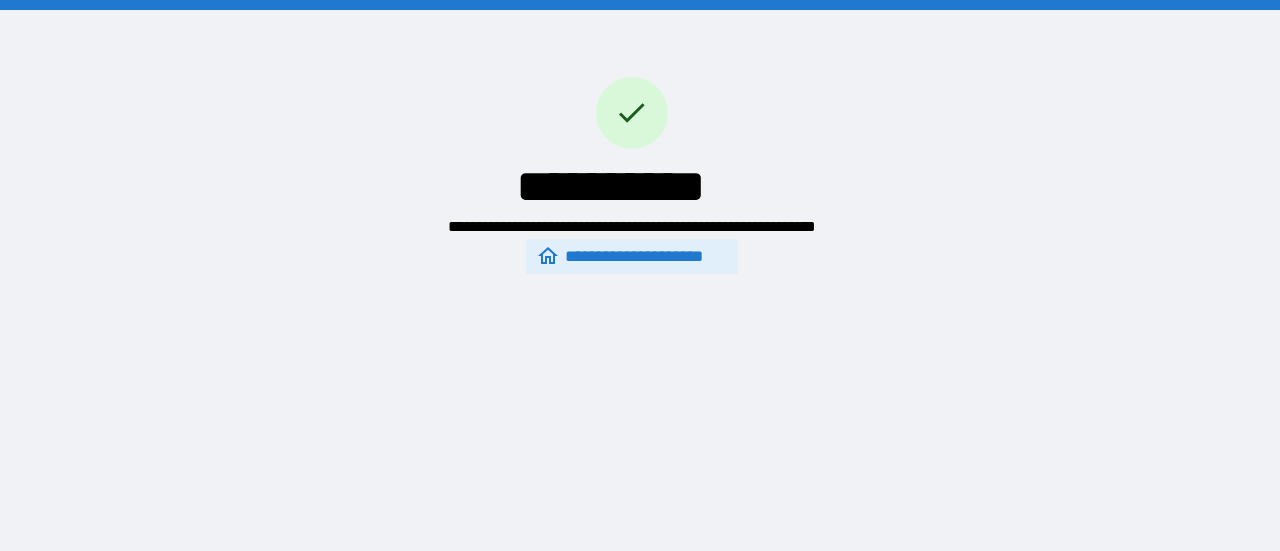 click on "**********" at bounding box center [631, 257] 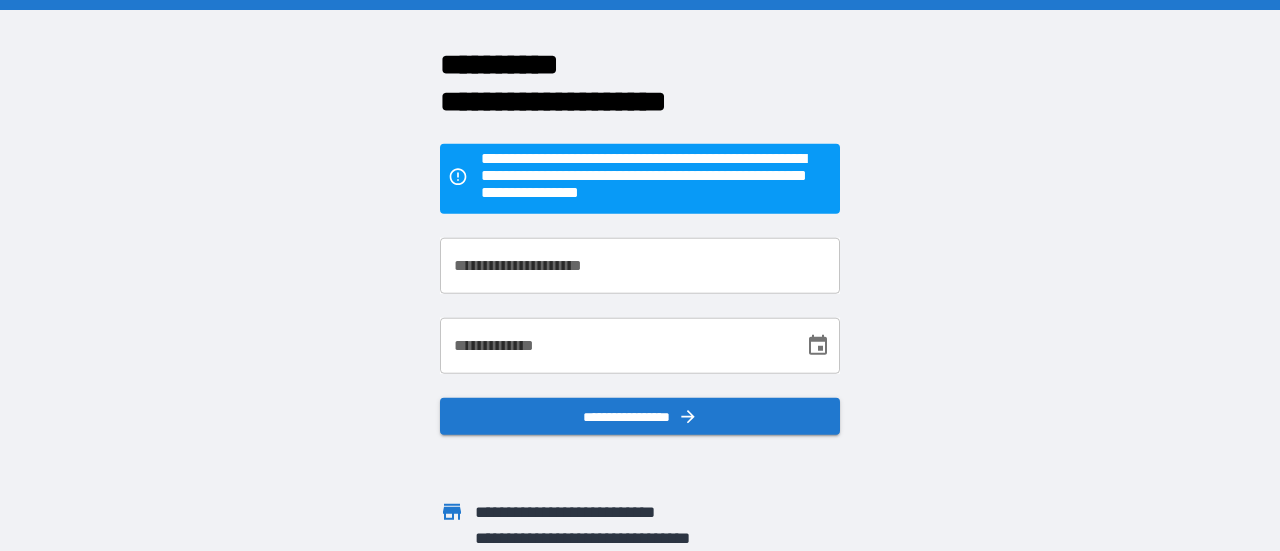 scroll, scrollTop: 52, scrollLeft: 0, axis: vertical 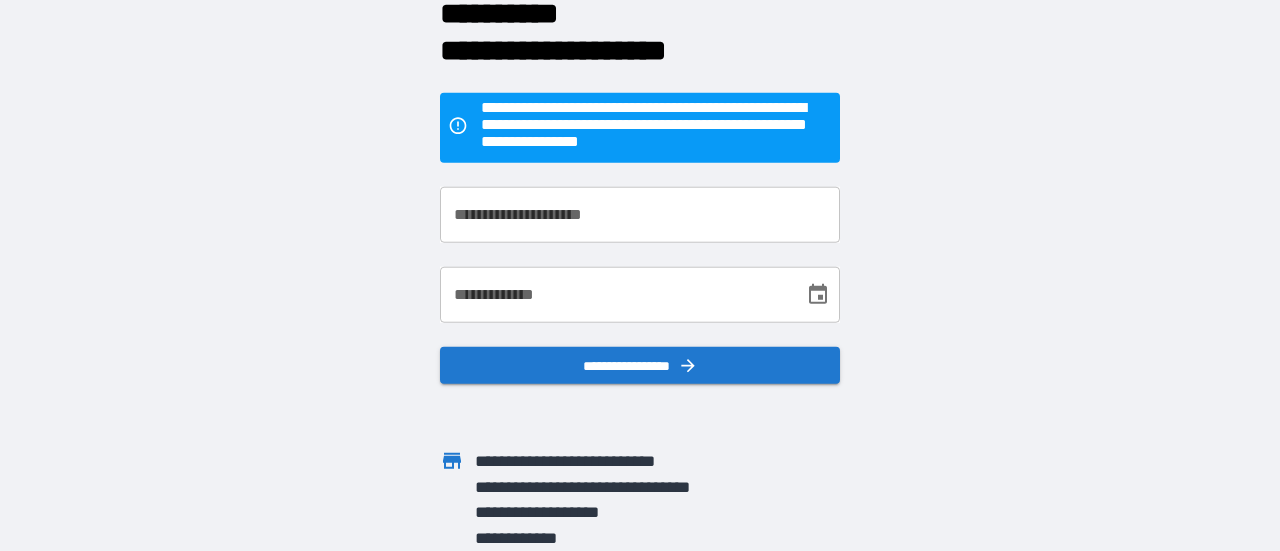 click on "**********" at bounding box center (640, 214) 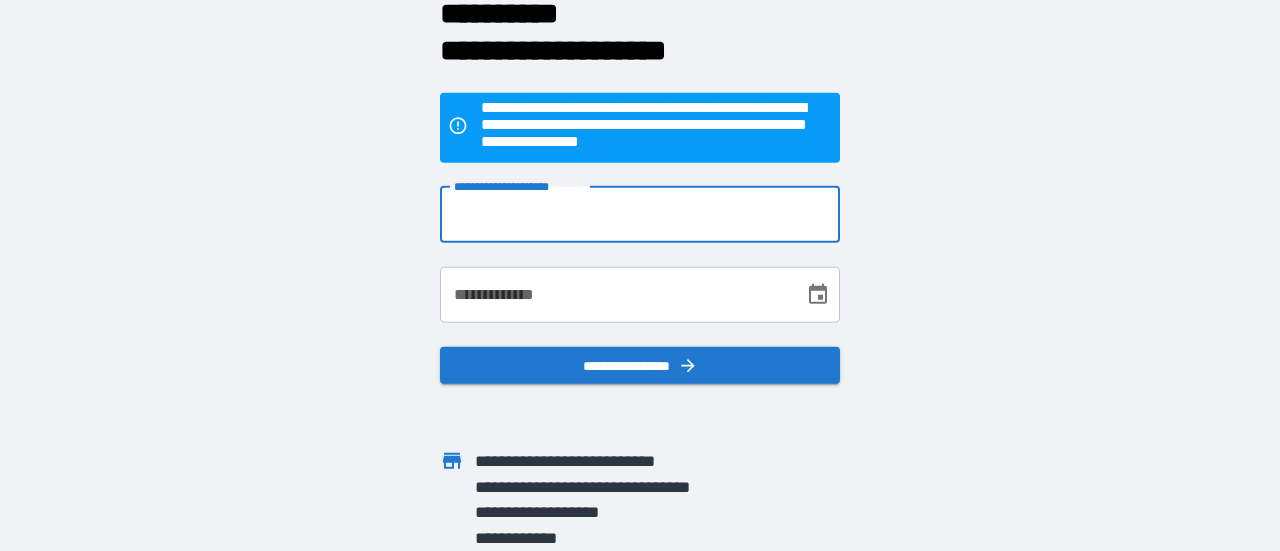 type on "**********" 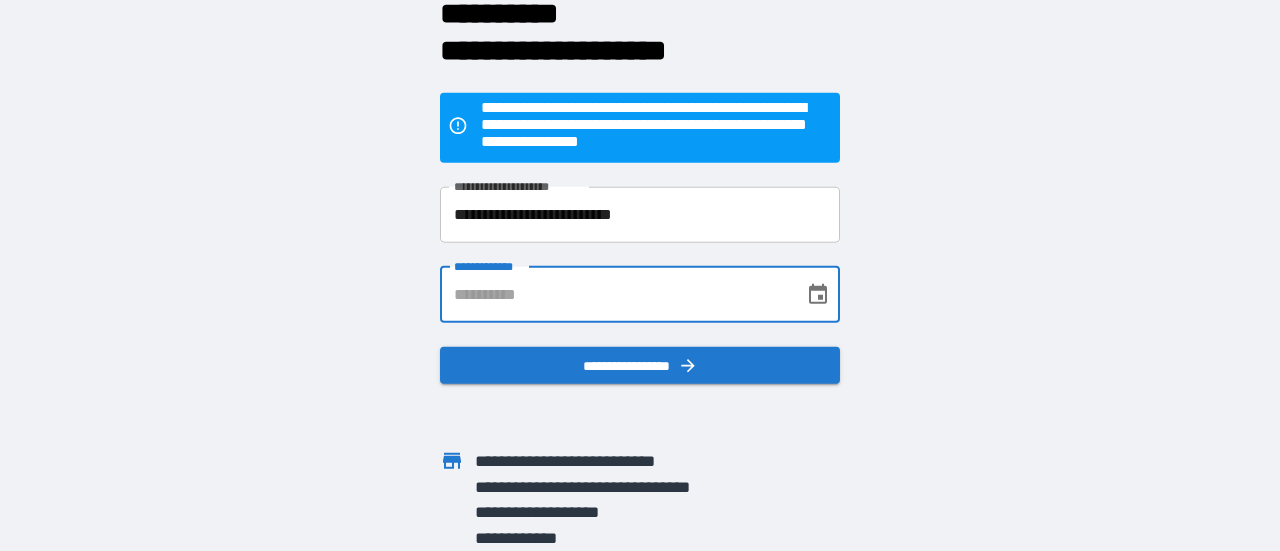click on "**********" at bounding box center [615, 294] 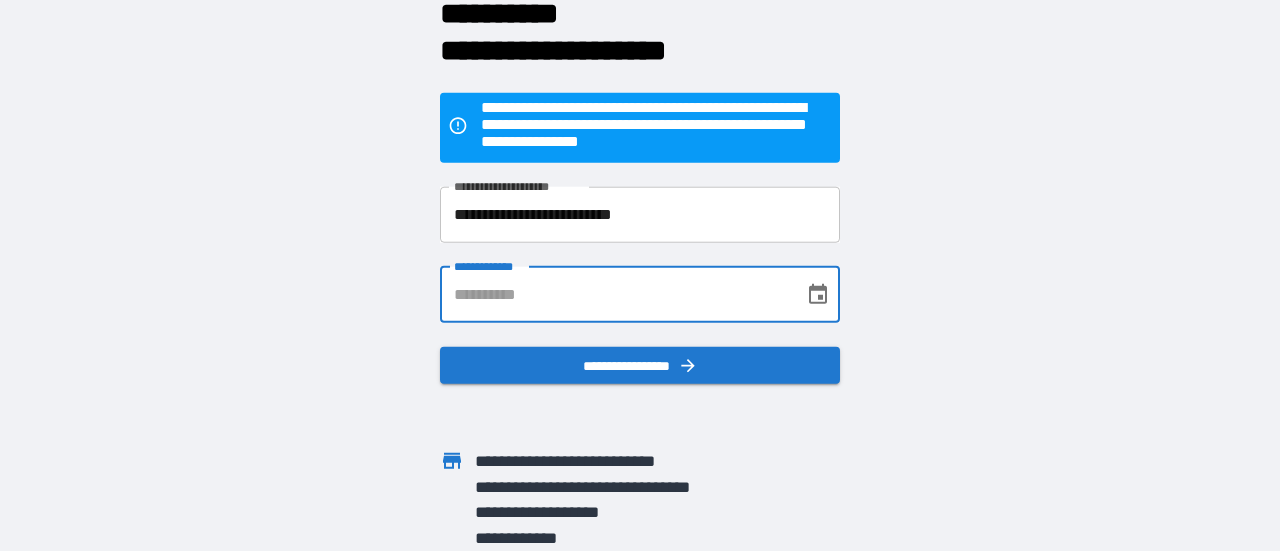 type on "**********" 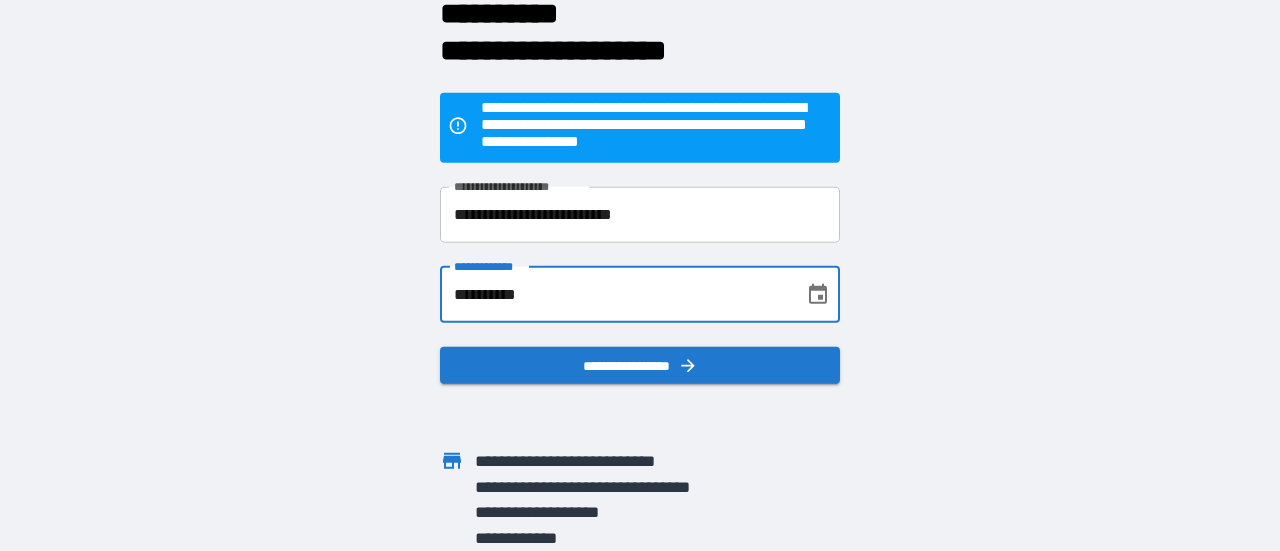 click at bounding box center (628, 404) 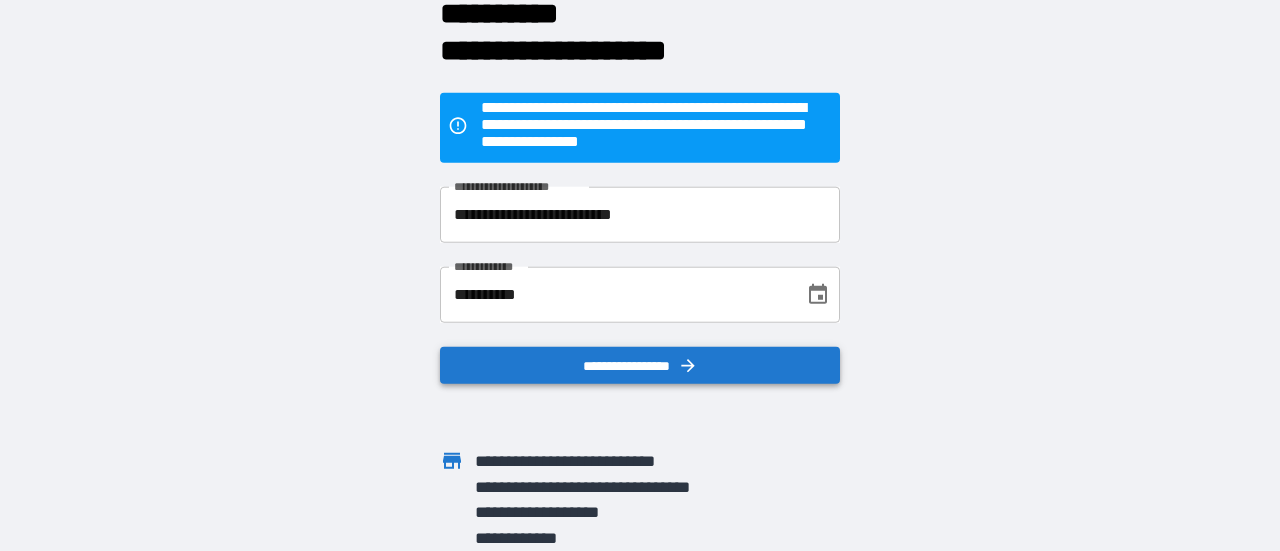 click on "**********" at bounding box center (640, 365) 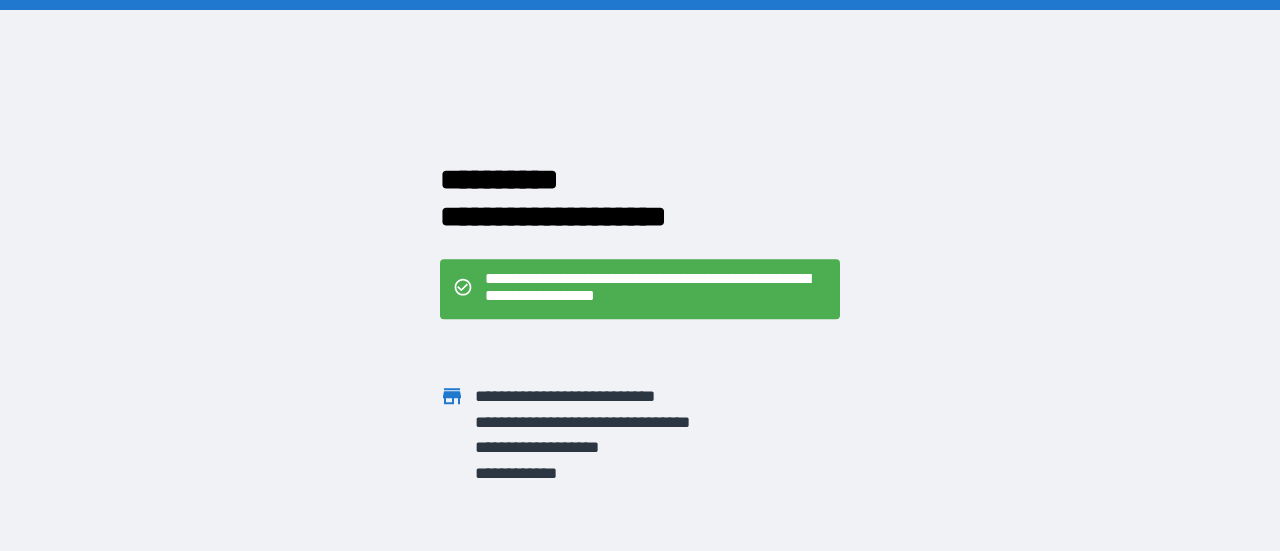 scroll, scrollTop: 0, scrollLeft: 0, axis: both 